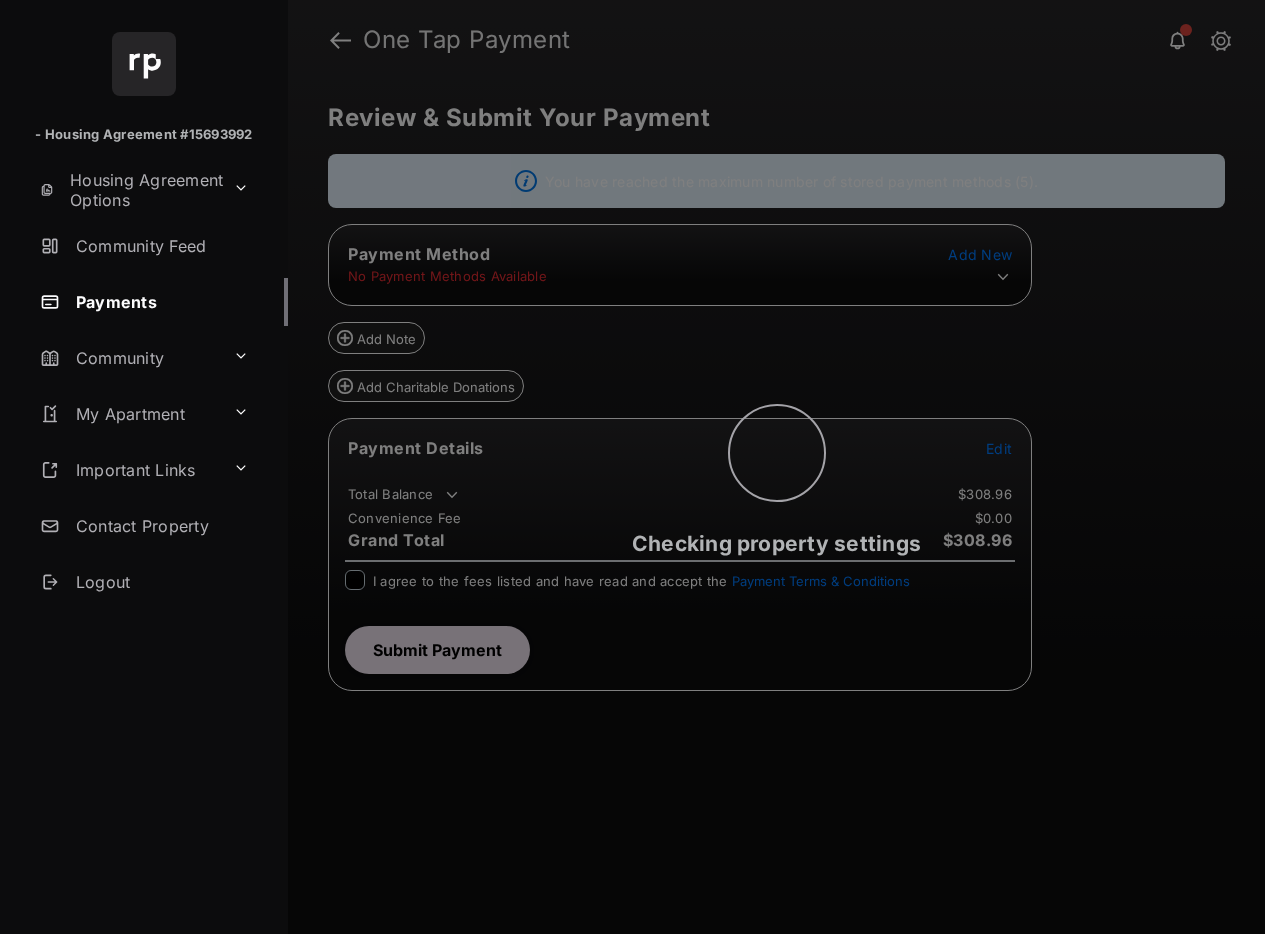 scroll, scrollTop: 0, scrollLeft: 0, axis: both 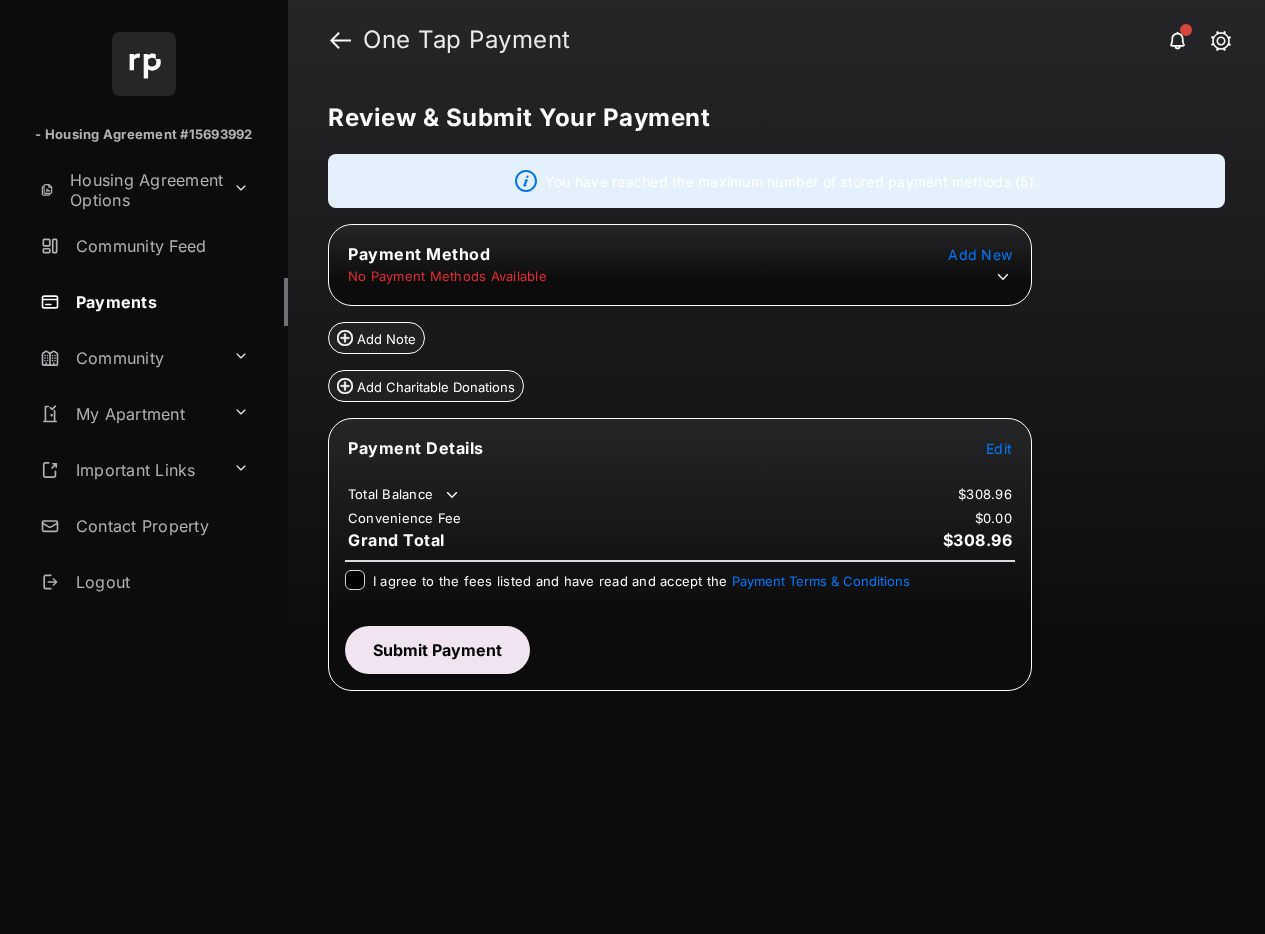 click 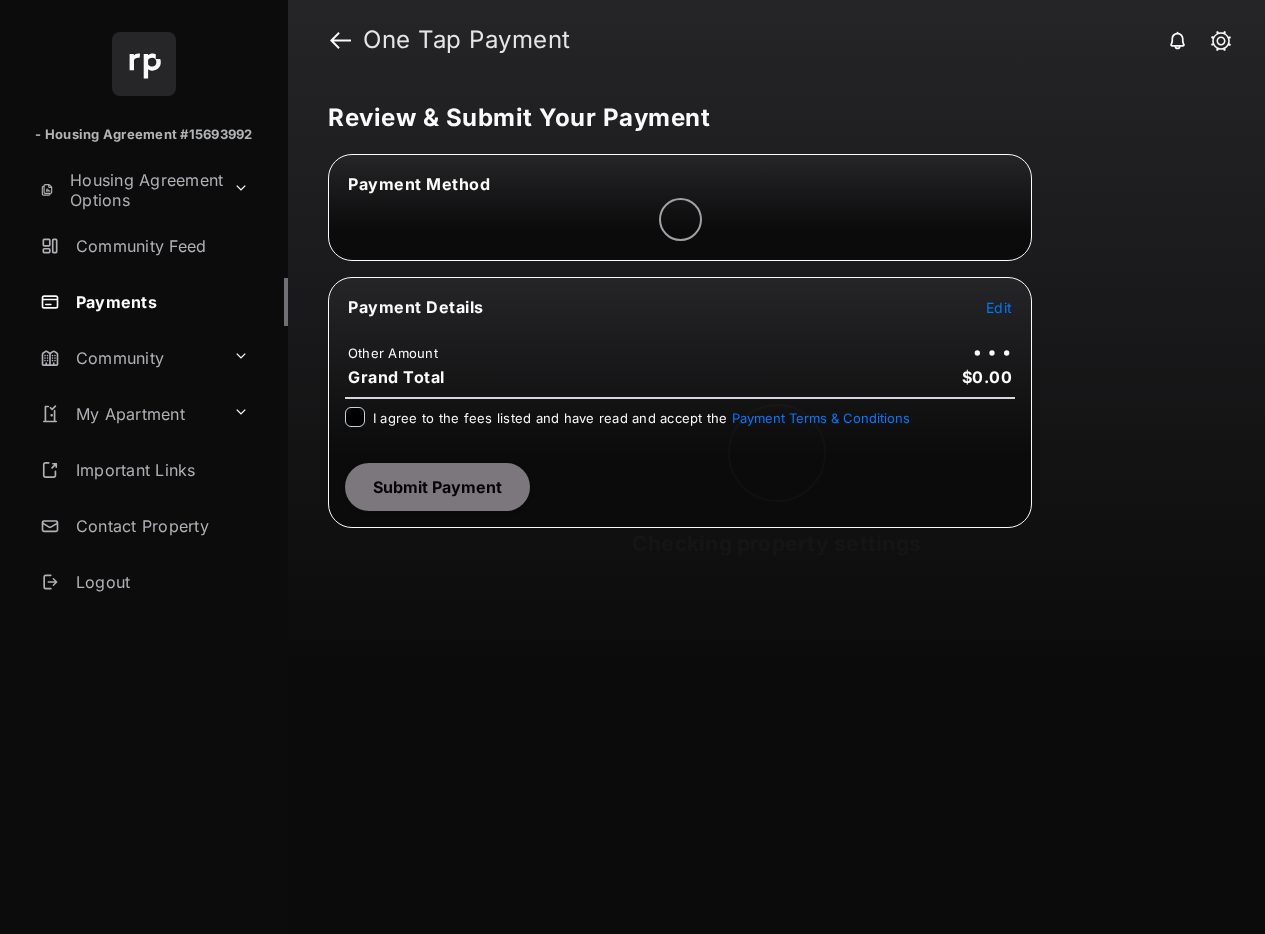 scroll, scrollTop: 0, scrollLeft: 0, axis: both 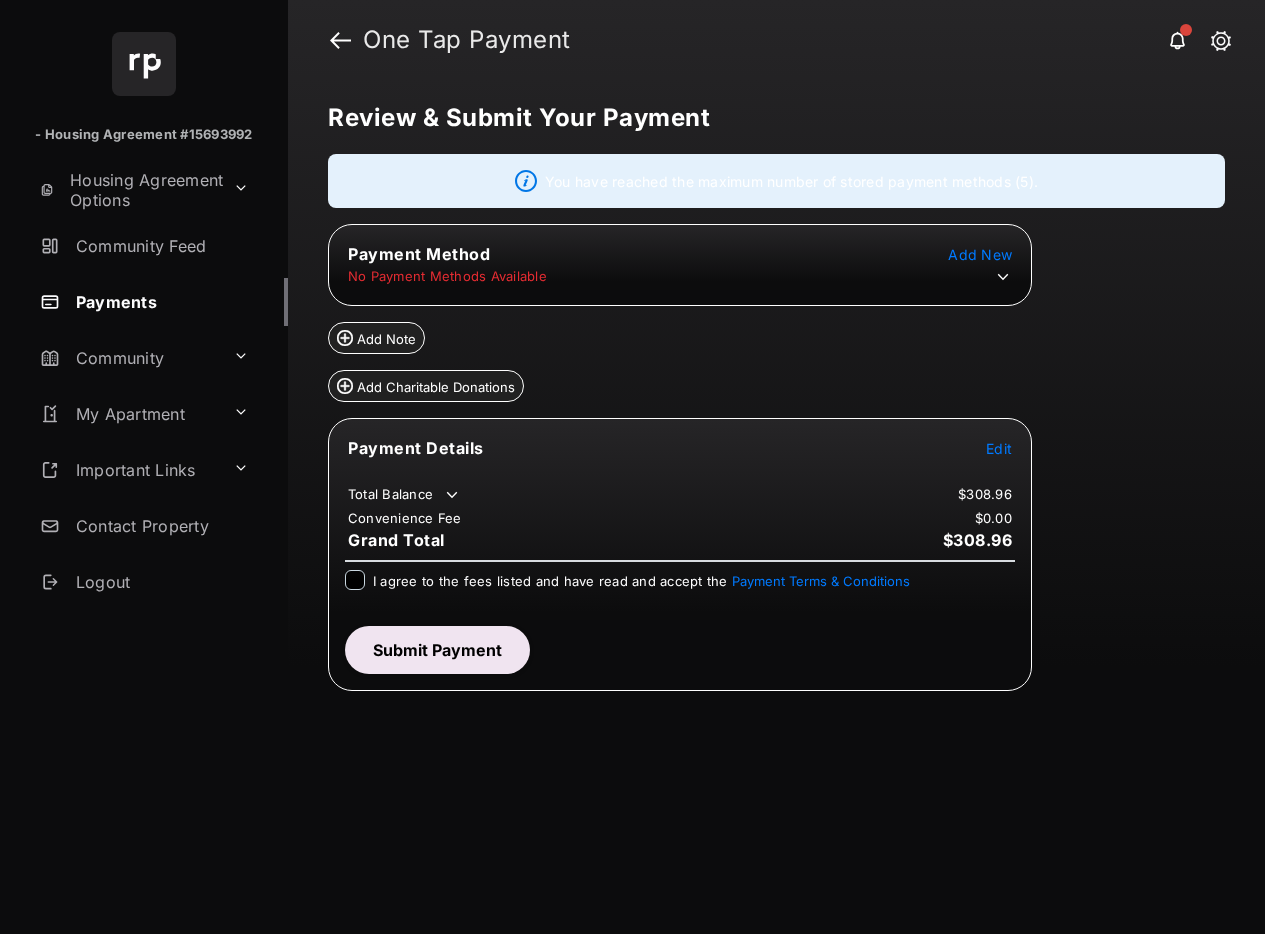 click on "Payments" at bounding box center [160, 302] 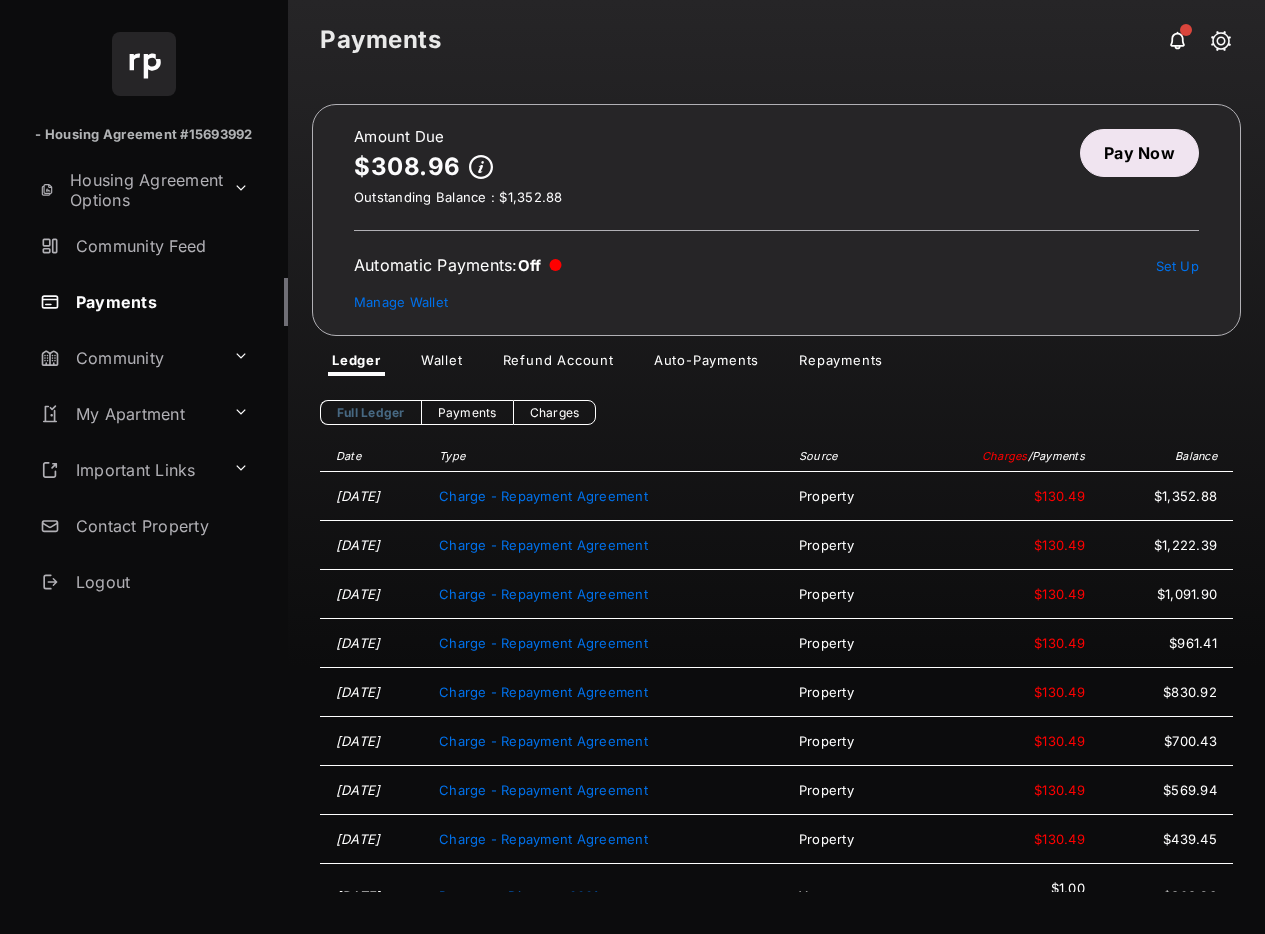 click on "Pay Now" at bounding box center (1139, 153) 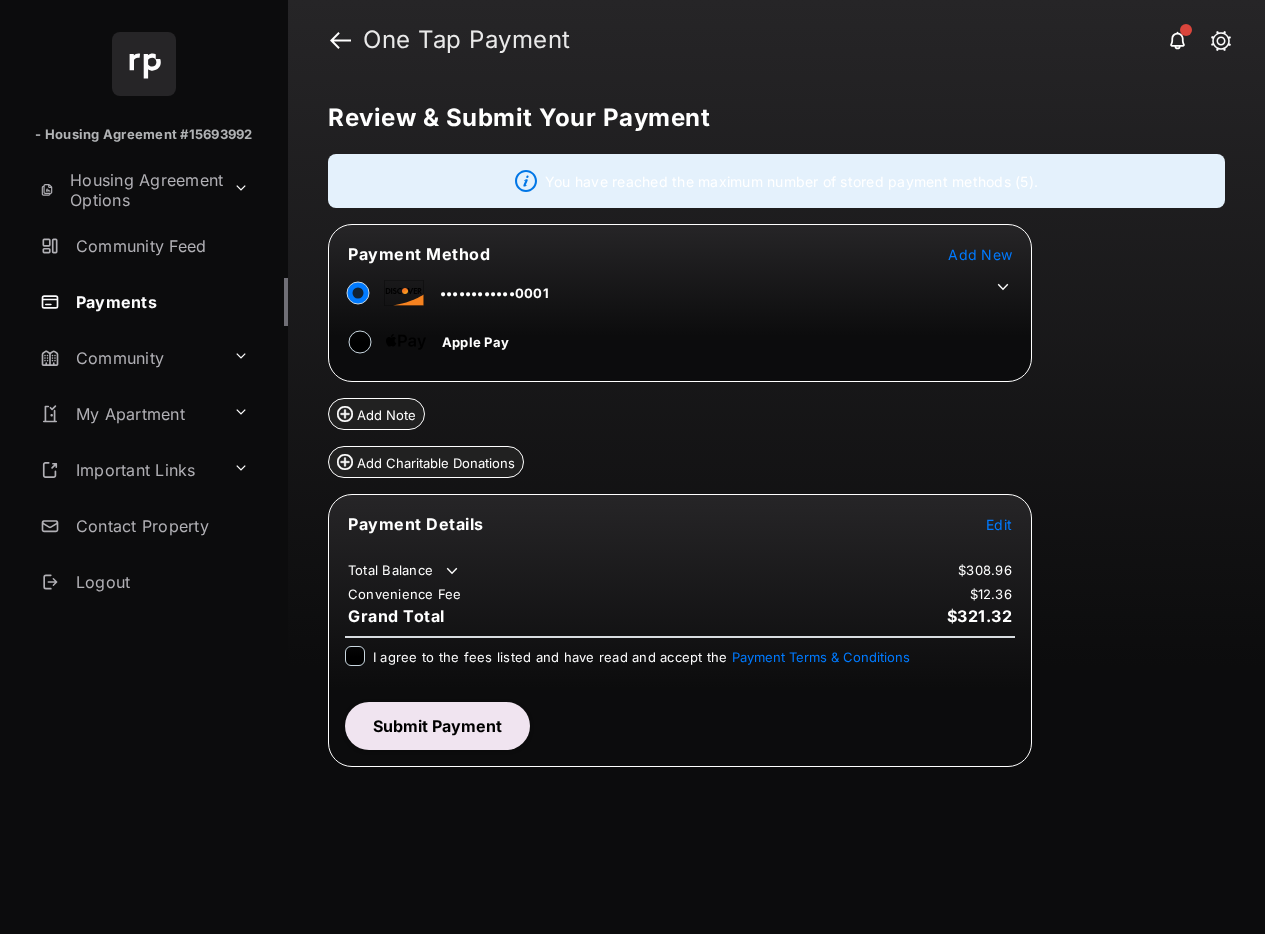 click on "Payments" at bounding box center (160, 302) 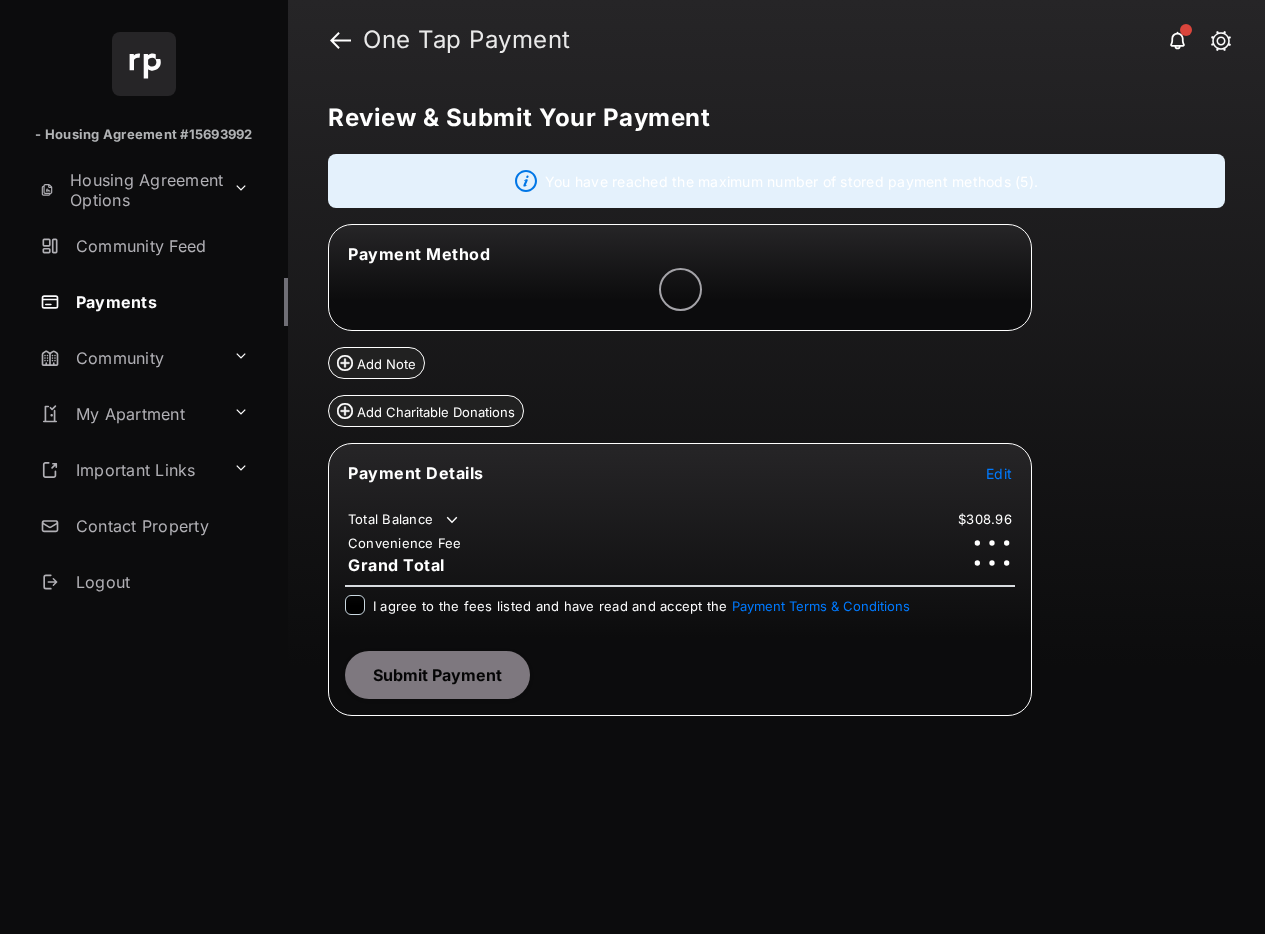 scroll, scrollTop: 0, scrollLeft: 0, axis: both 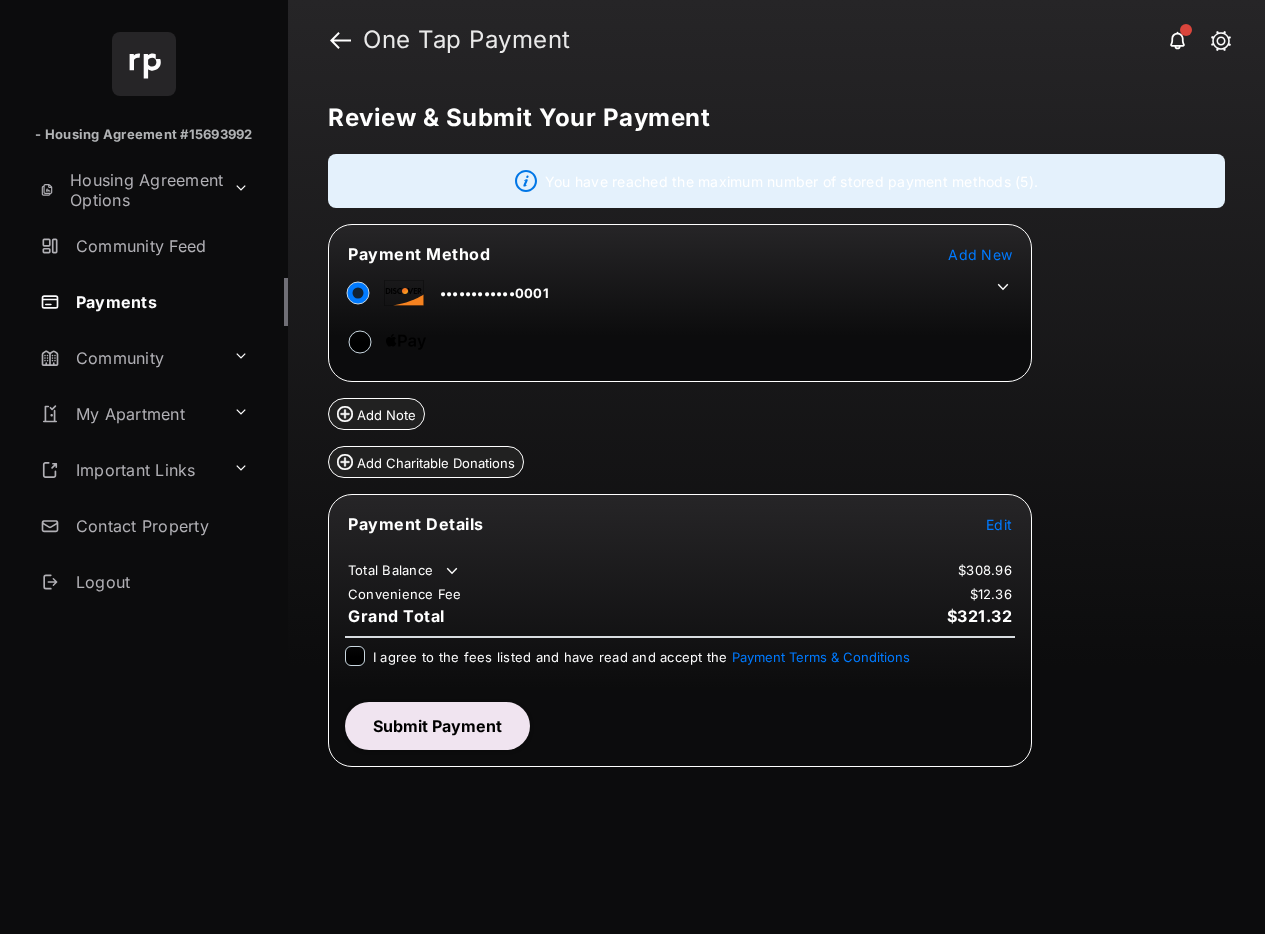 drag, startPoint x: 406, startPoint y: 328, endPoint x: 503, endPoint y: 347, distance: 98.84331 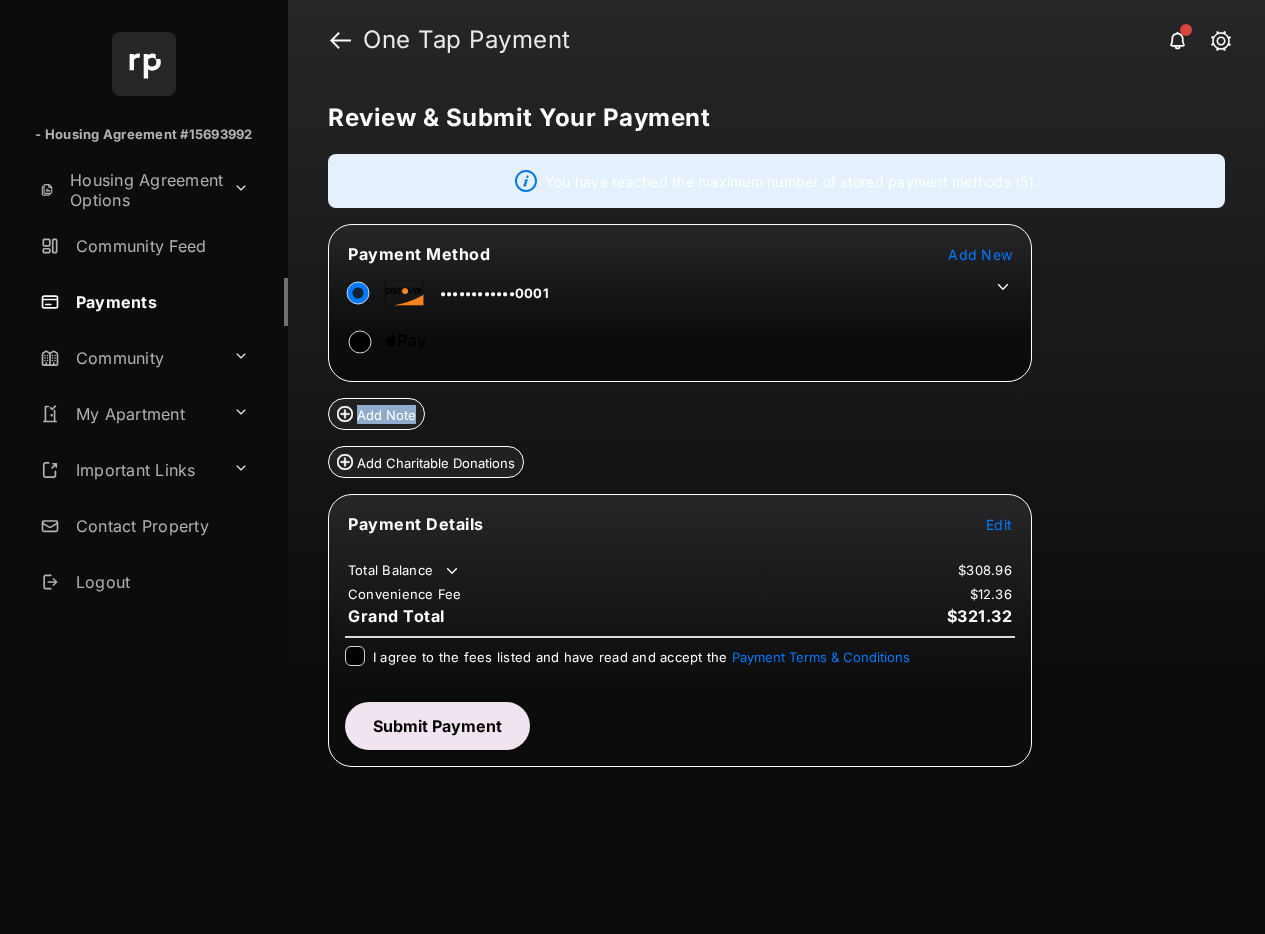 drag, startPoint x: 354, startPoint y: 318, endPoint x: 756, endPoint y: 419, distance: 414.49365 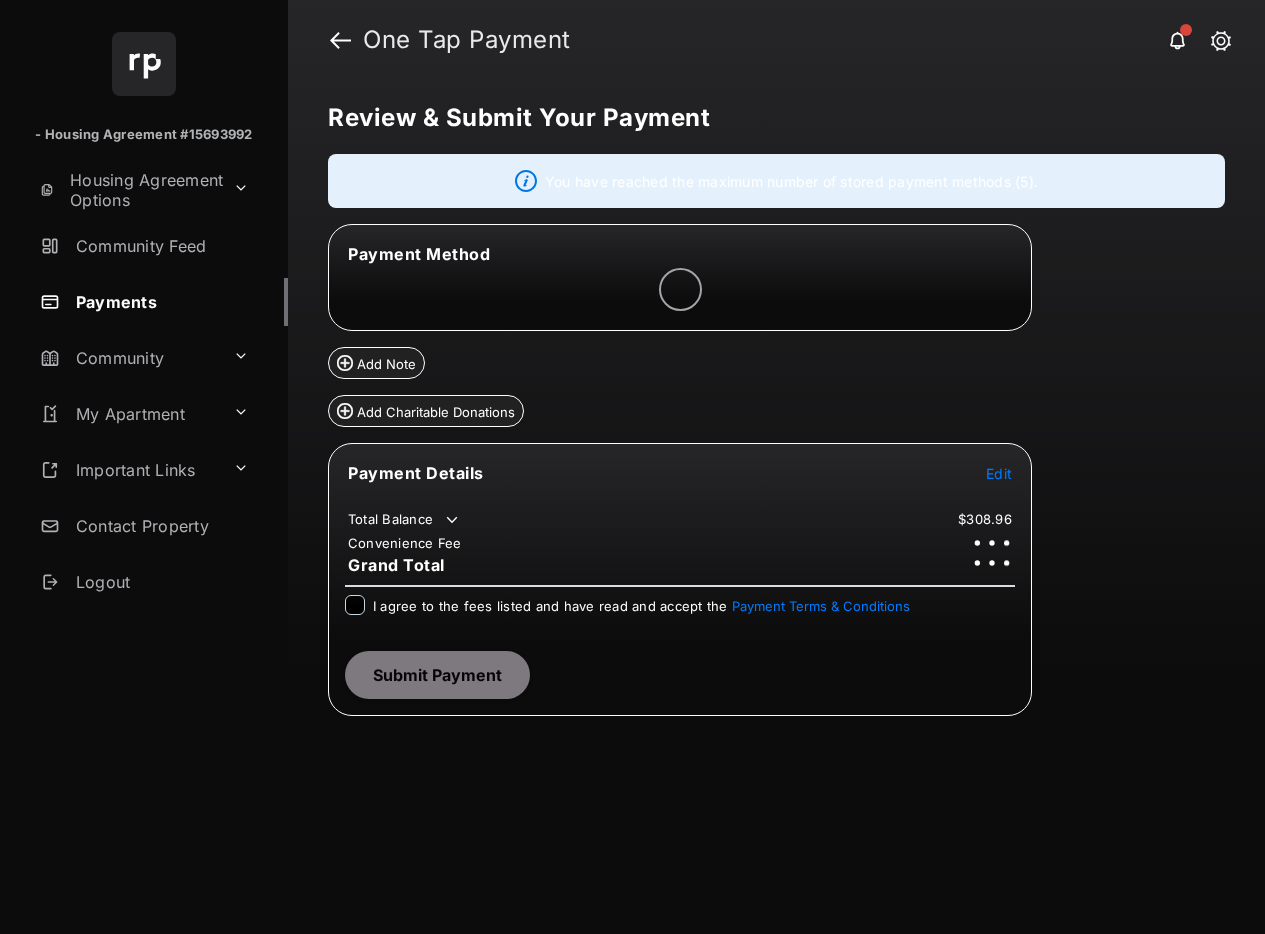 scroll, scrollTop: 0, scrollLeft: 0, axis: both 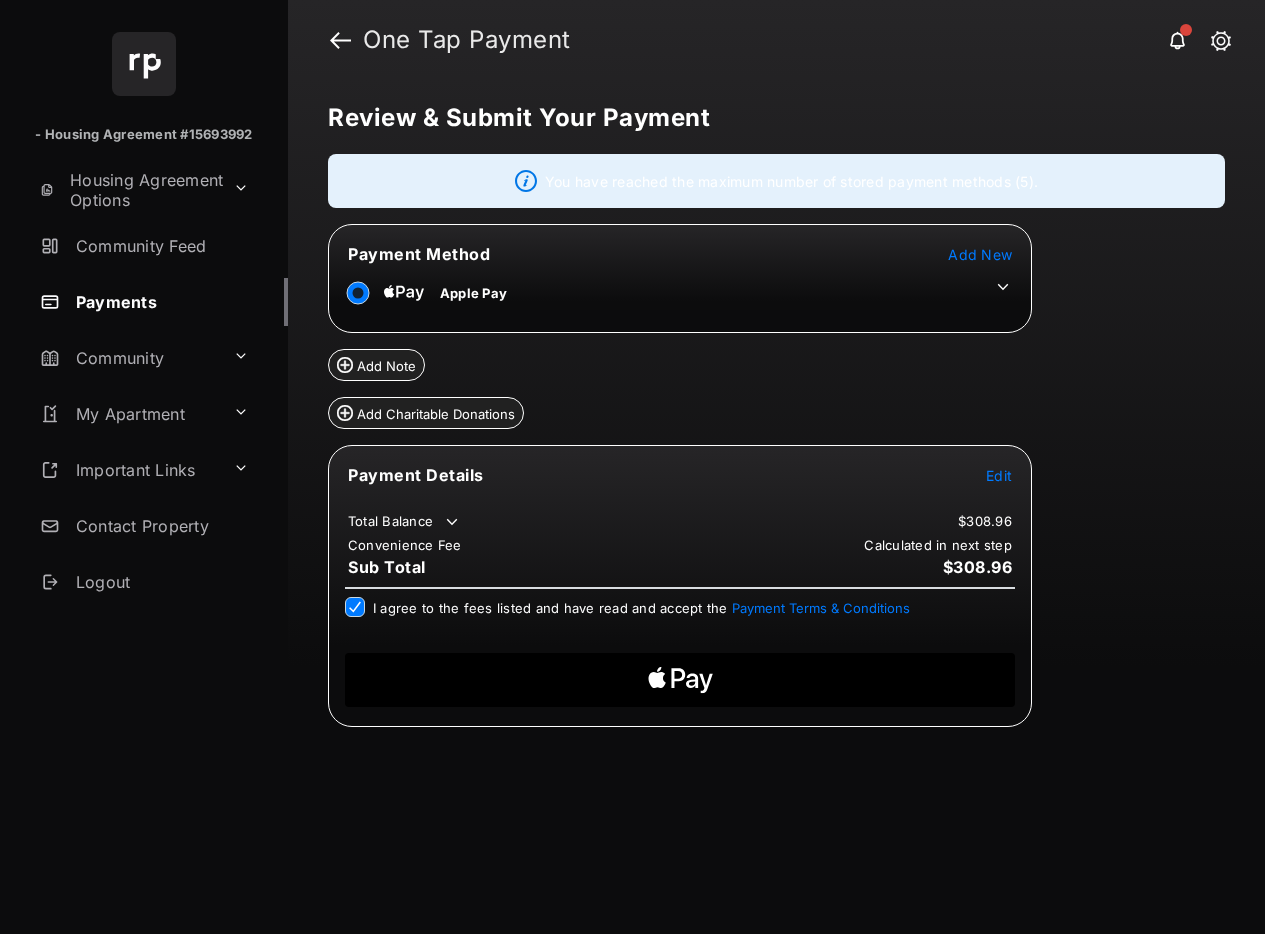 click on "Apple Logo" 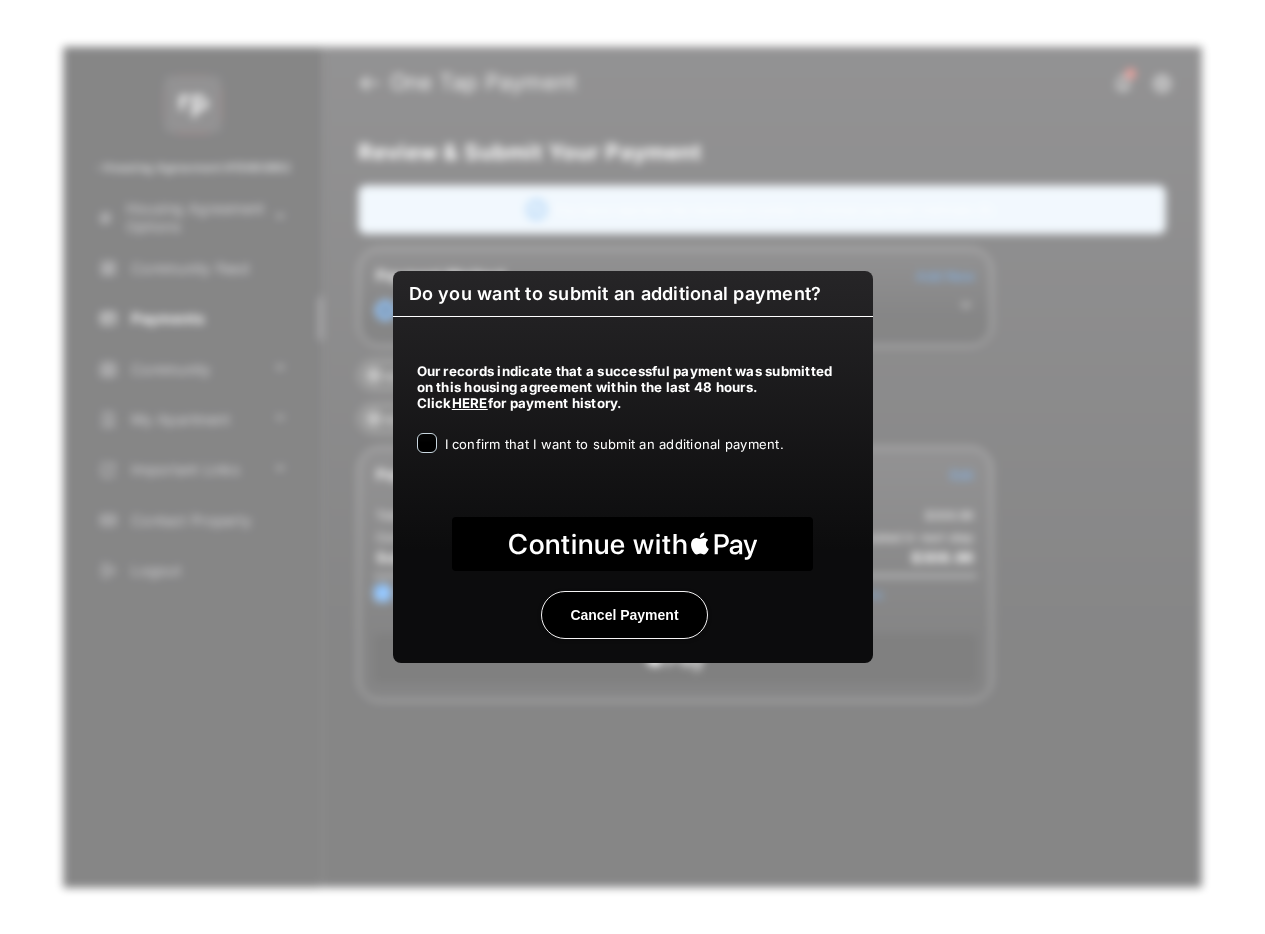 click on "Cancel Payment" at bounding box center (624, 615) 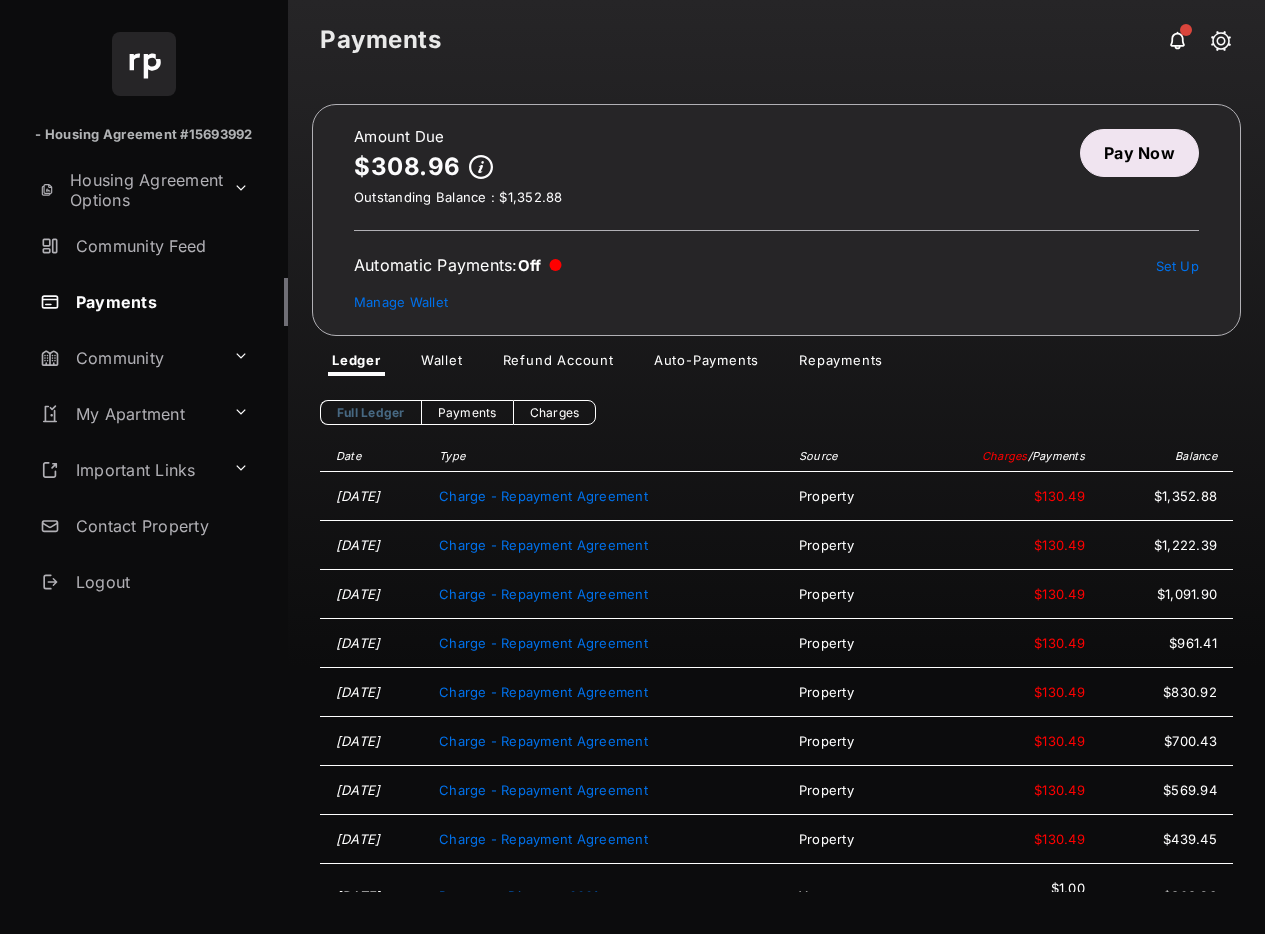 click on "Pay Now" at bounding box center [1139, 153] 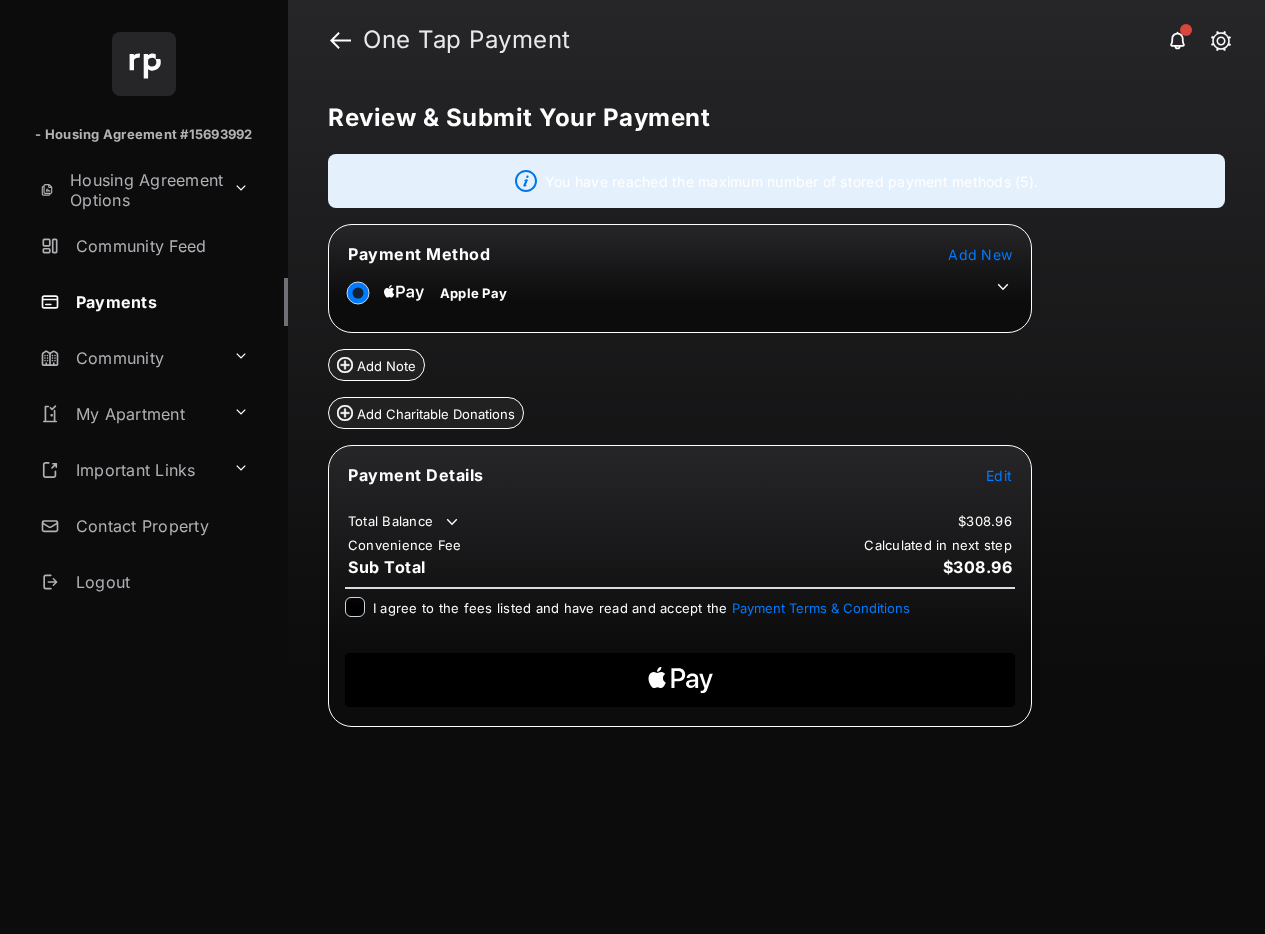 click at bounding box center (1221, 42) 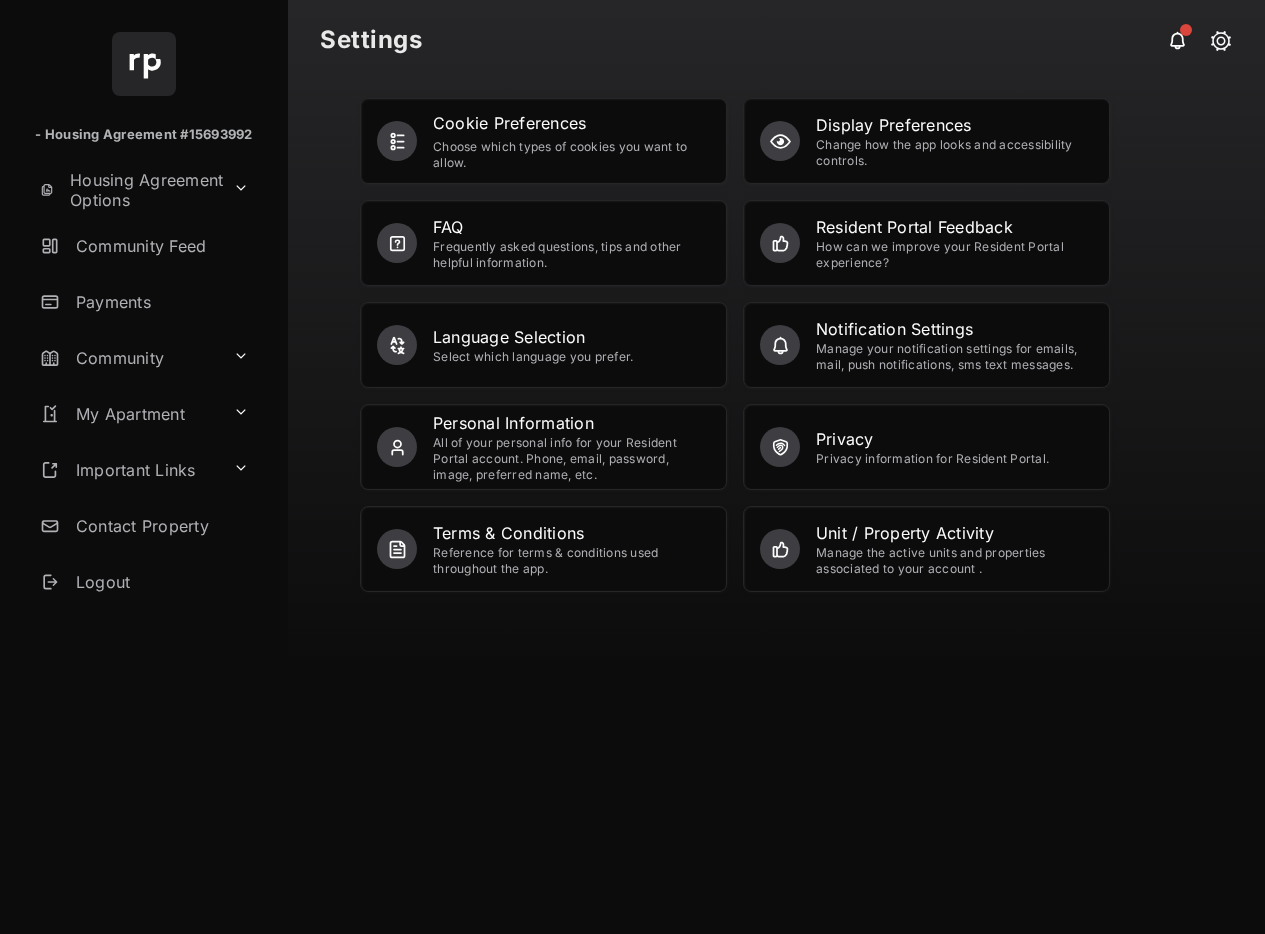 click on "Change how the app looks and accessibility controls." at bounding box center [954, 153] 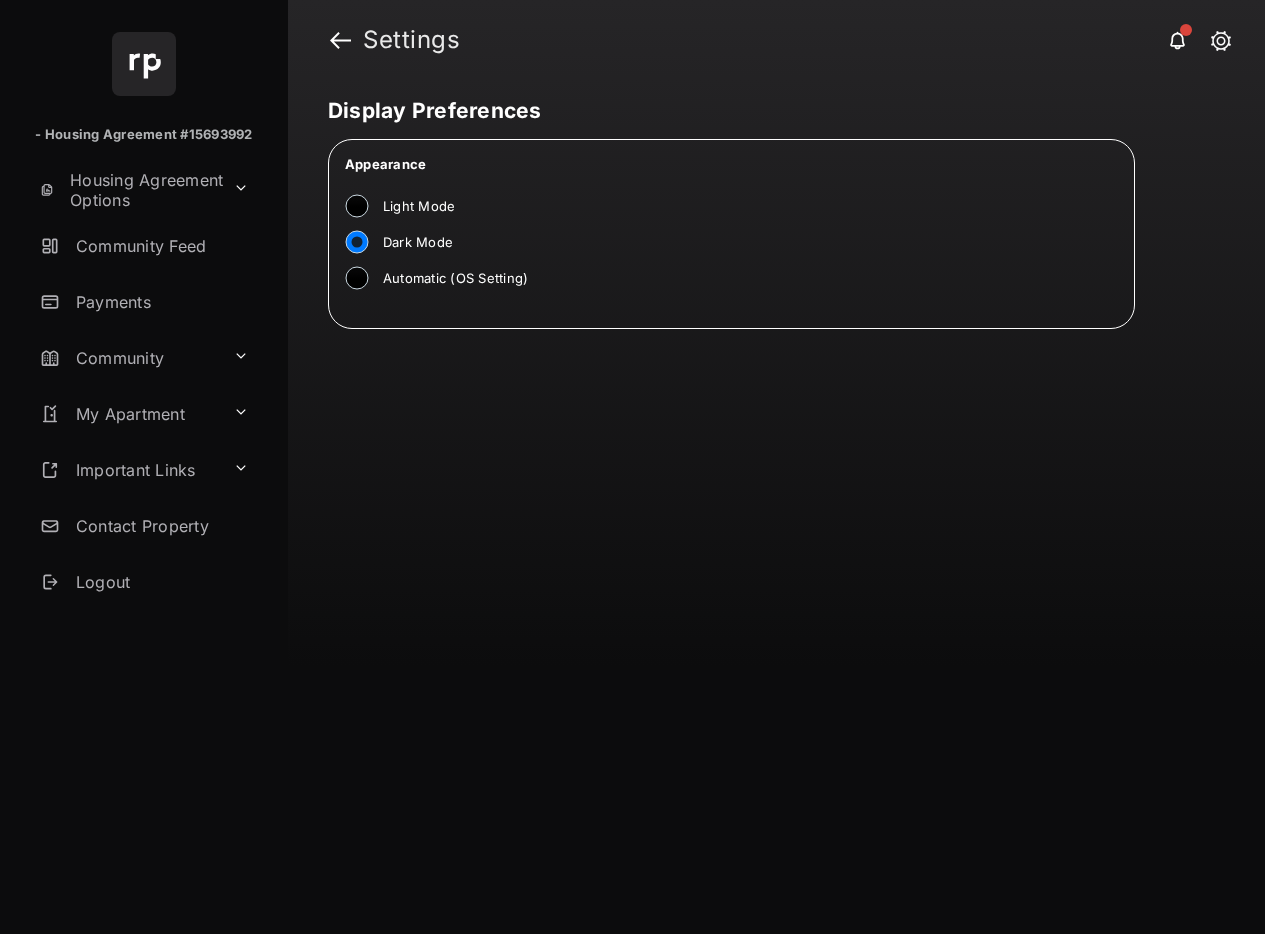 click on "Automatic (OS Setting)" at bounding box center (455, 279) 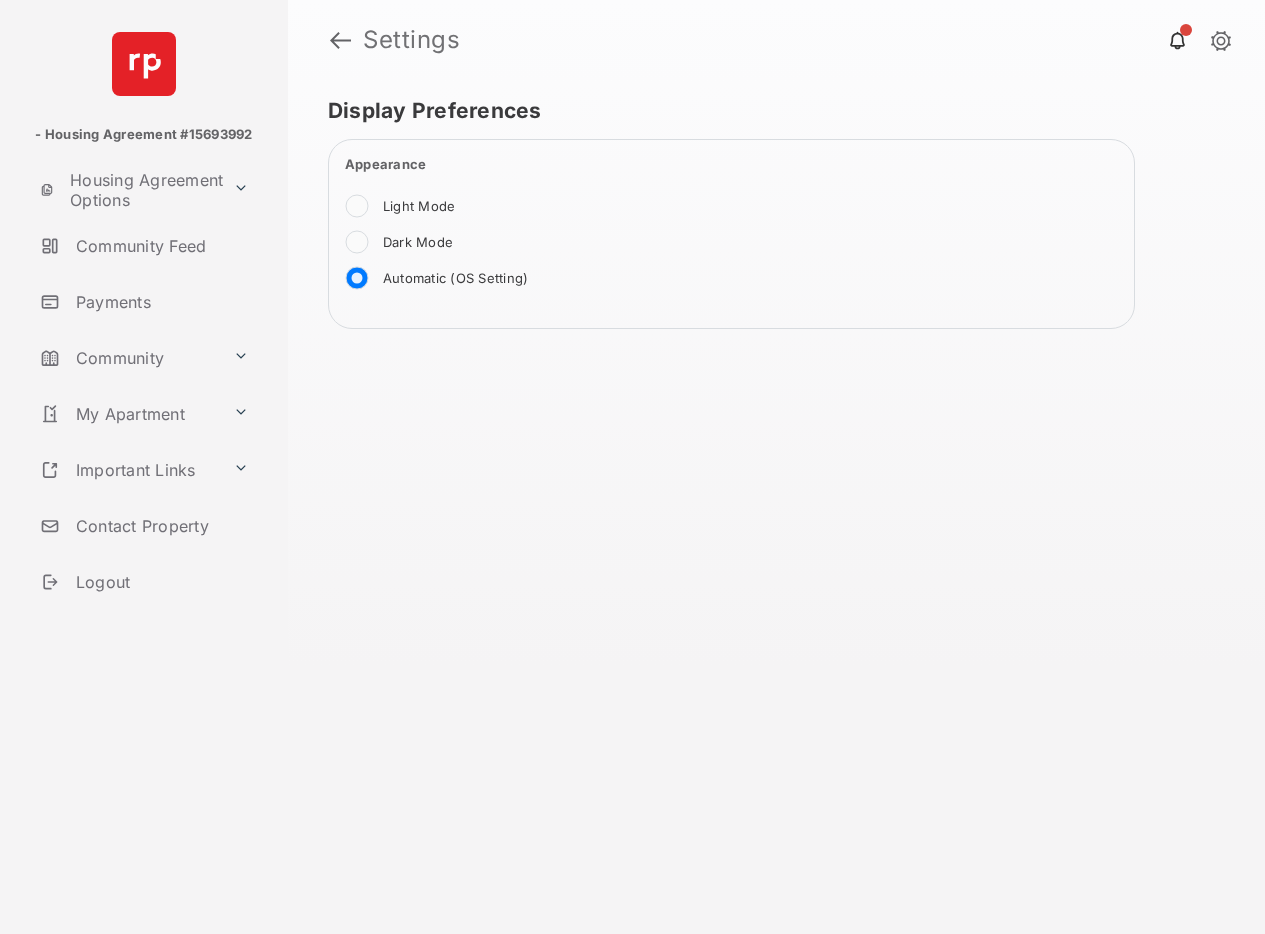 click at bounding box center (1221, 42) 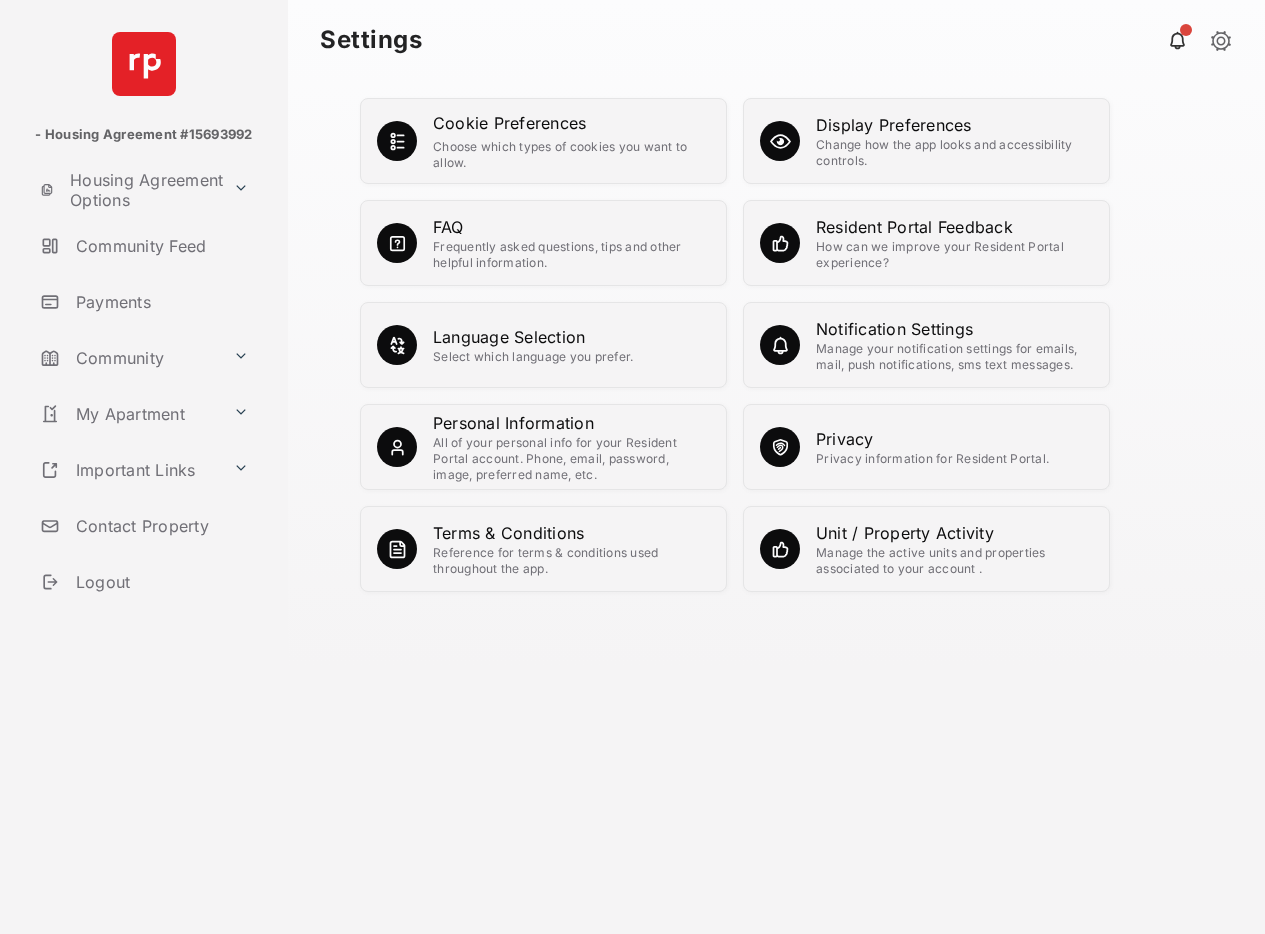 click on "Payments" at bounding box center (160, 302) 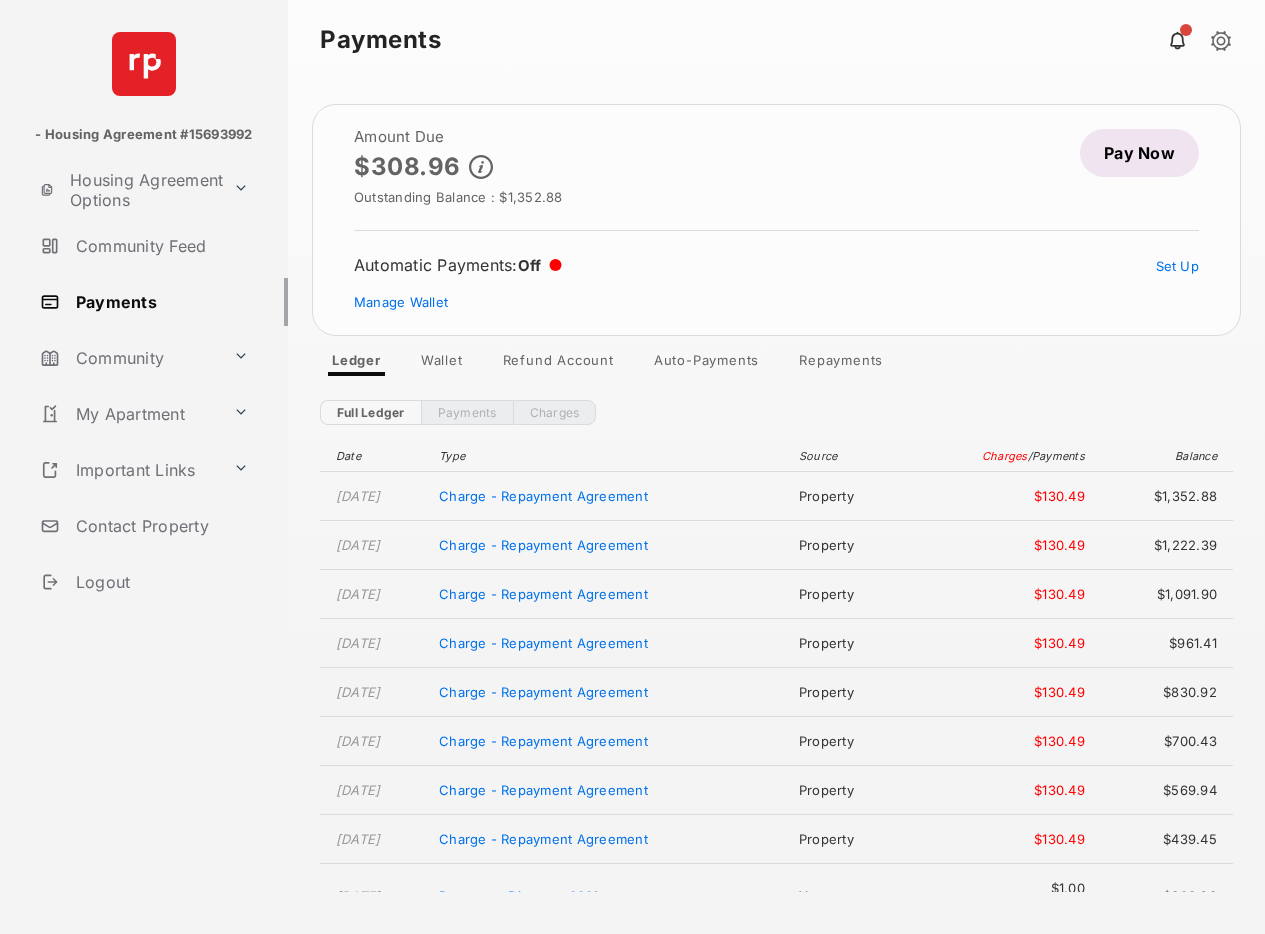 click on "Pay Now" at bounding box center [1139, 153] 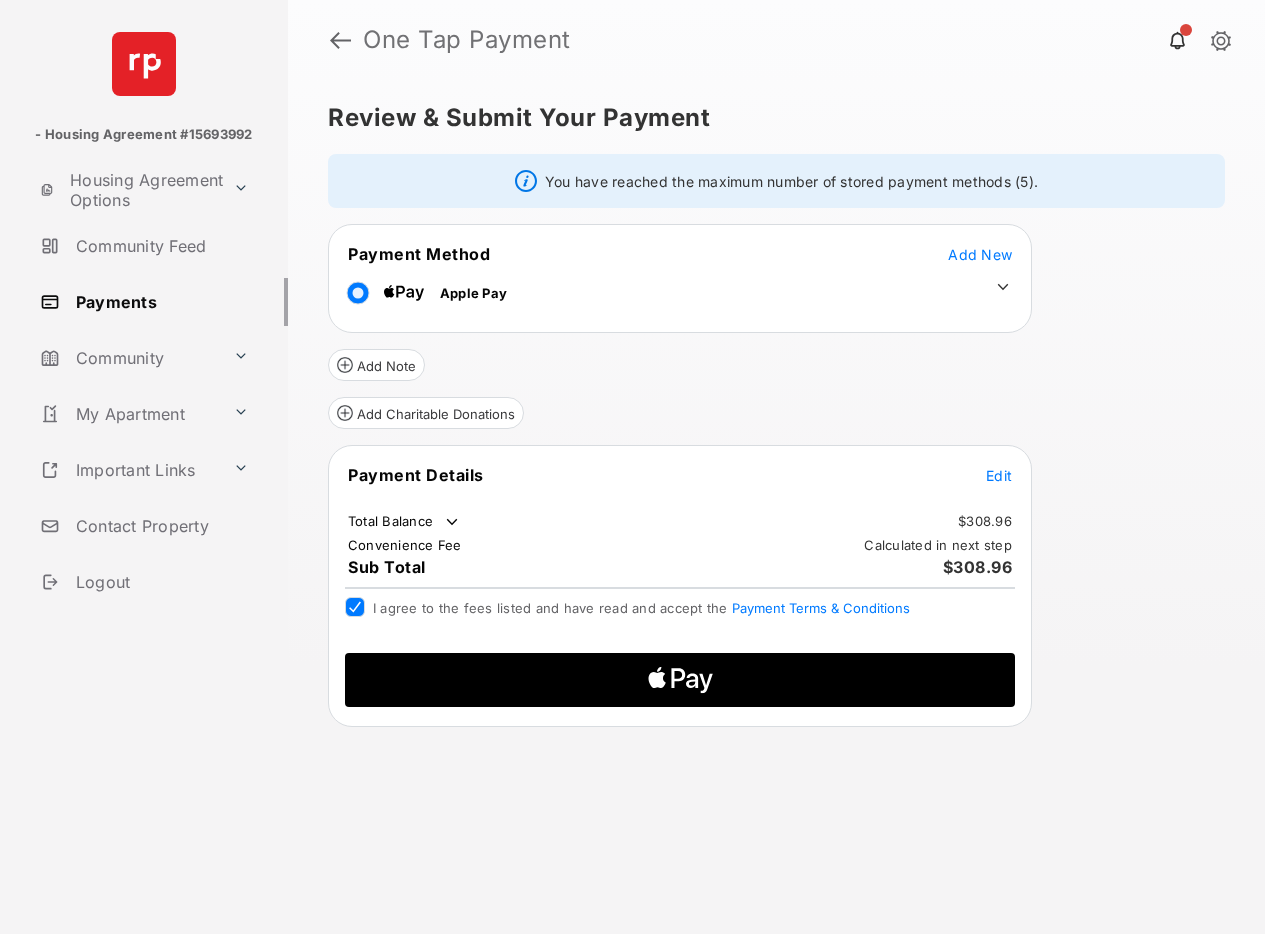 click on "Apple Logo" 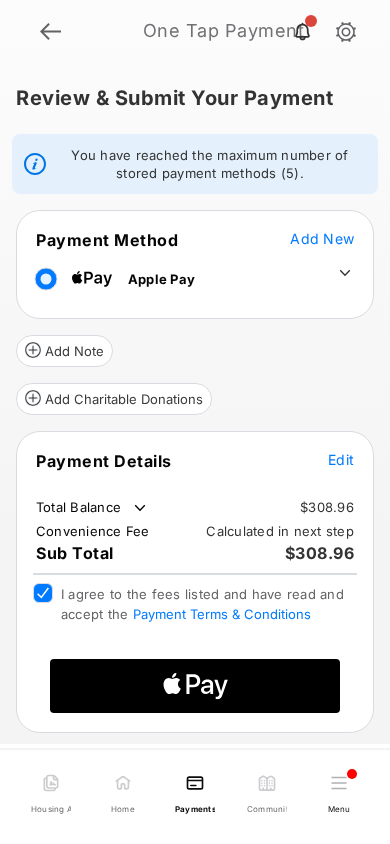 click on "Apple Logo" 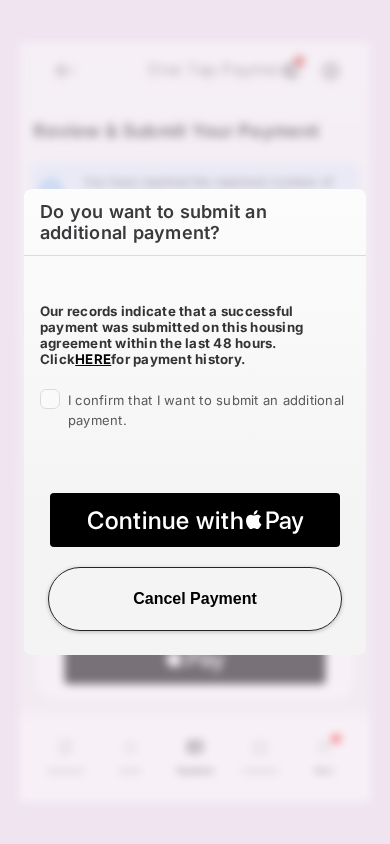 click on "Cancel Payment" at bounding box center [195, 599] 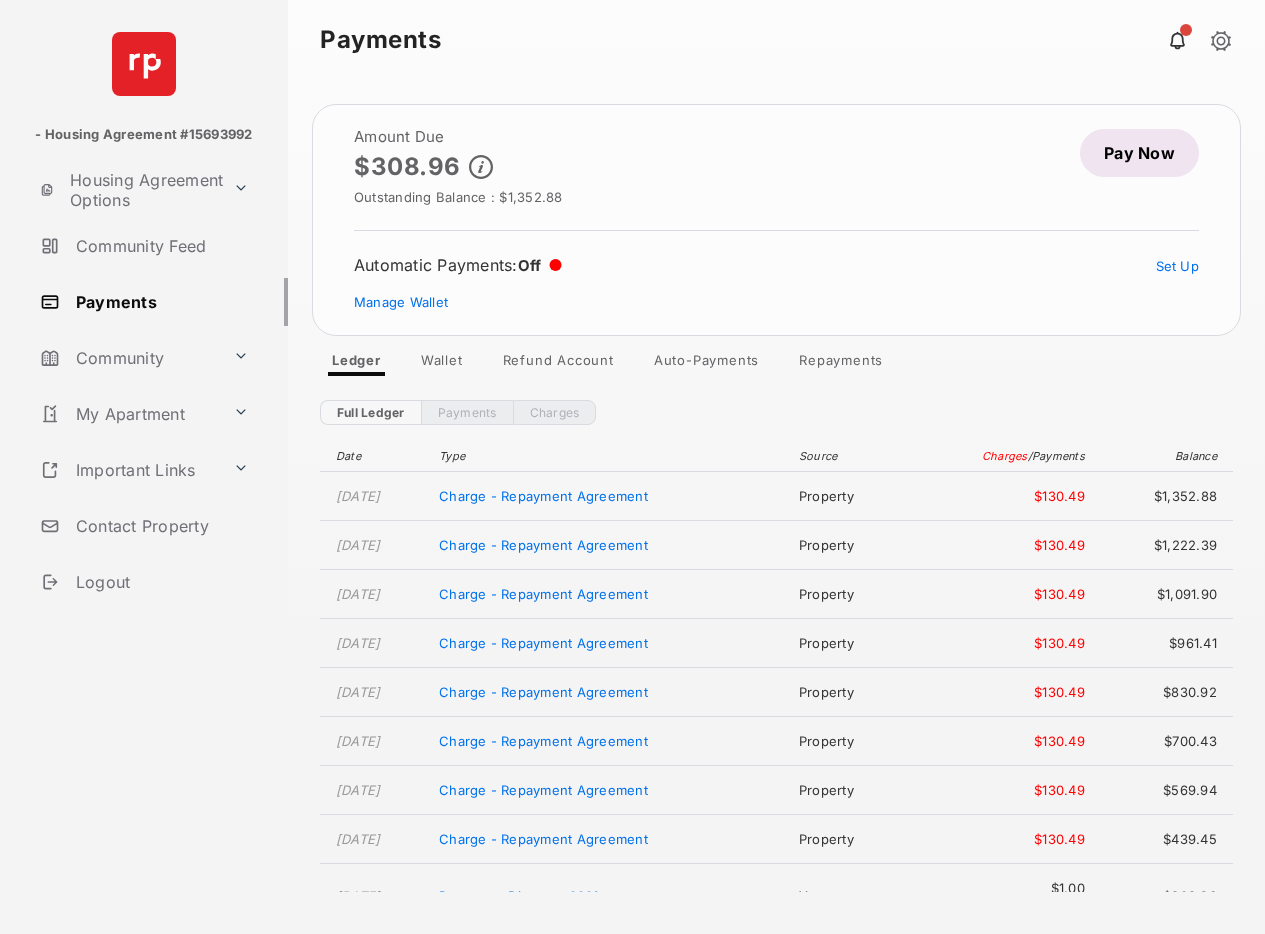 click on "Pay Now" at bounding box center [1139, 153] 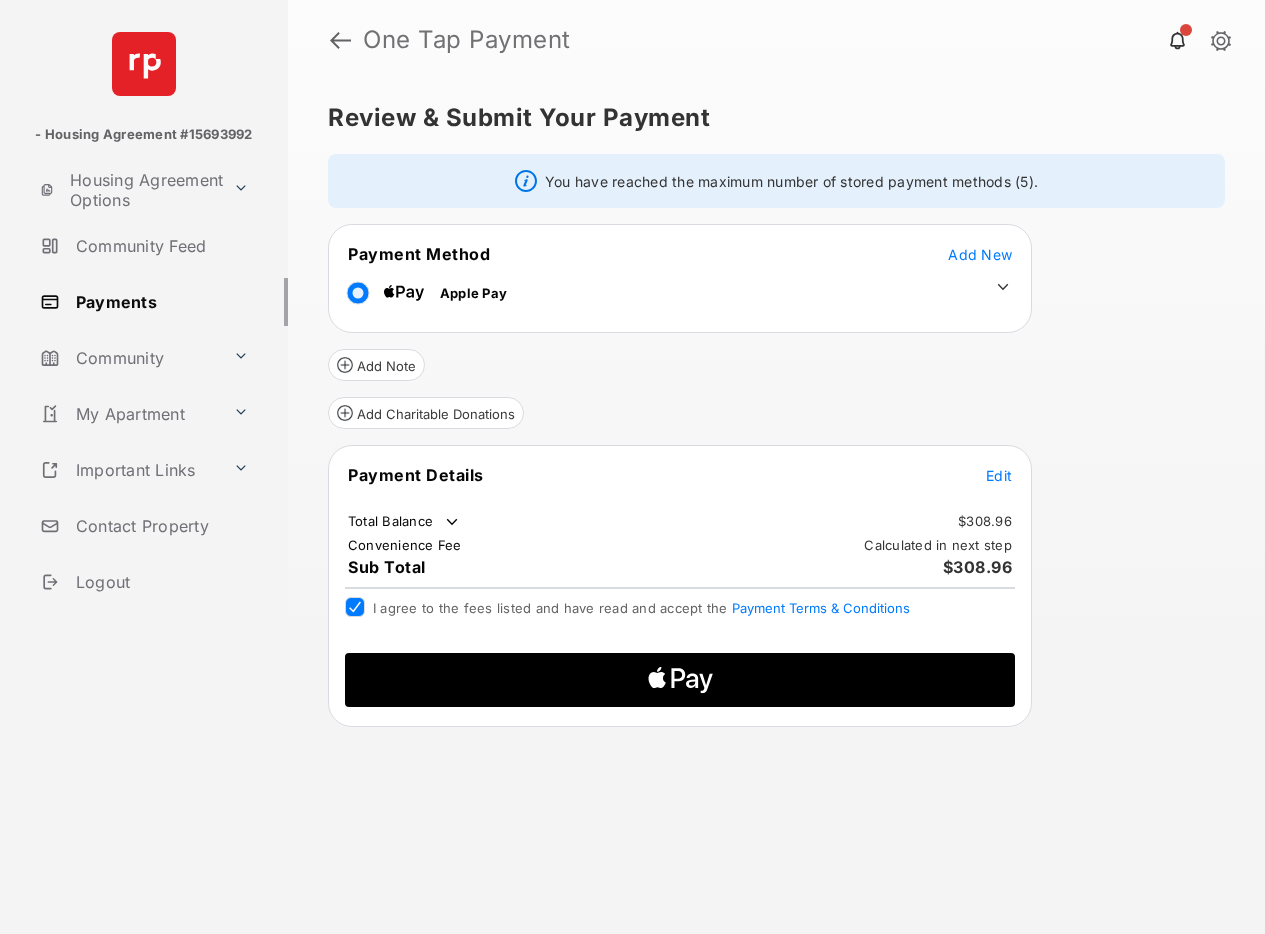 click on "Apple Logo" at bounding box center (680, 680) 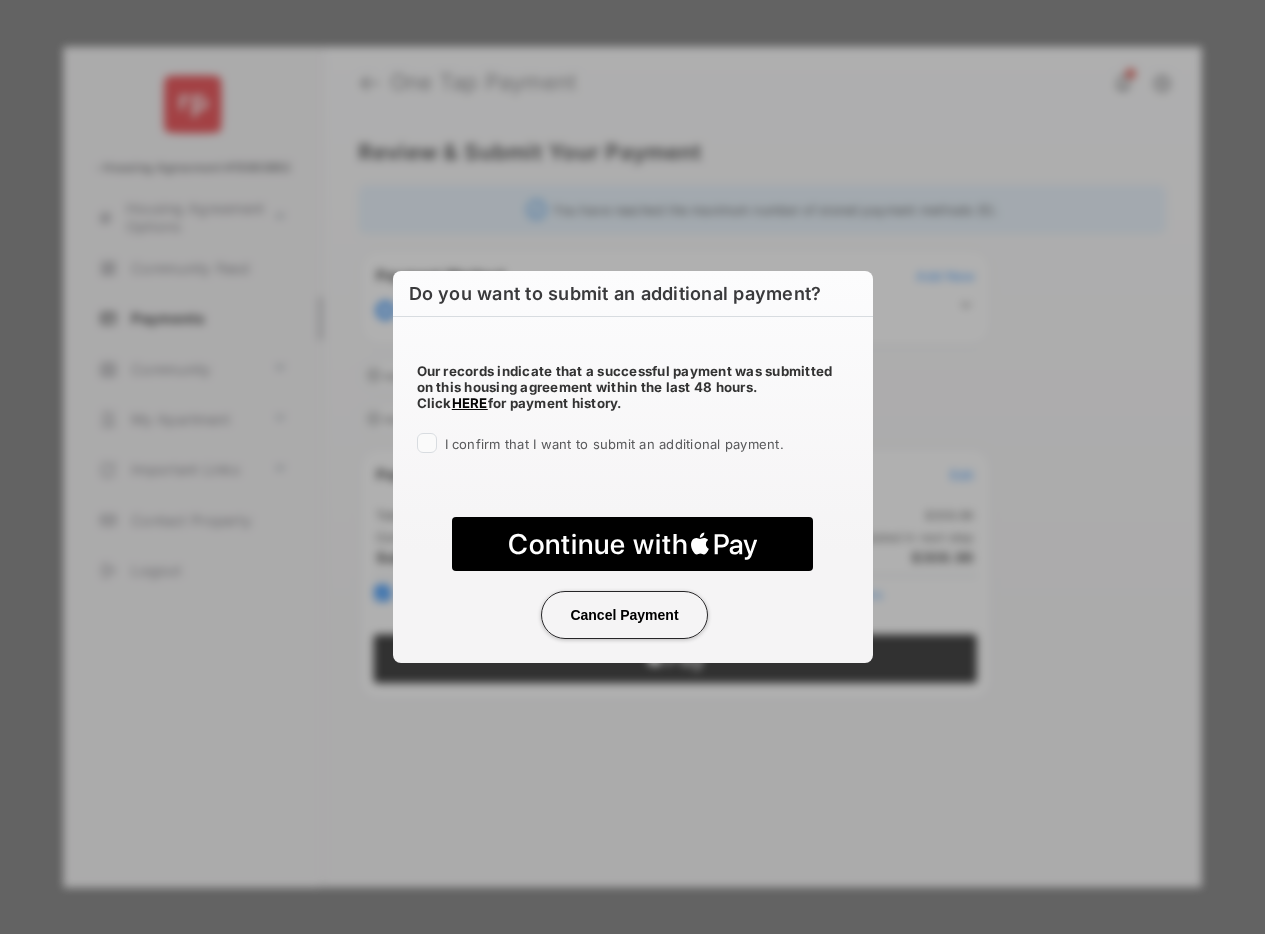 click on "Cancel Payment" at bounding box center [624, 615] 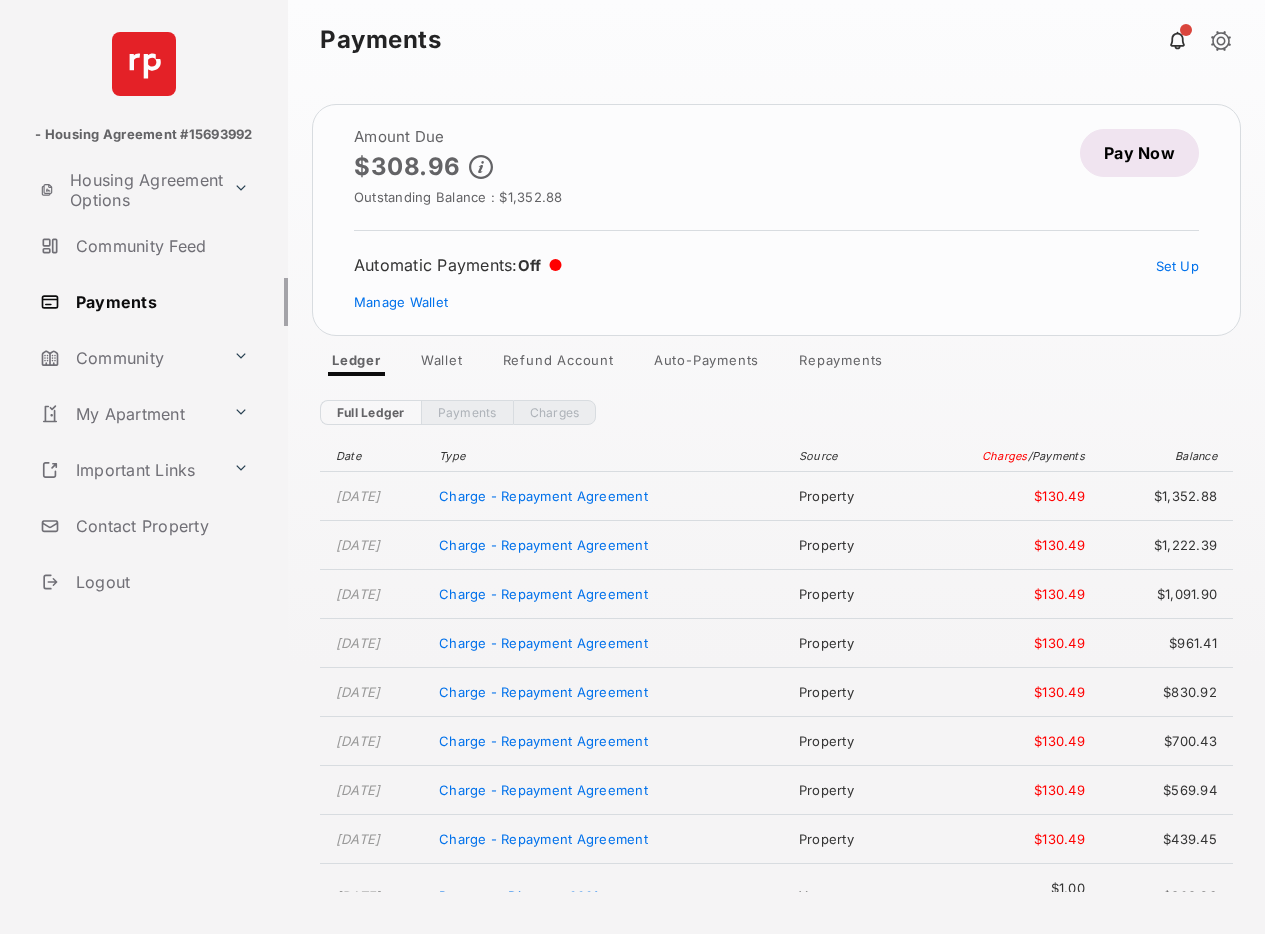 click at bounding box center (1221, 42) 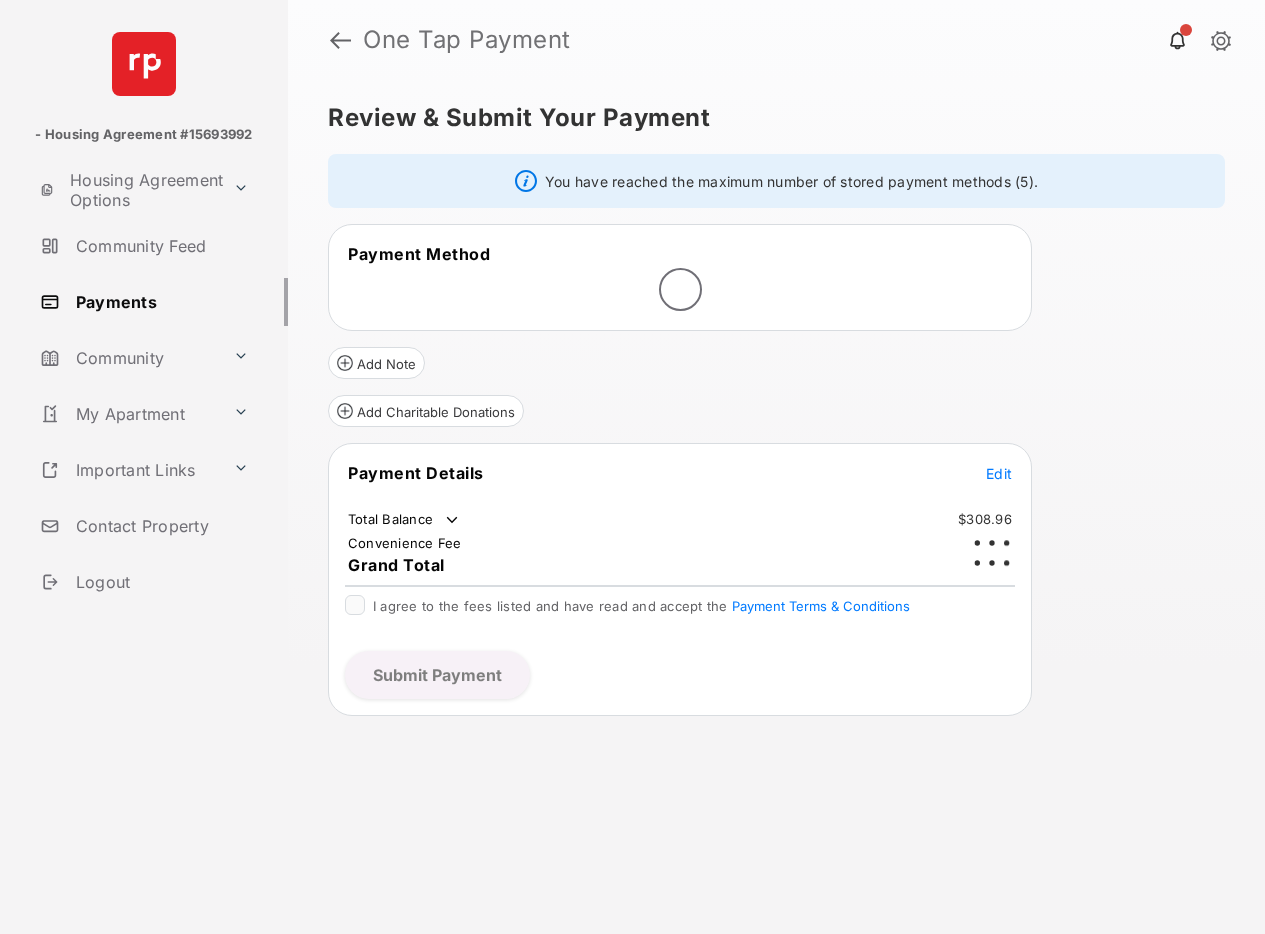 scroll, scrollTop: 0, scrollLeft: 0, axis: both 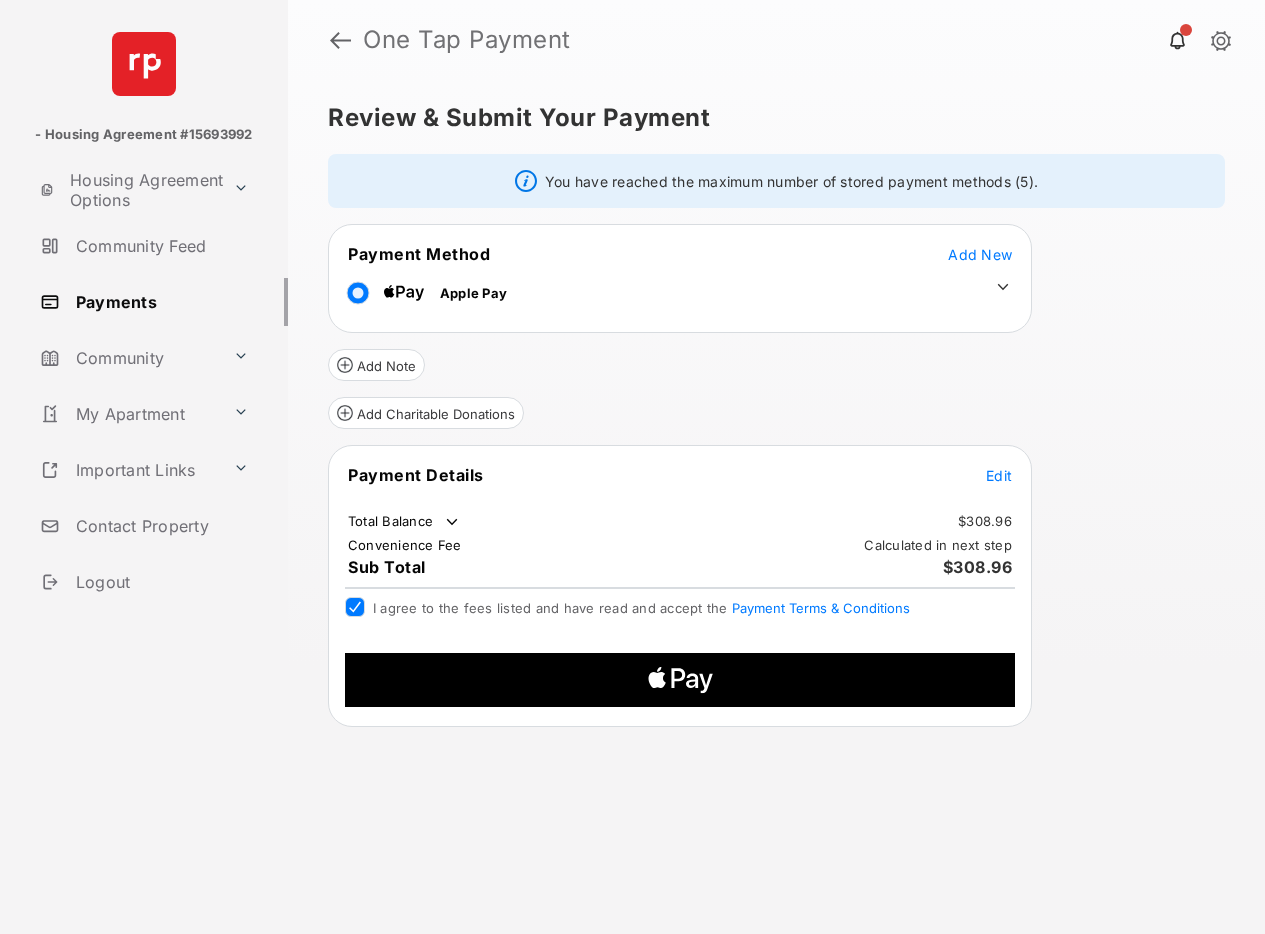 click on "Apple Logo" 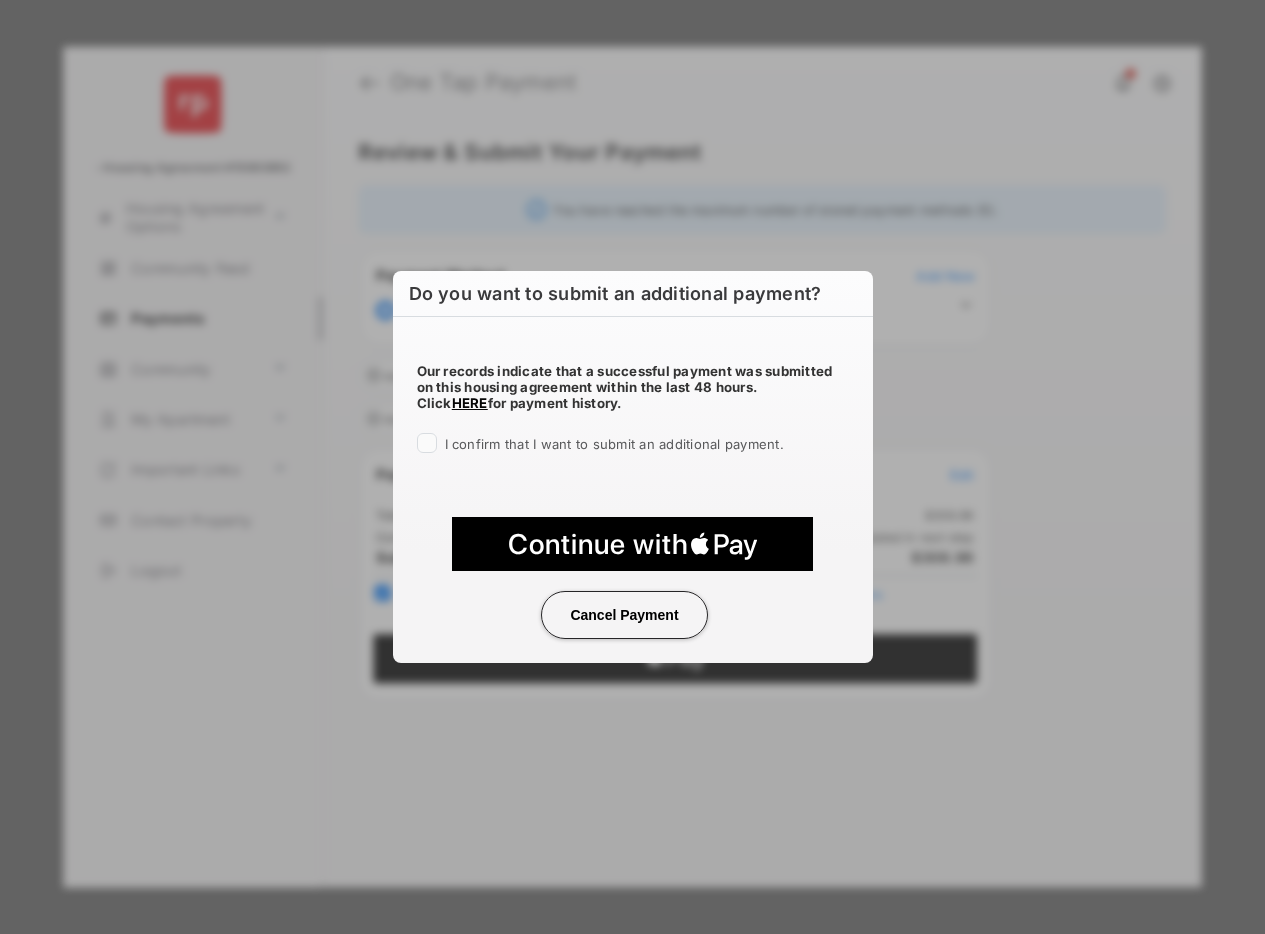 click on "Cancel Payment" at bounding box center (624, 615) 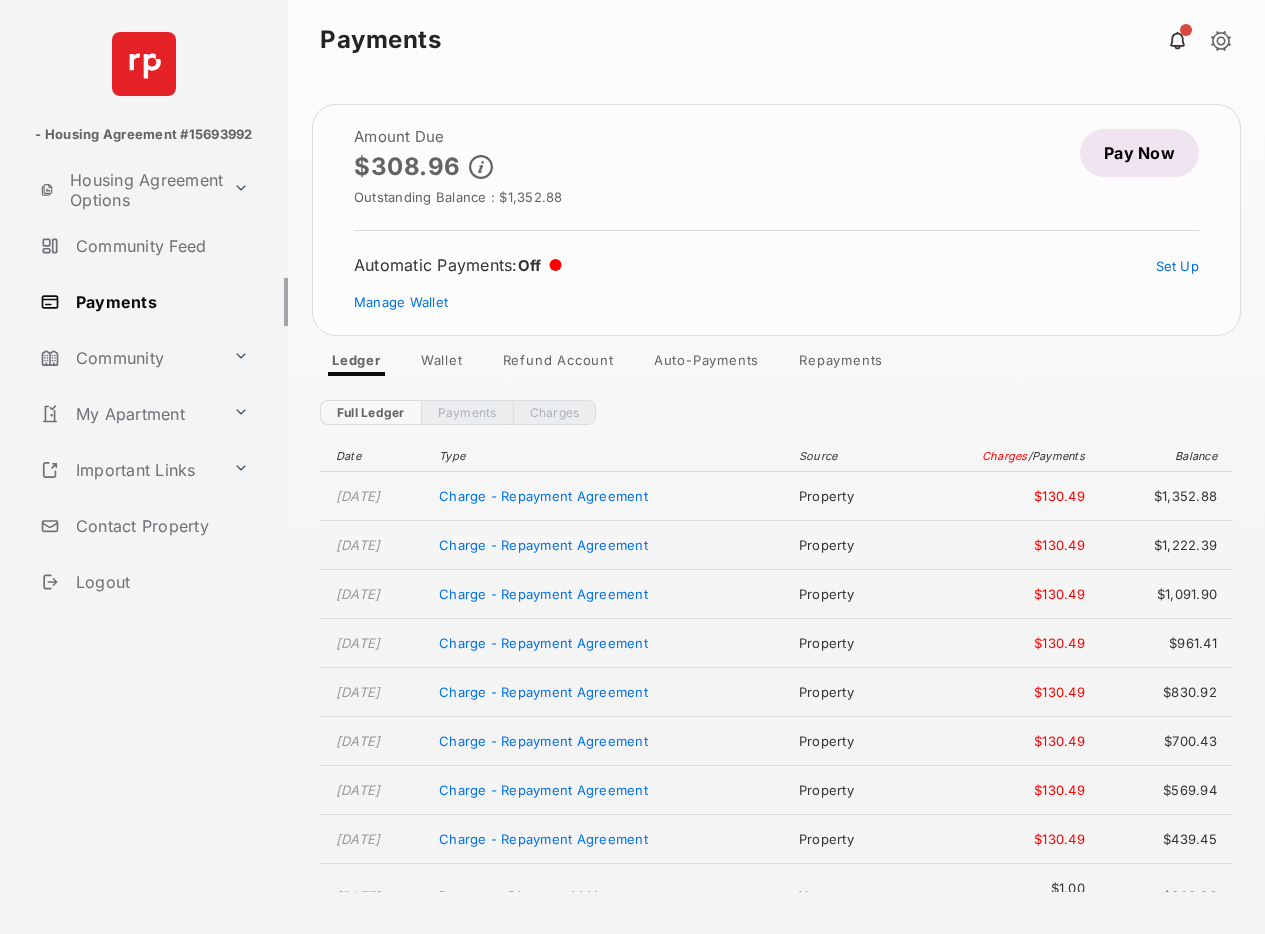 click at bounding box center (1221, 42) 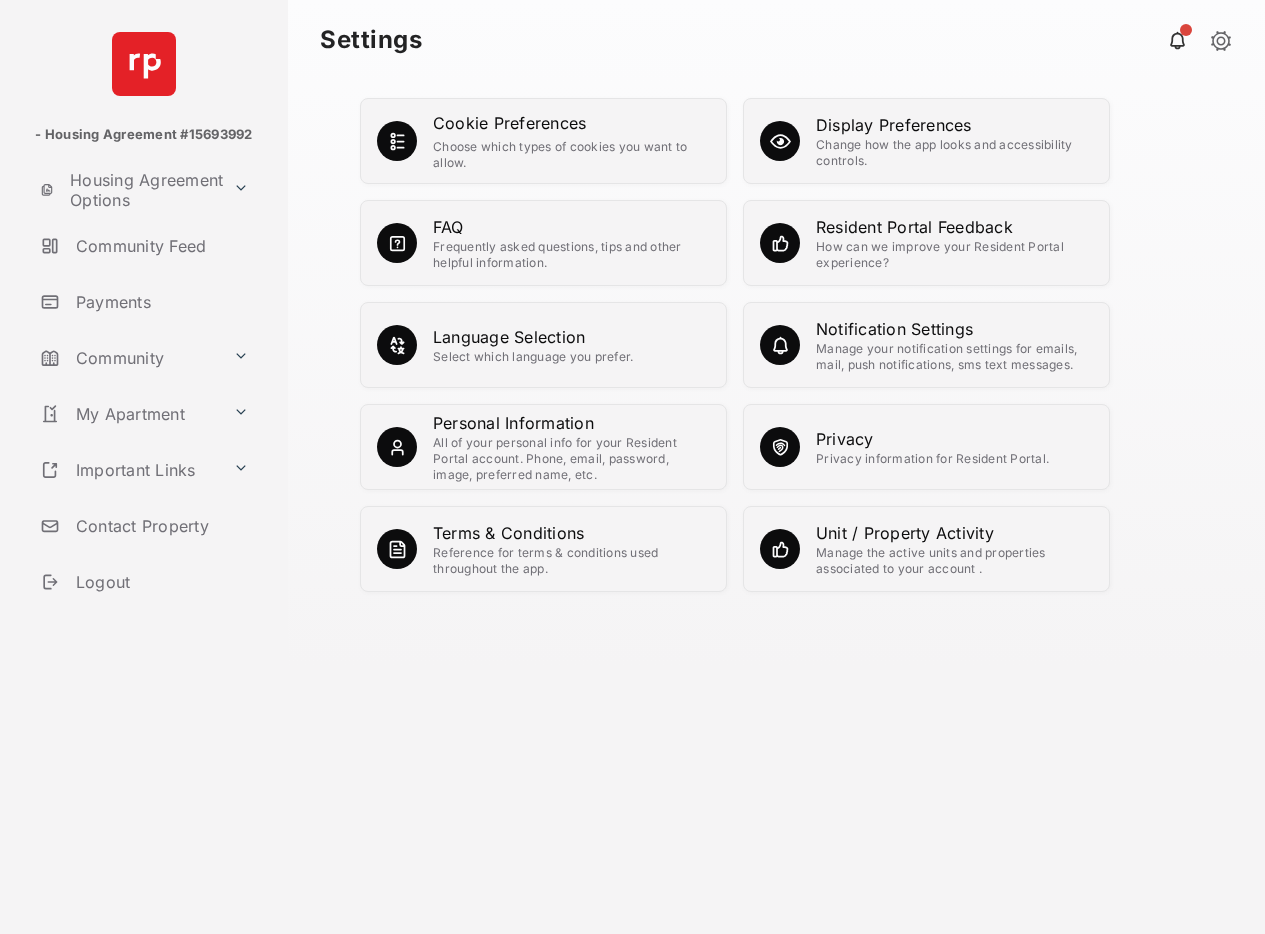 click on "Change how the app looks and accessibility controls." at bounding box center (954, 153) 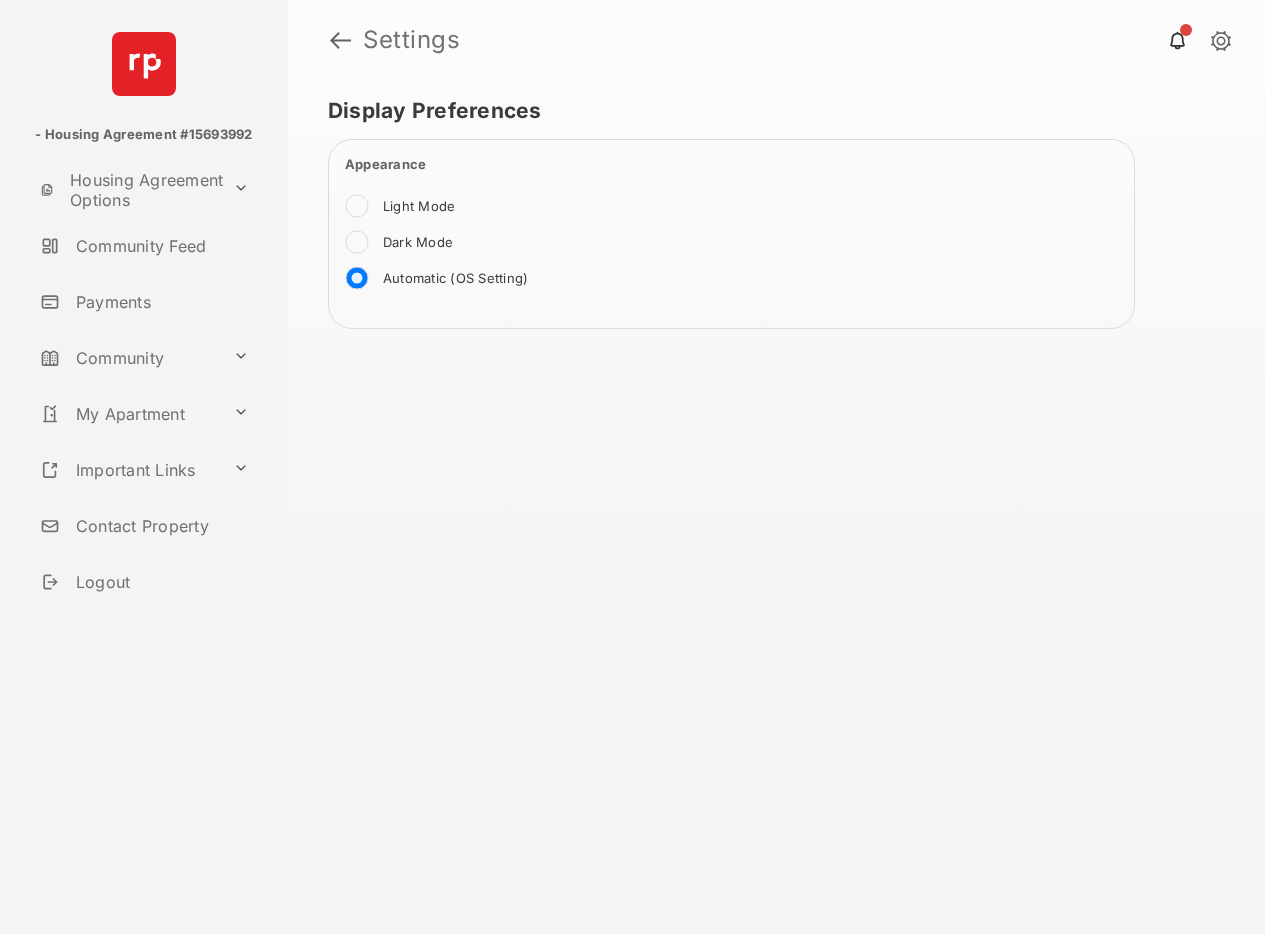 click on "Dark Mode" at bounding box center [418, 243] 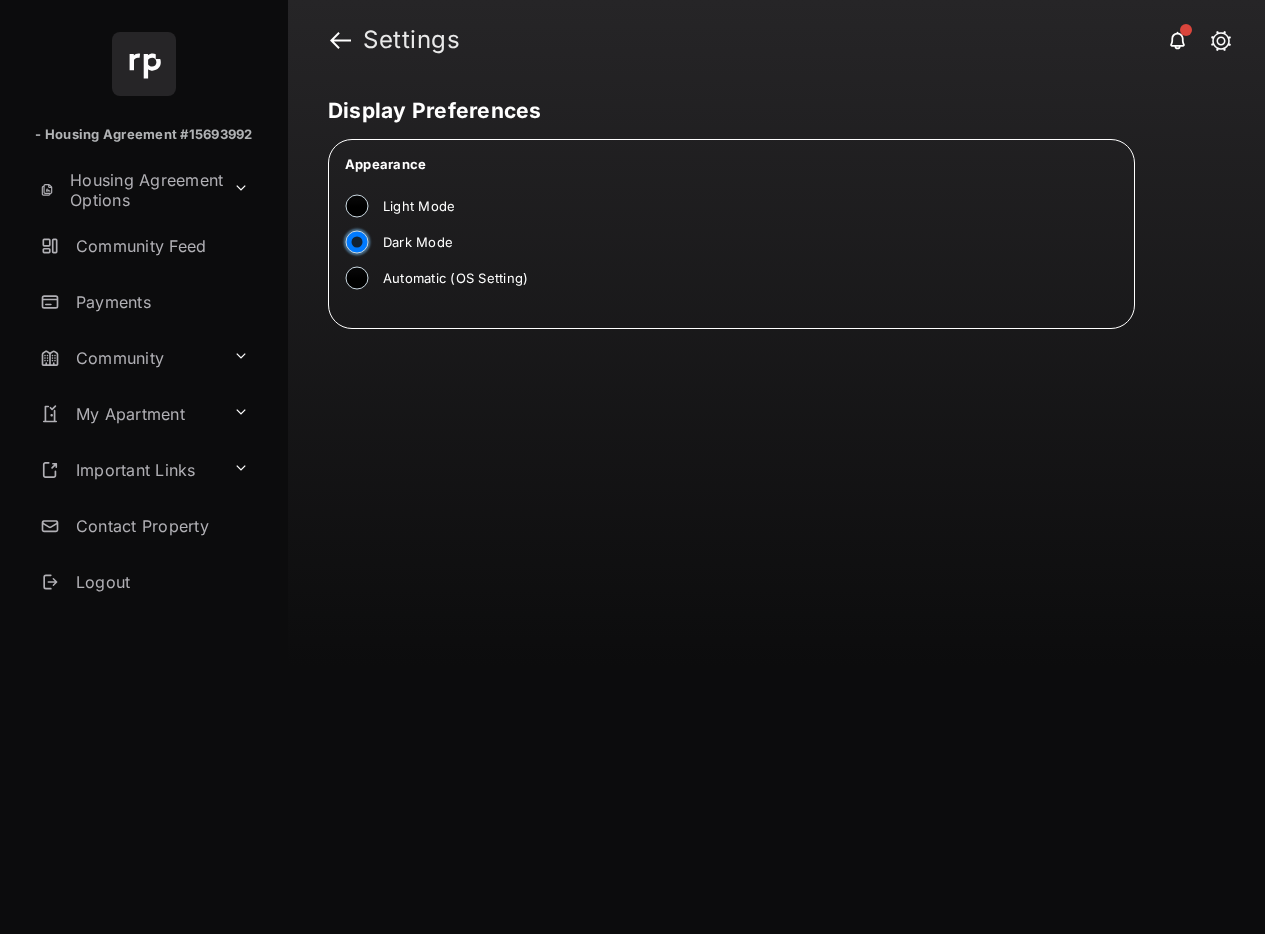 click on "Payments" at bounding box center [160, 302] 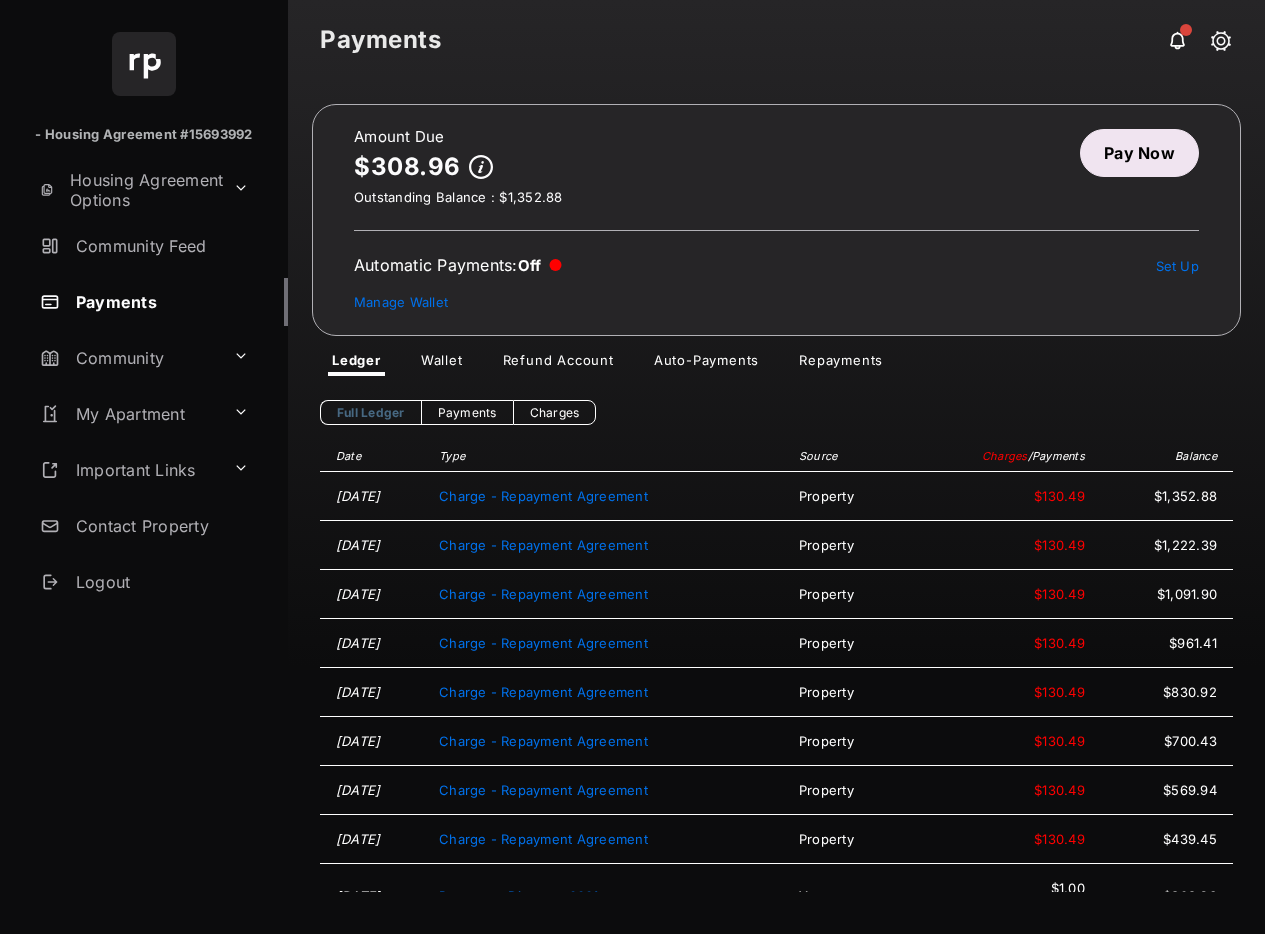 click on "Pay Now" at bounding box center [1139, 153] 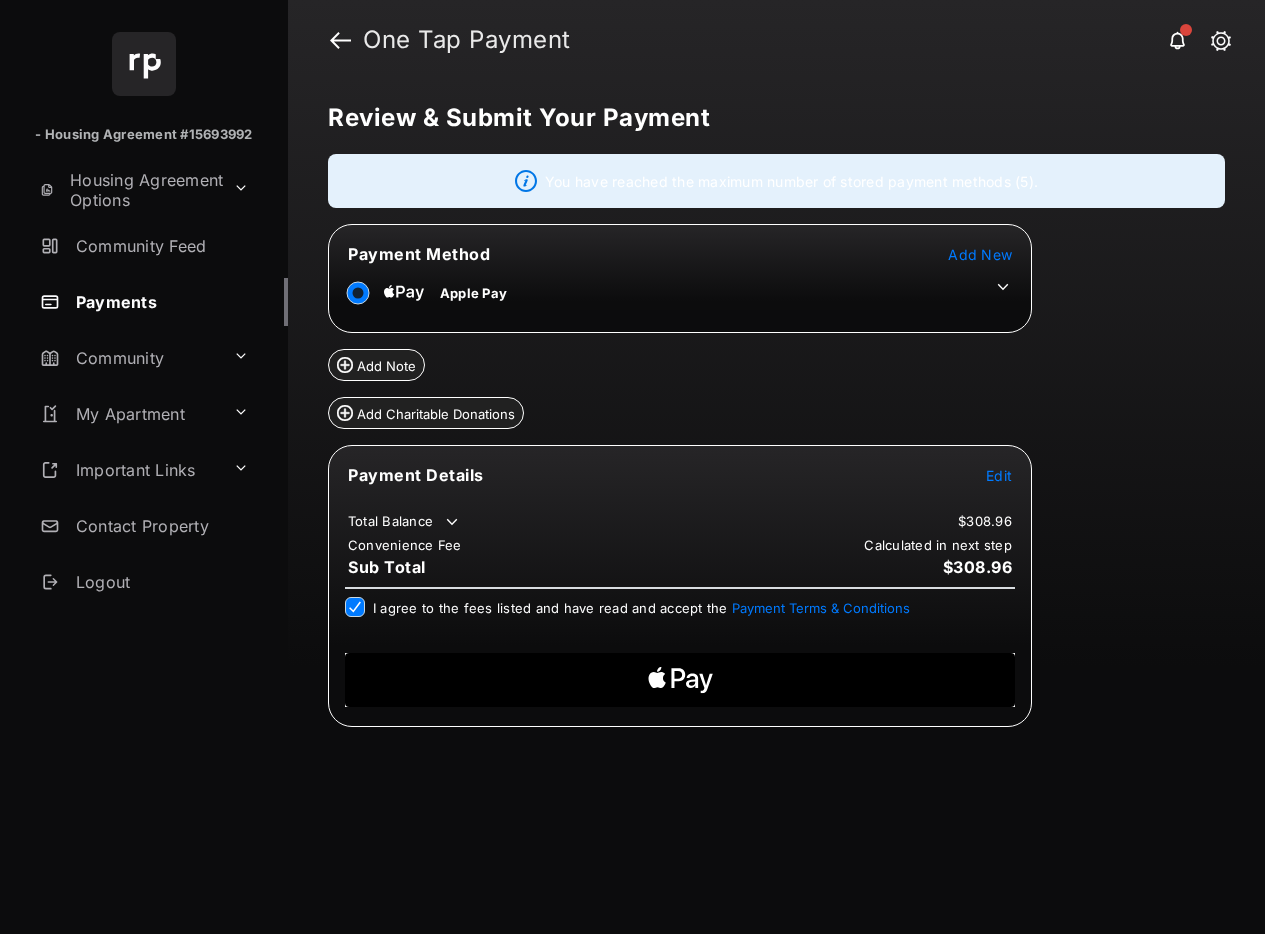 click on "Apple Logo" 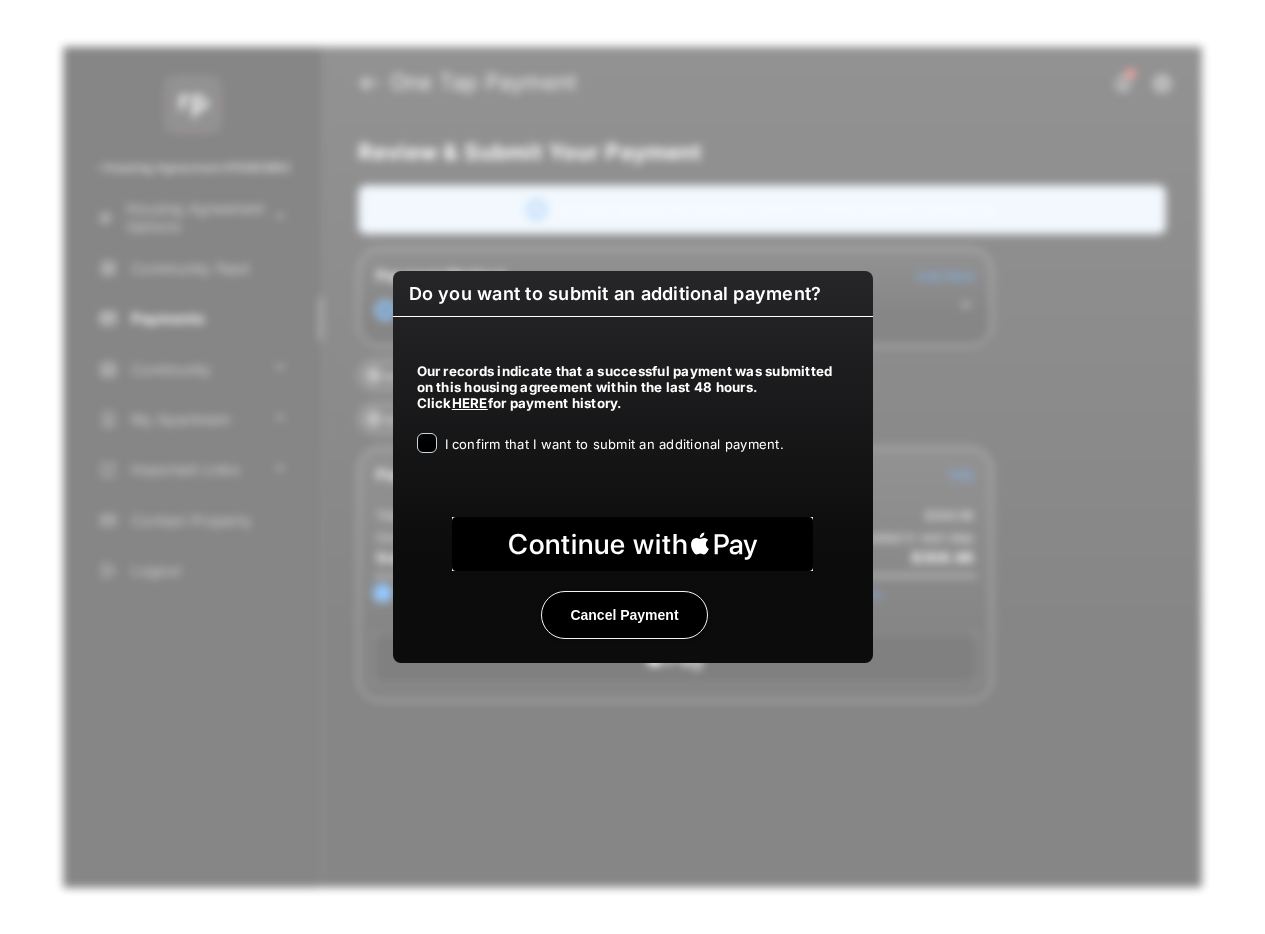 click on "Cancel Payment" at bounding box center [624, 615] 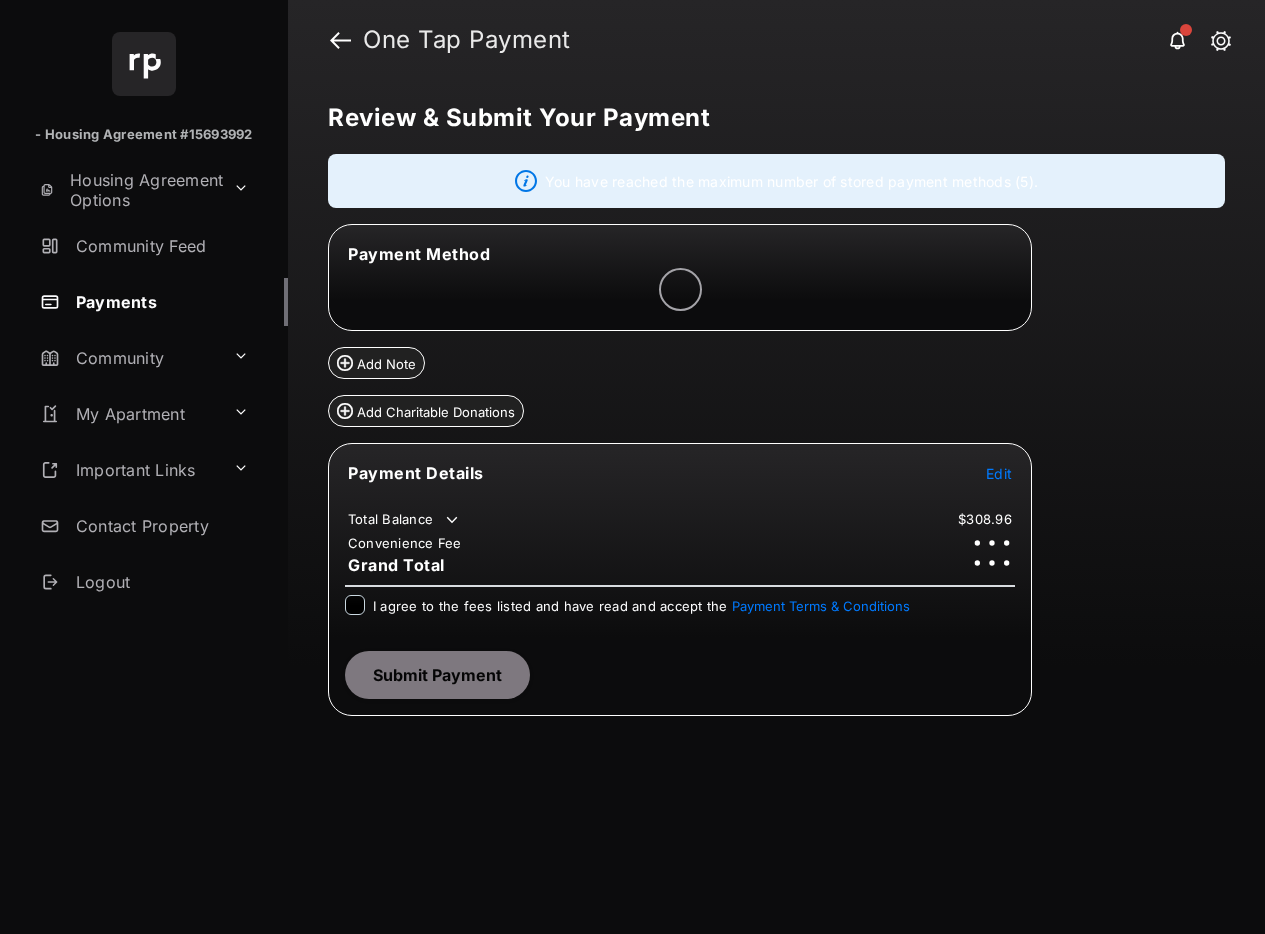 scroll, scrollTop: 0, scrollLeft: 0, axis: both 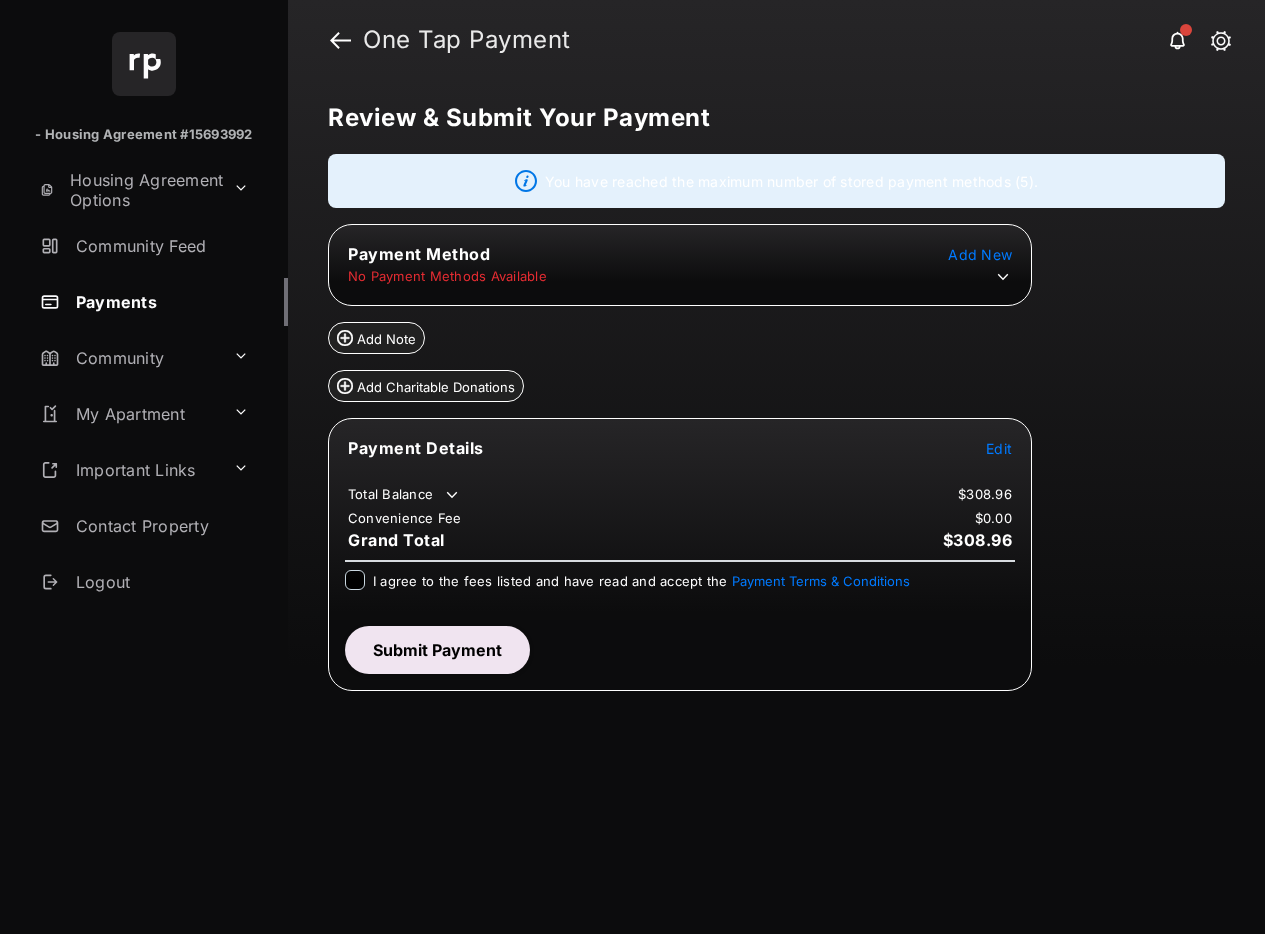 click 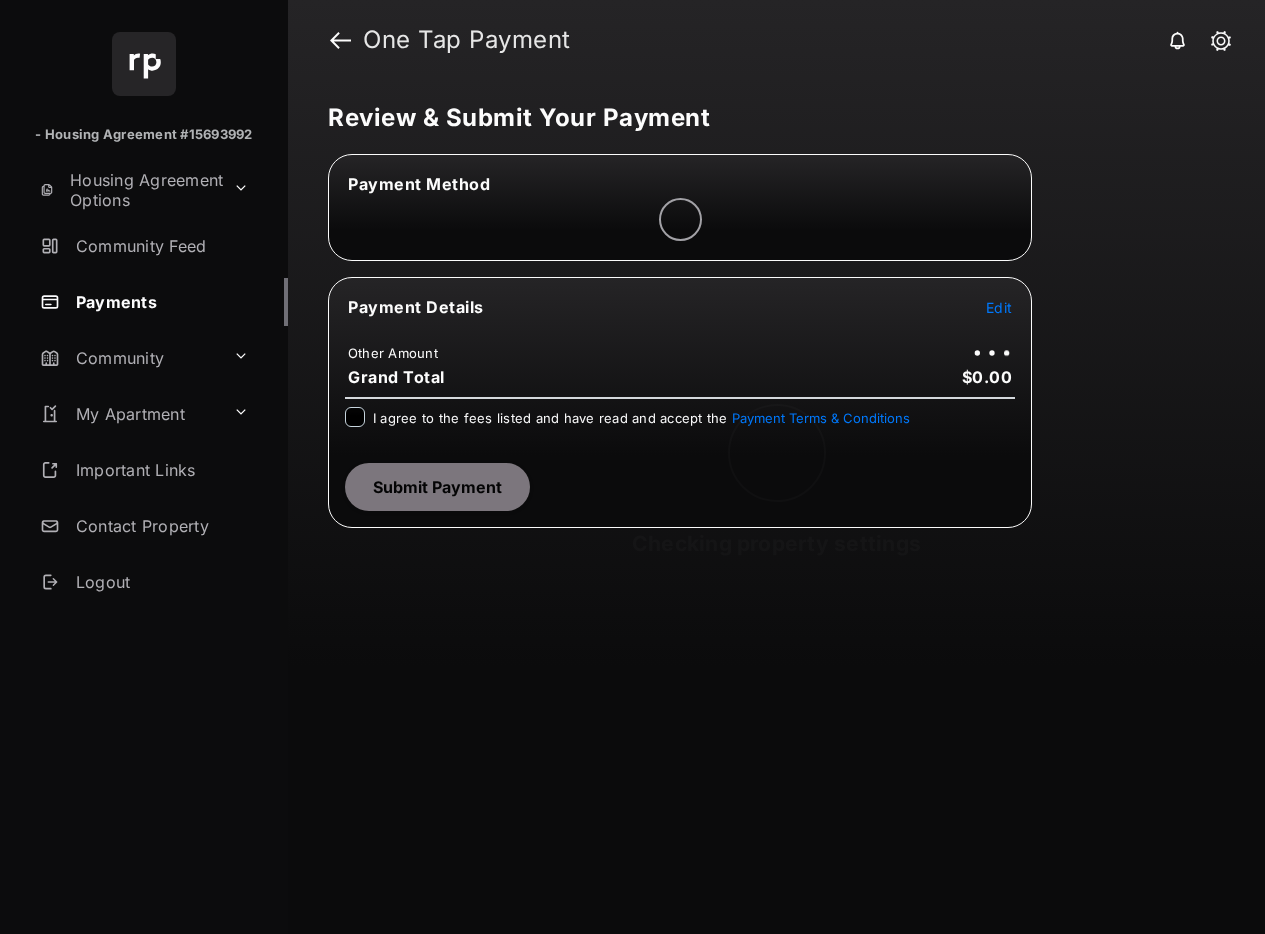 scroll, scrollTop: 0, scrollLeft: 0, axis: both 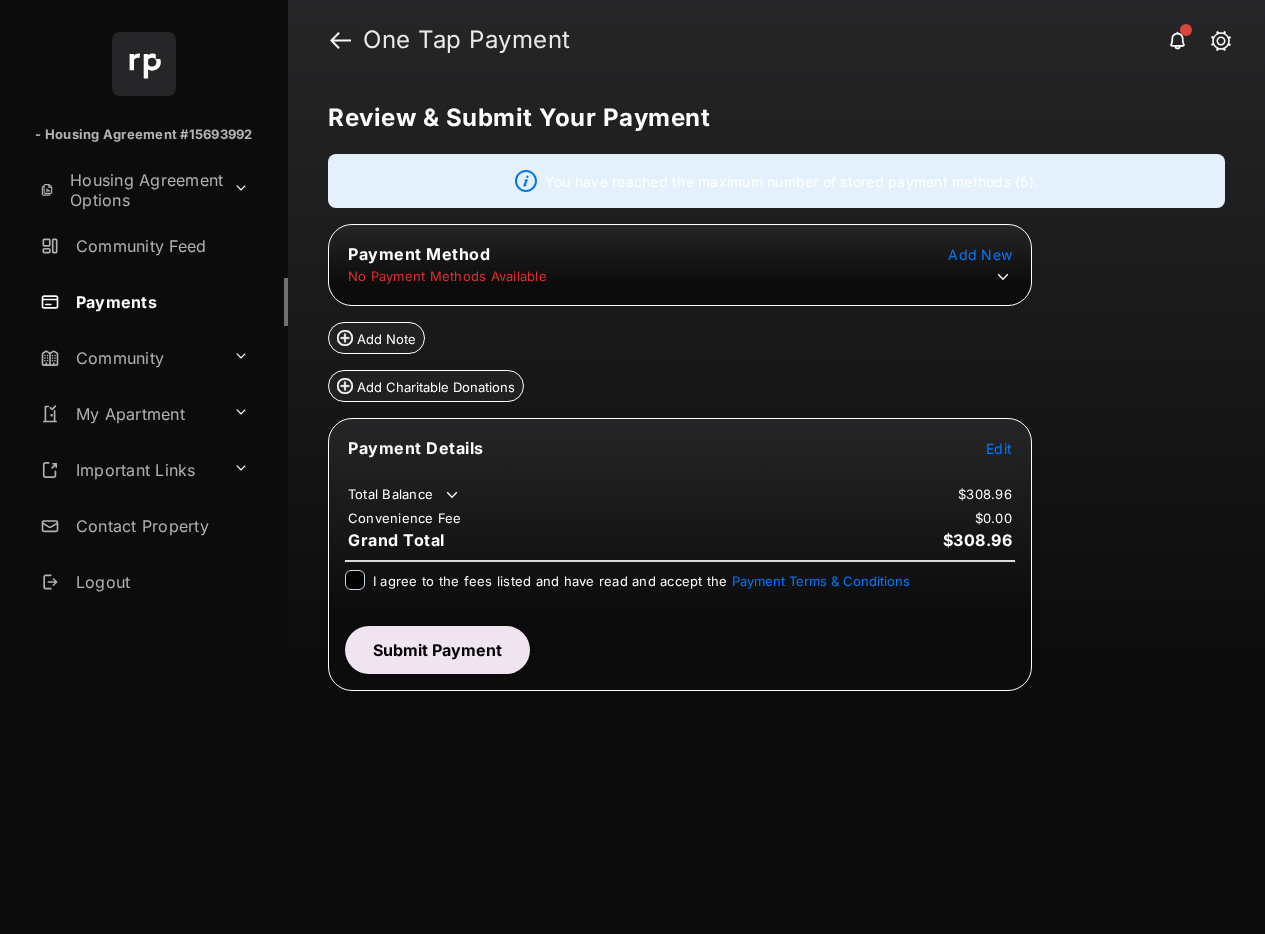 click 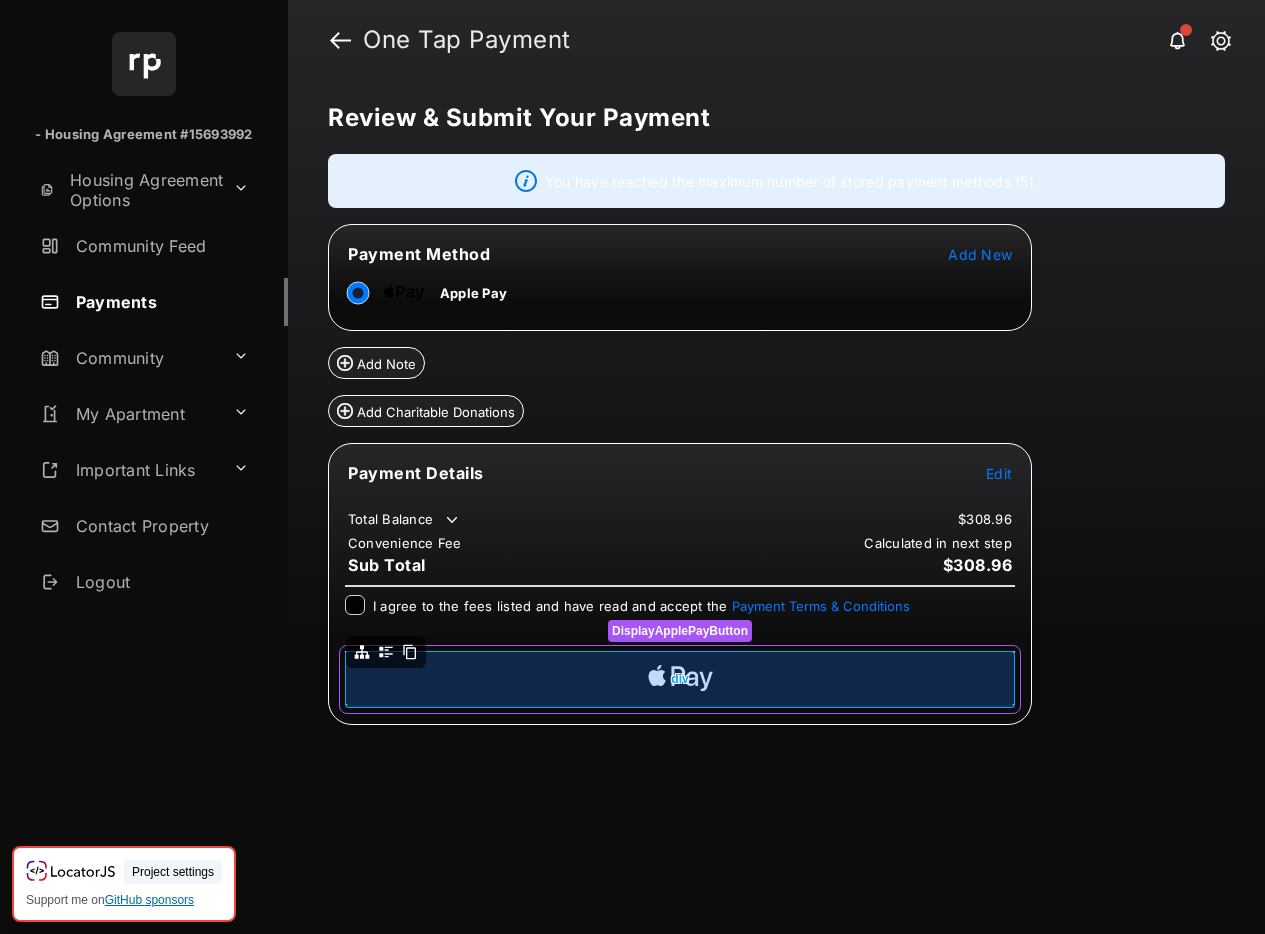 click on "Apple Logo" 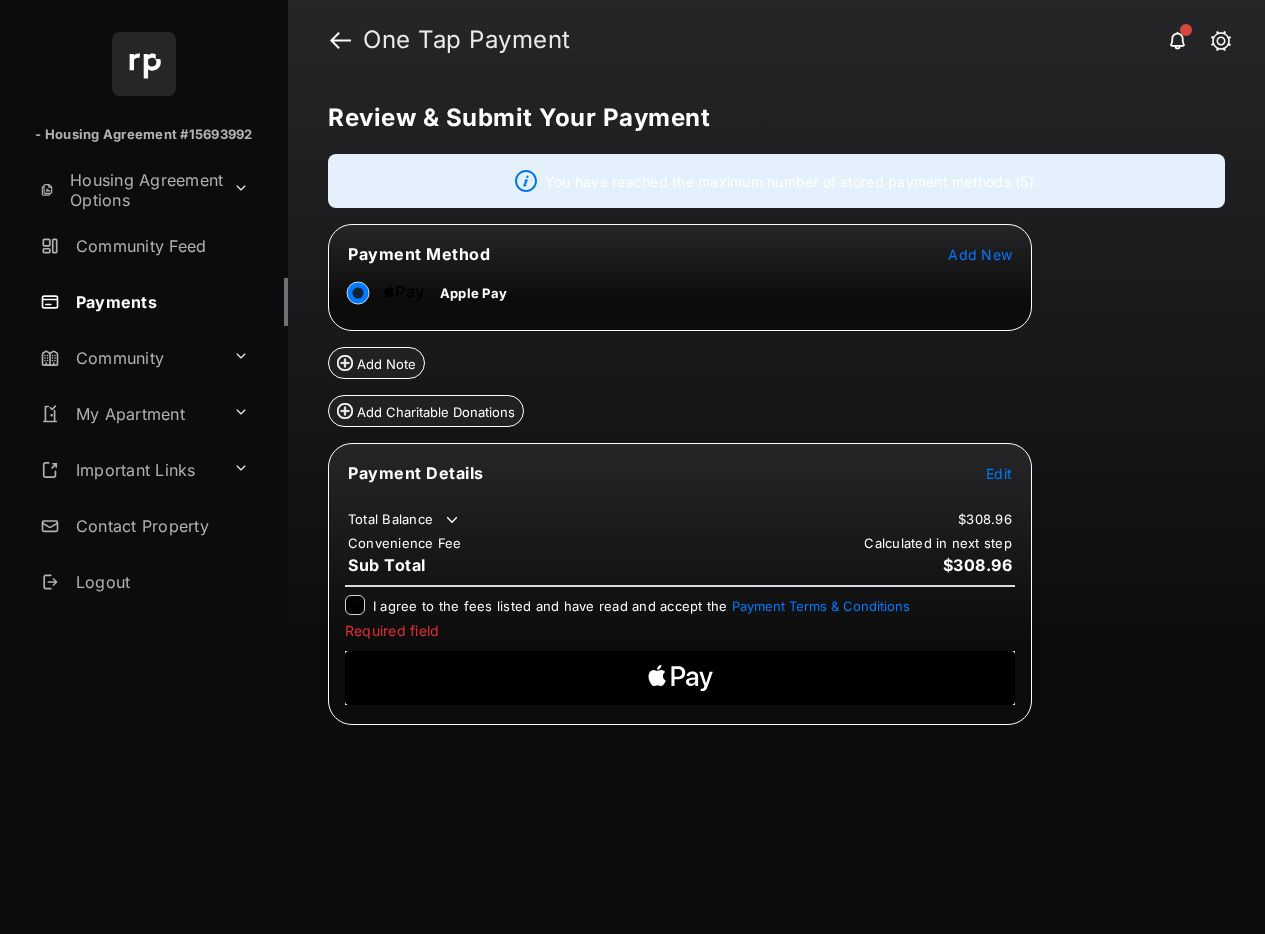 click on "Payments" at bounding box center (160, 302) 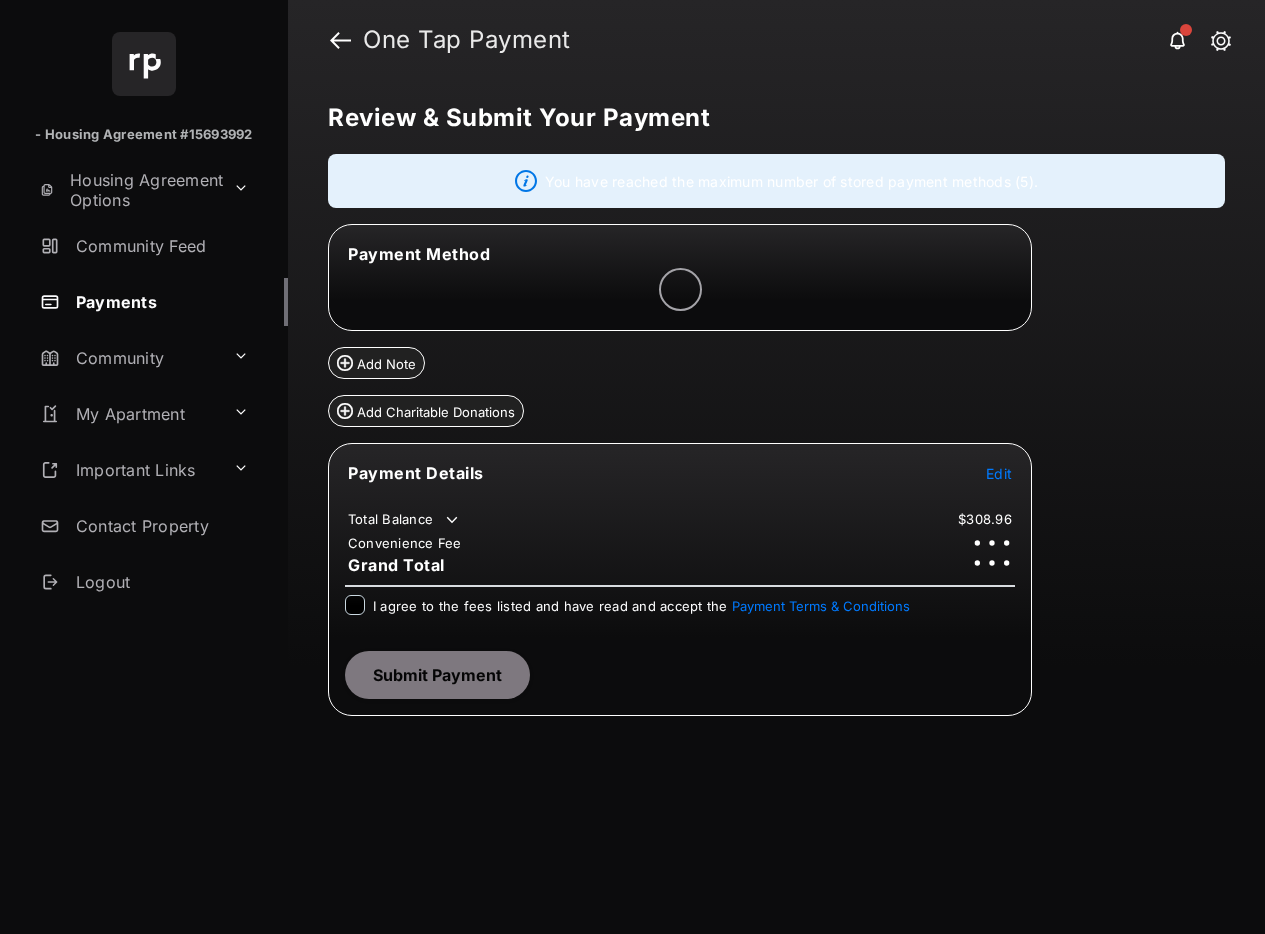 scroll, scrollTop: 0, scrollLeft: 0, axis: both 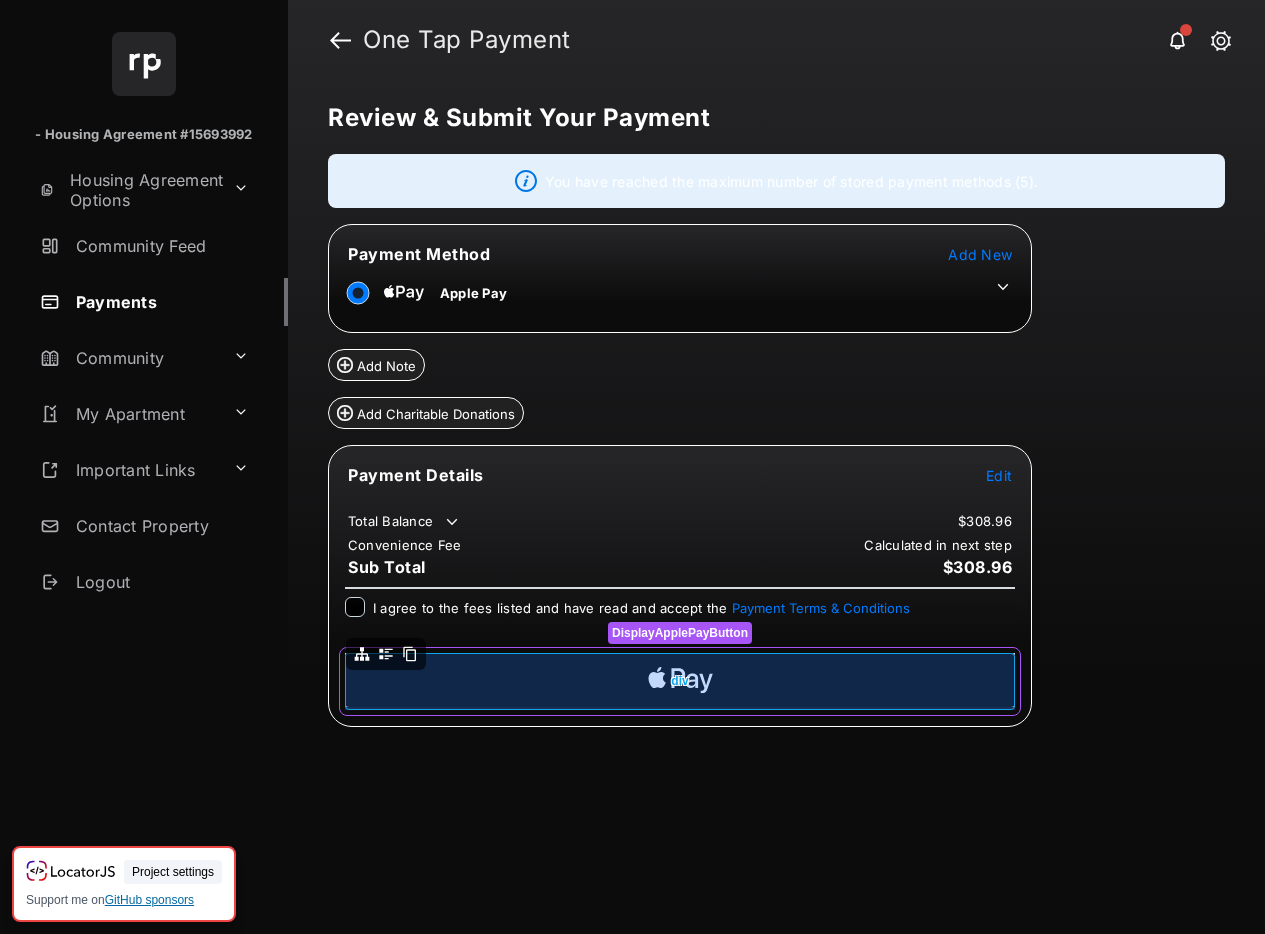 click on "Apple Logo" 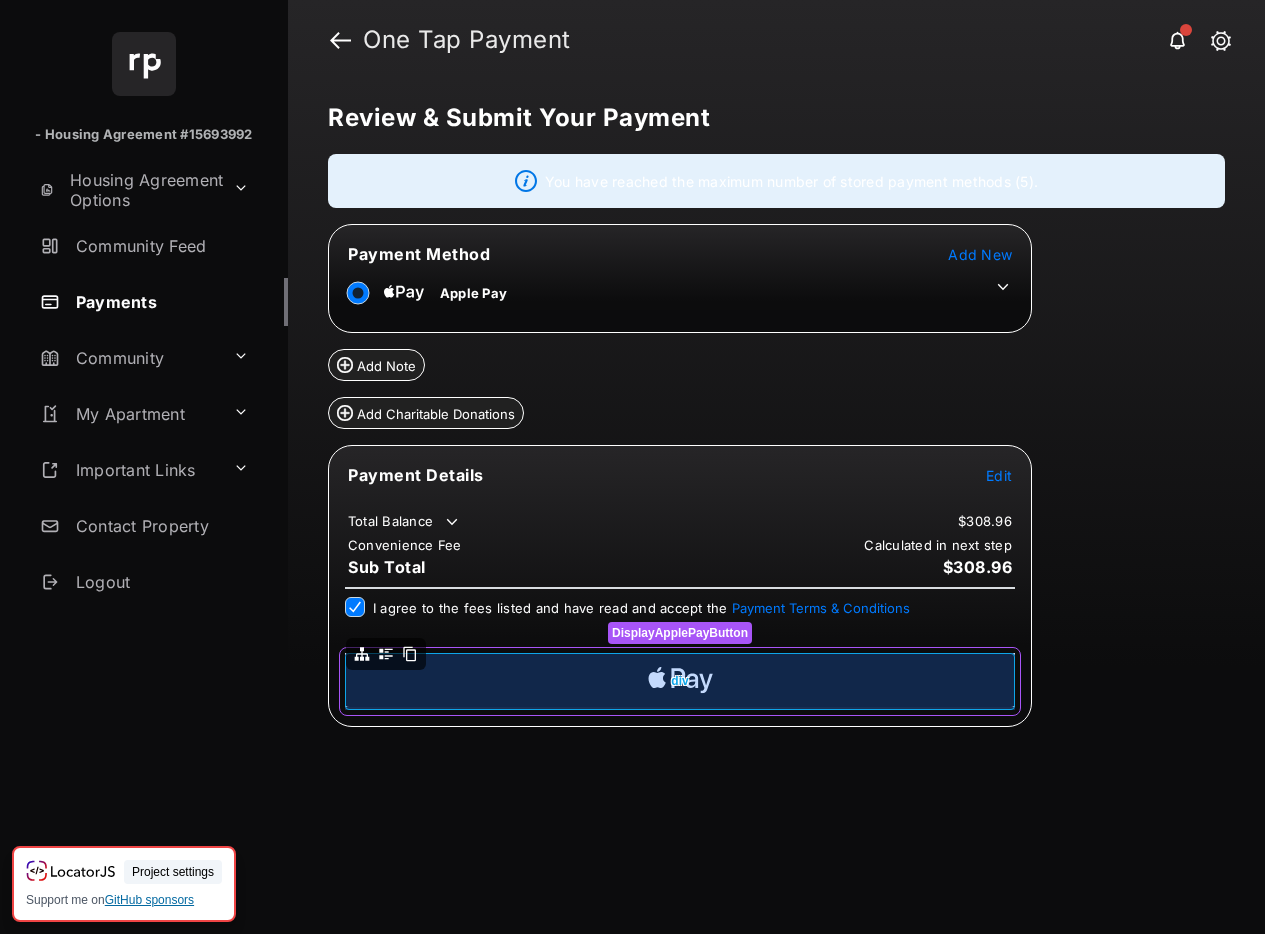 click on "Apple Logo" 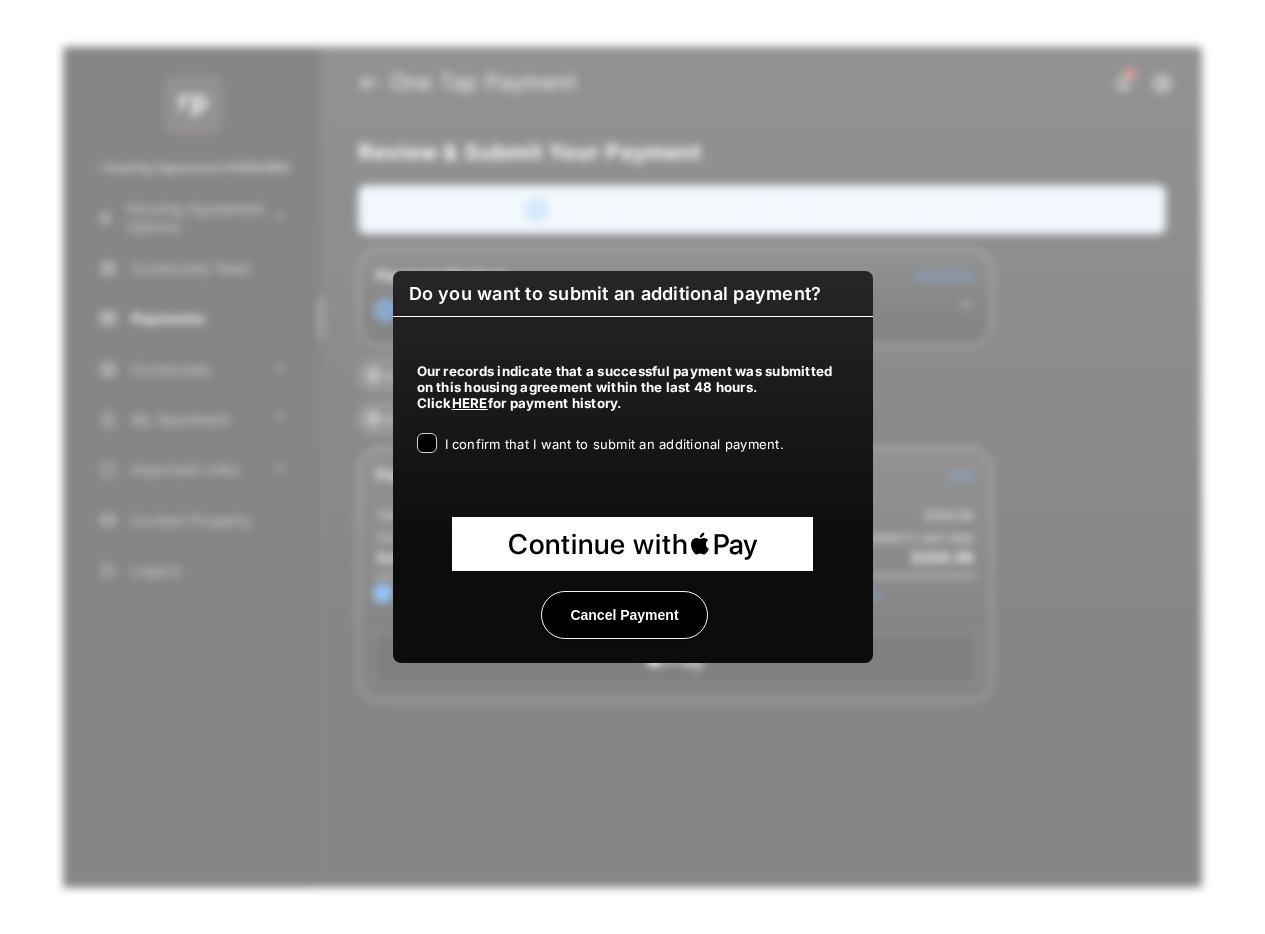 click on "Cancel Payment" at bounding box center [624, 615] 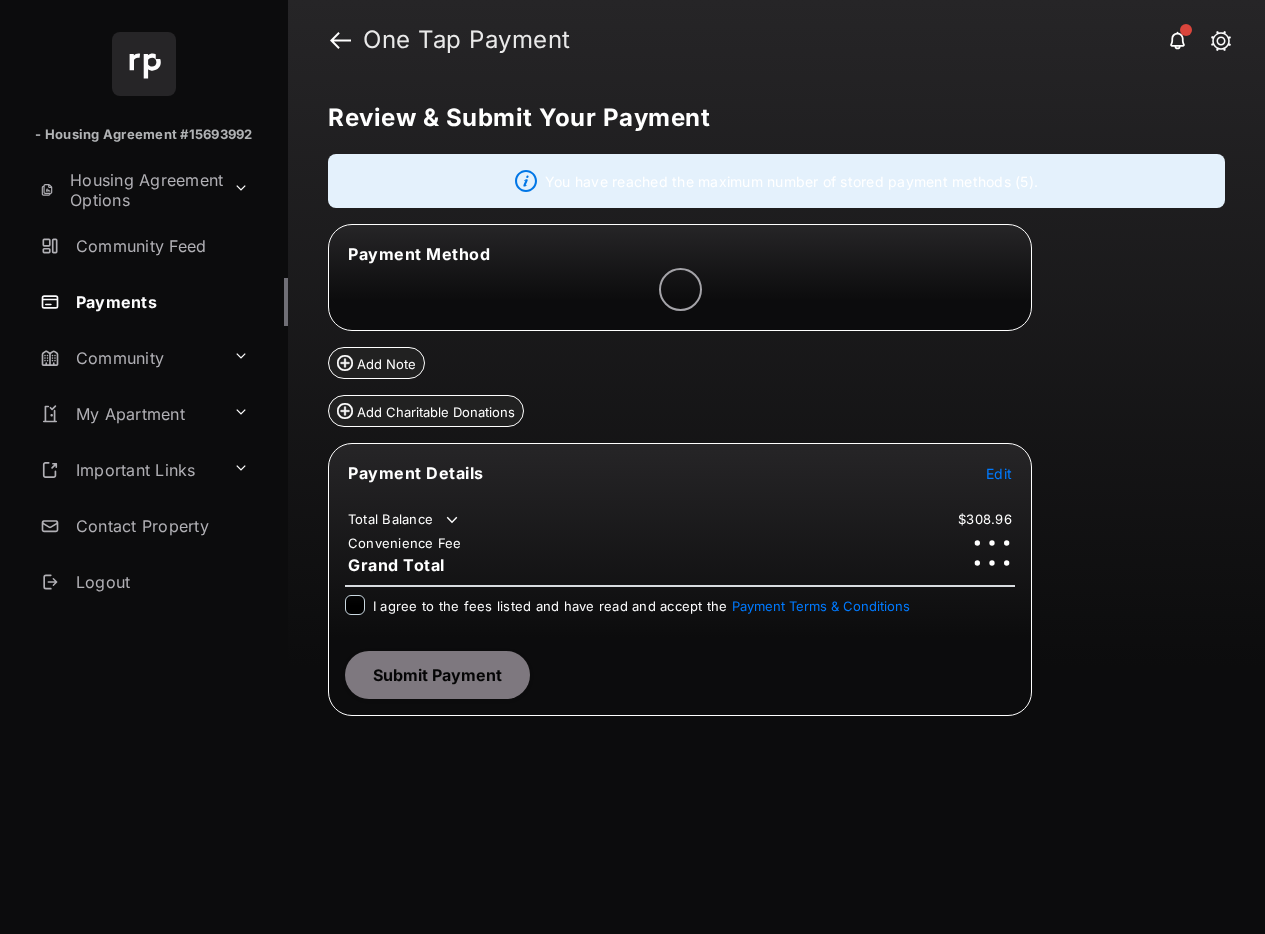 scroll, scrollTop: 0, scrollLeft: 0, axis: both 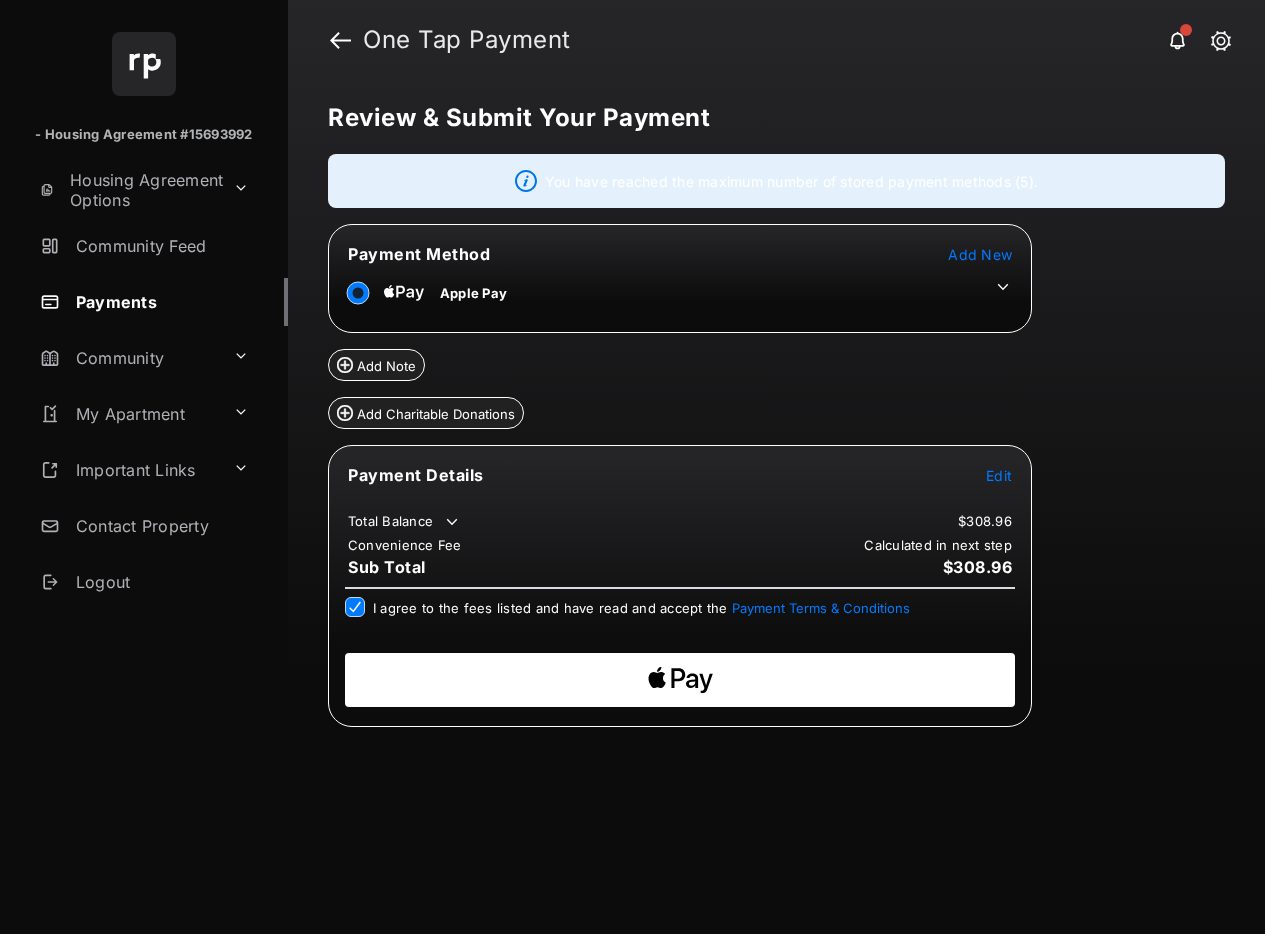 click on "Apple Logo" 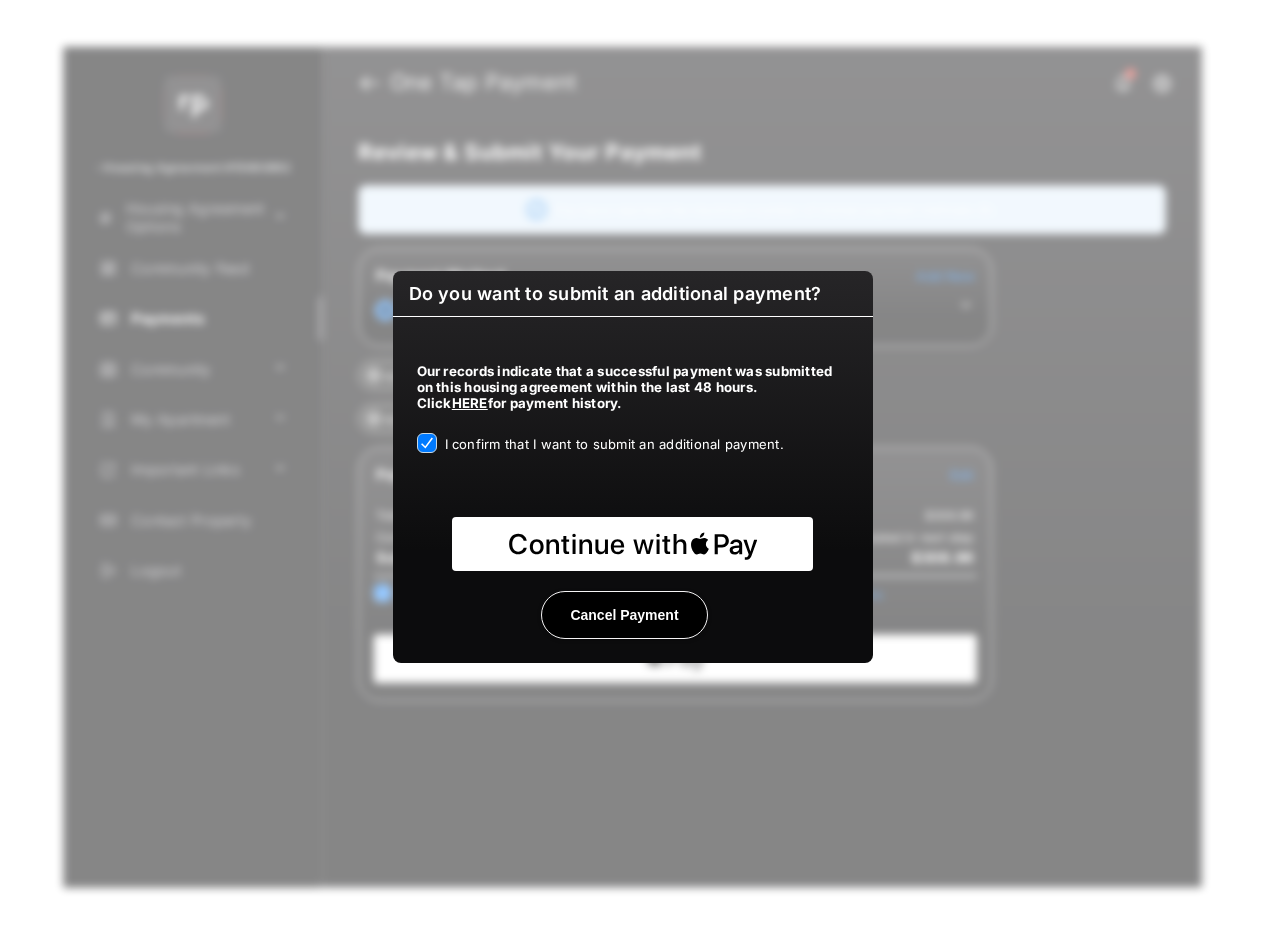 click on "Cancel Payment" at bounding box center (624, 615) 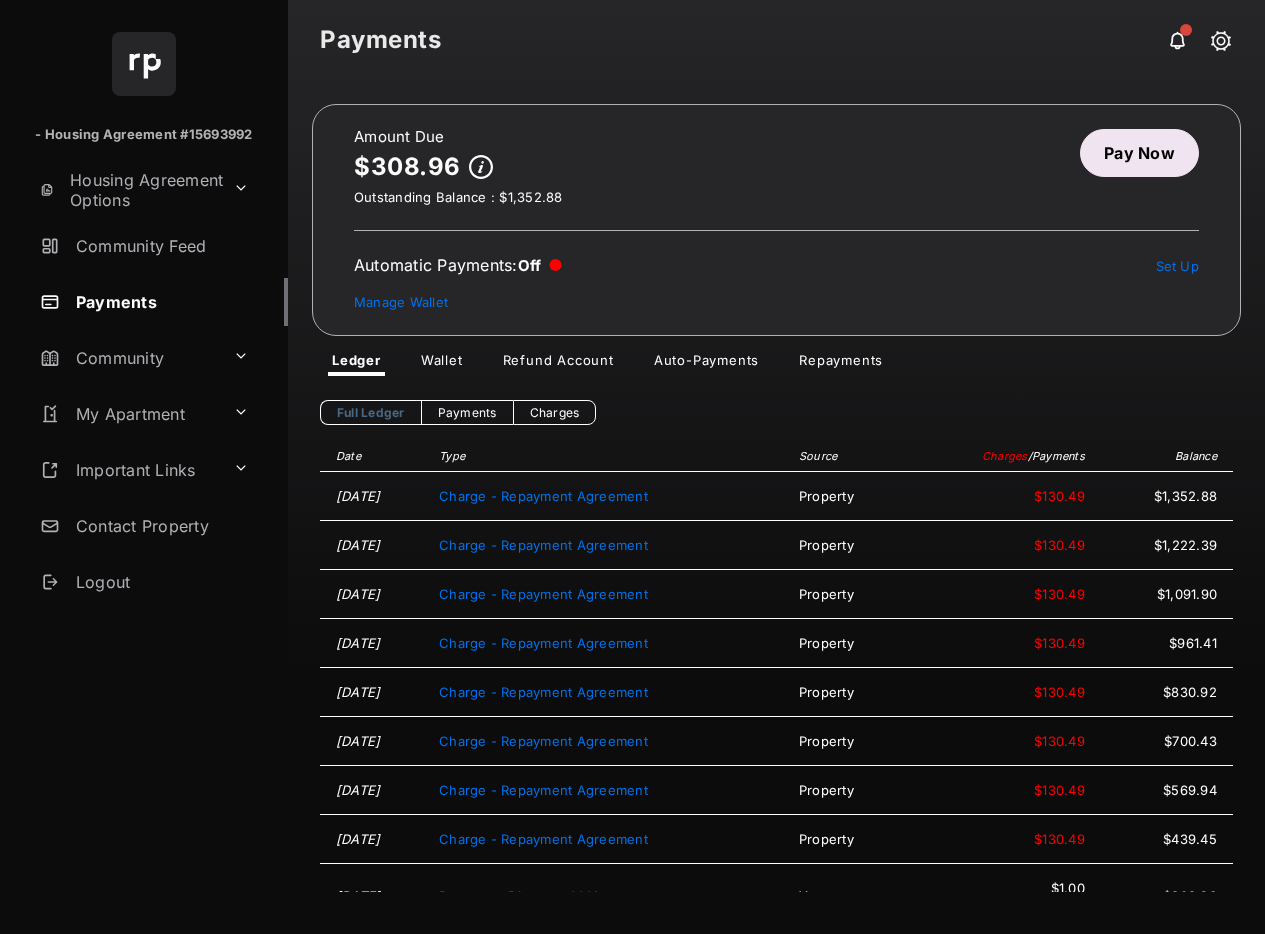 click on "Payments" at bounding box center (160, 302) 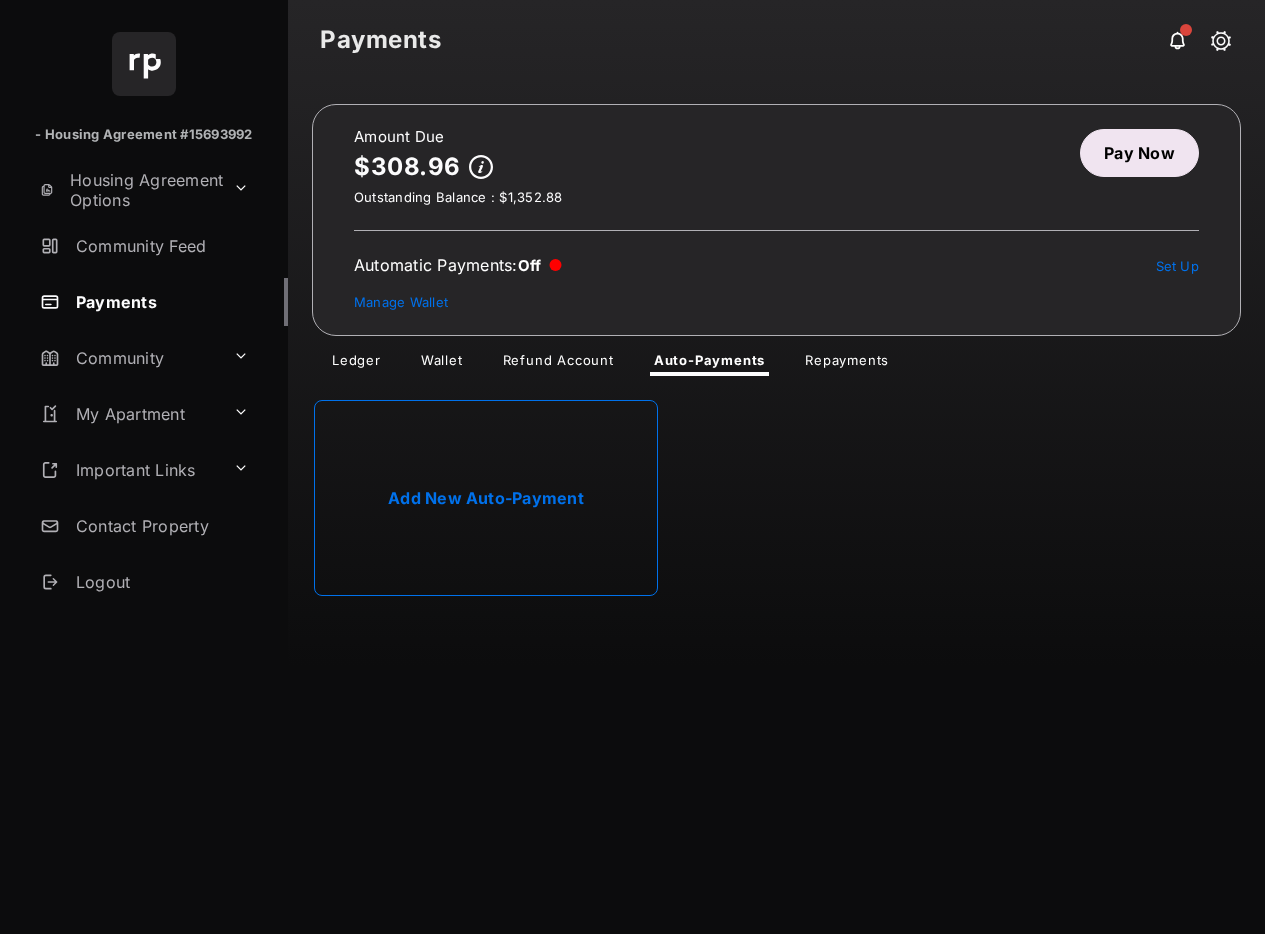 click on "Add New Auto-Payment" at bounding box center [486, 498] 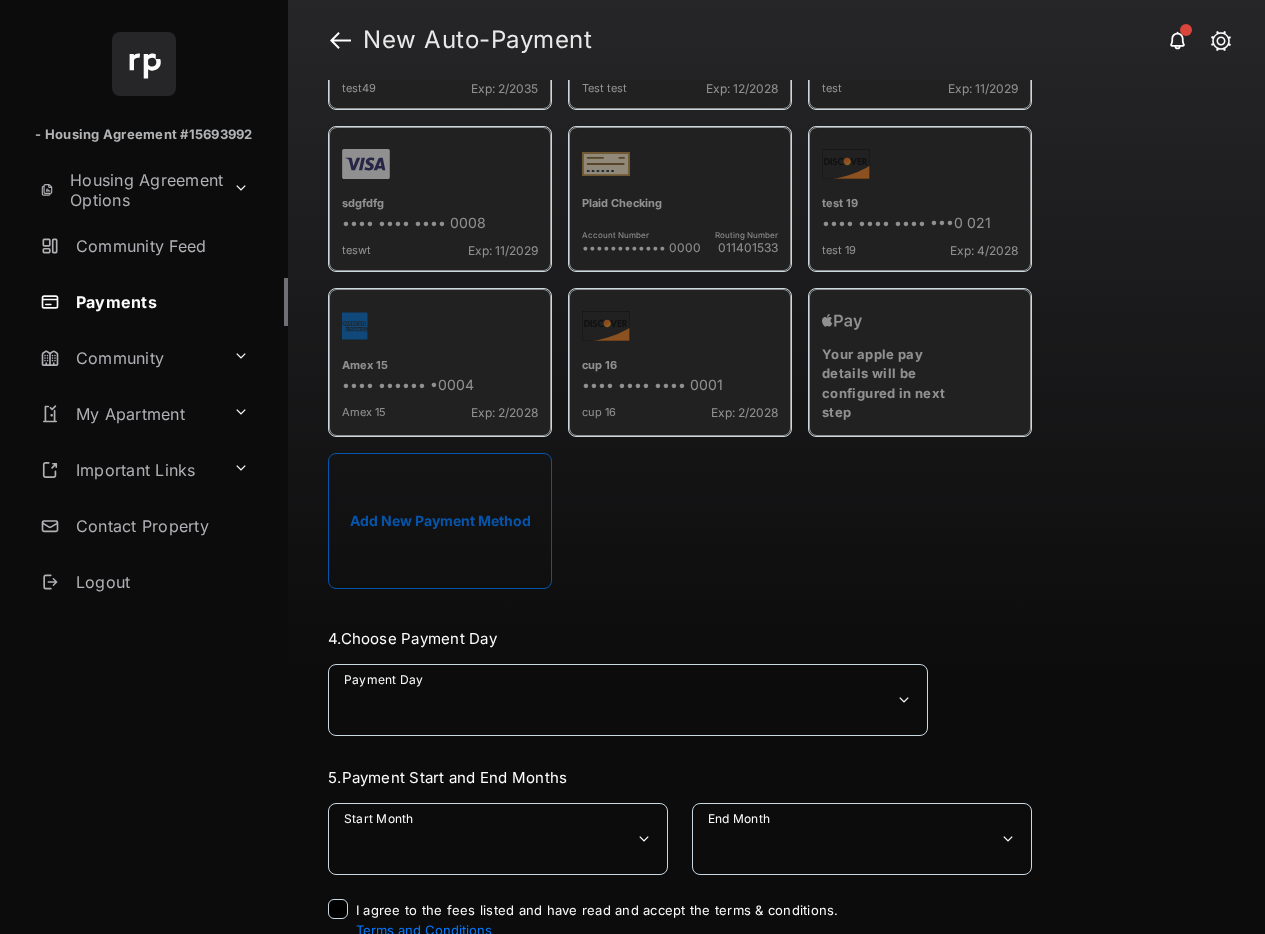 scroll, scrollTop: 1266, scrollLeft: 0, axis: vertical 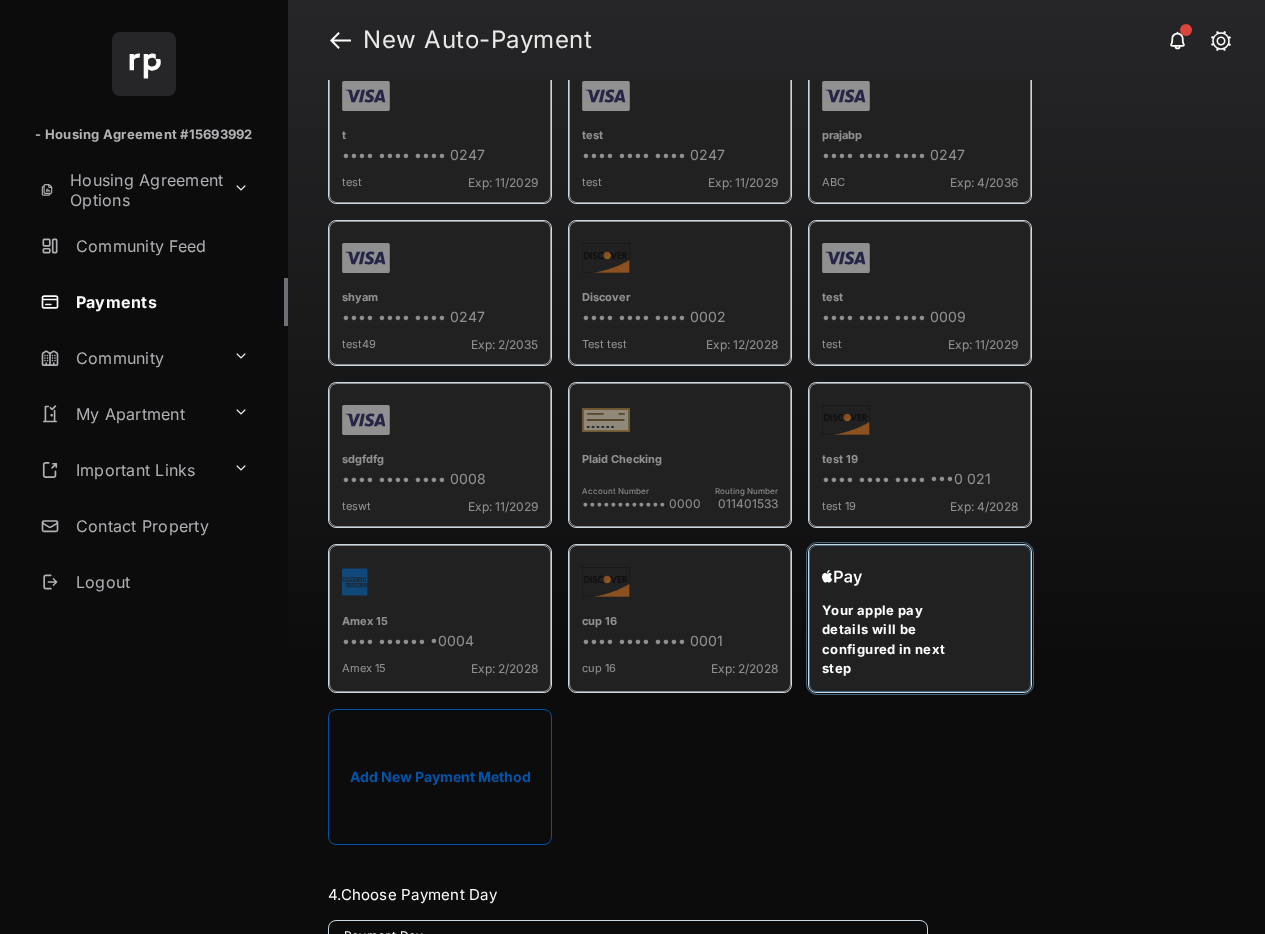 click on "Your apple pay details will be configured in next step" at bounding box center [897, 640] 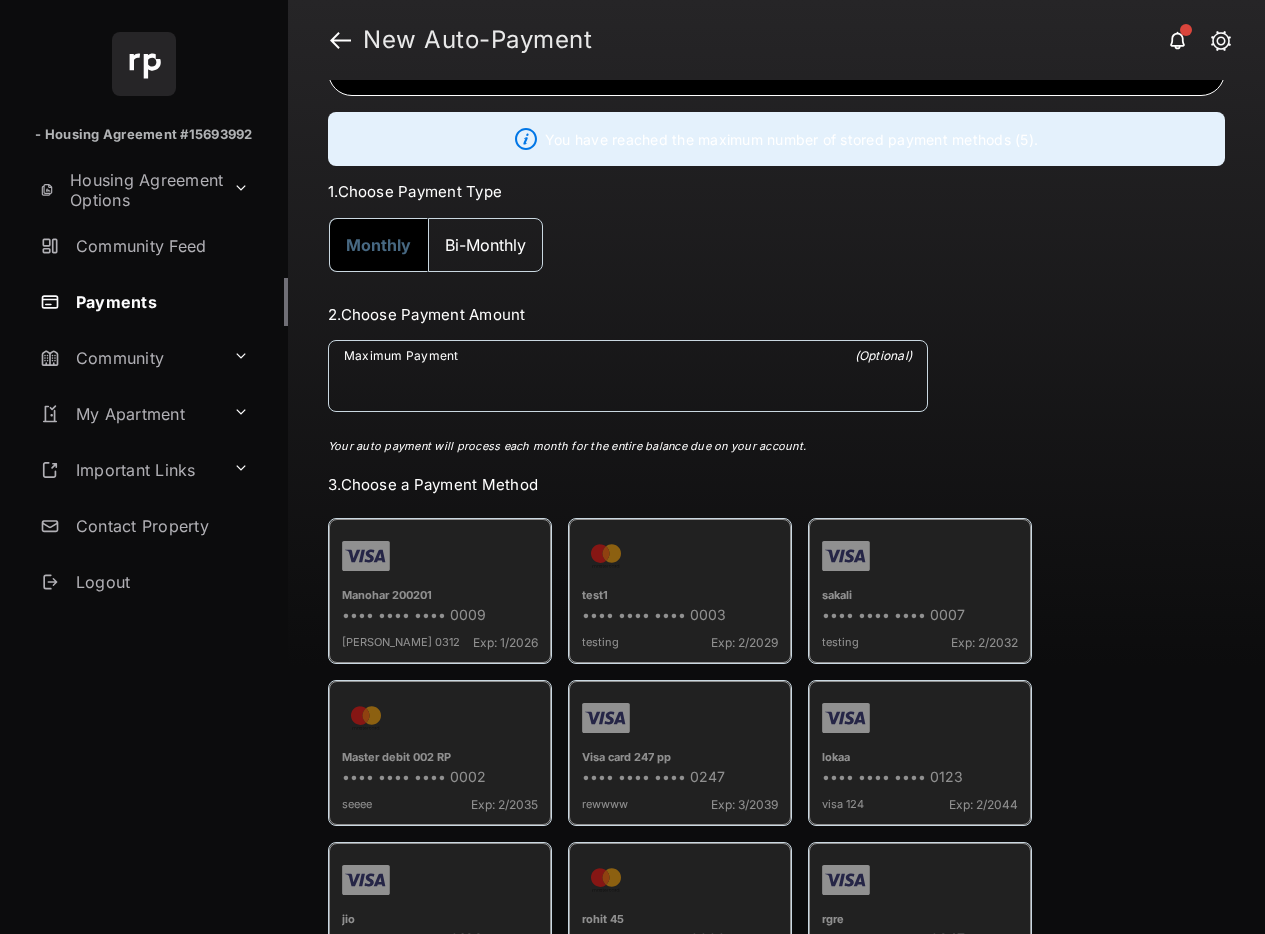 scroll, scrollTop: 0, scrollLeft: 0, axis: both 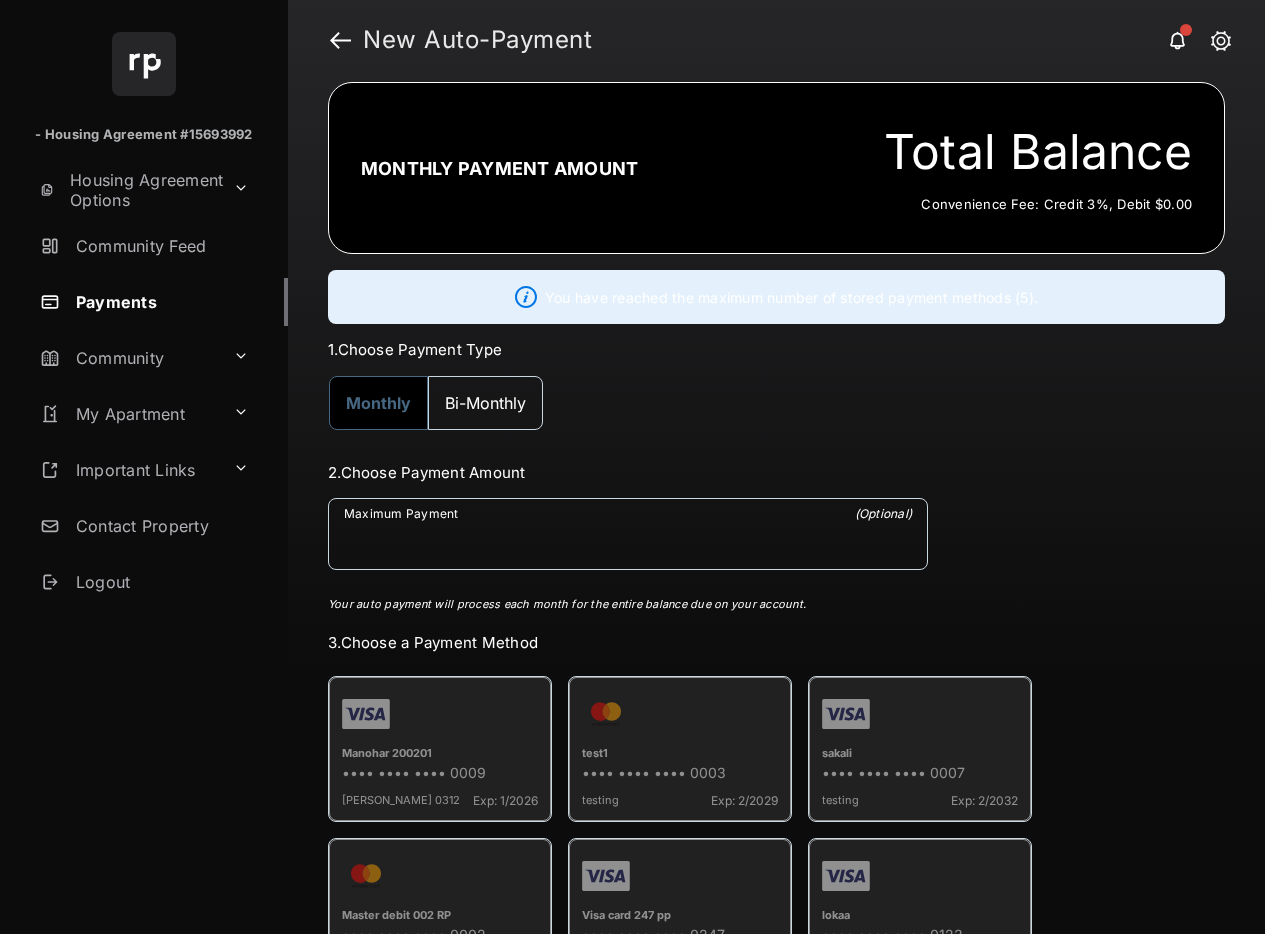 click on "Monthly" at bounding box center [378, 403] 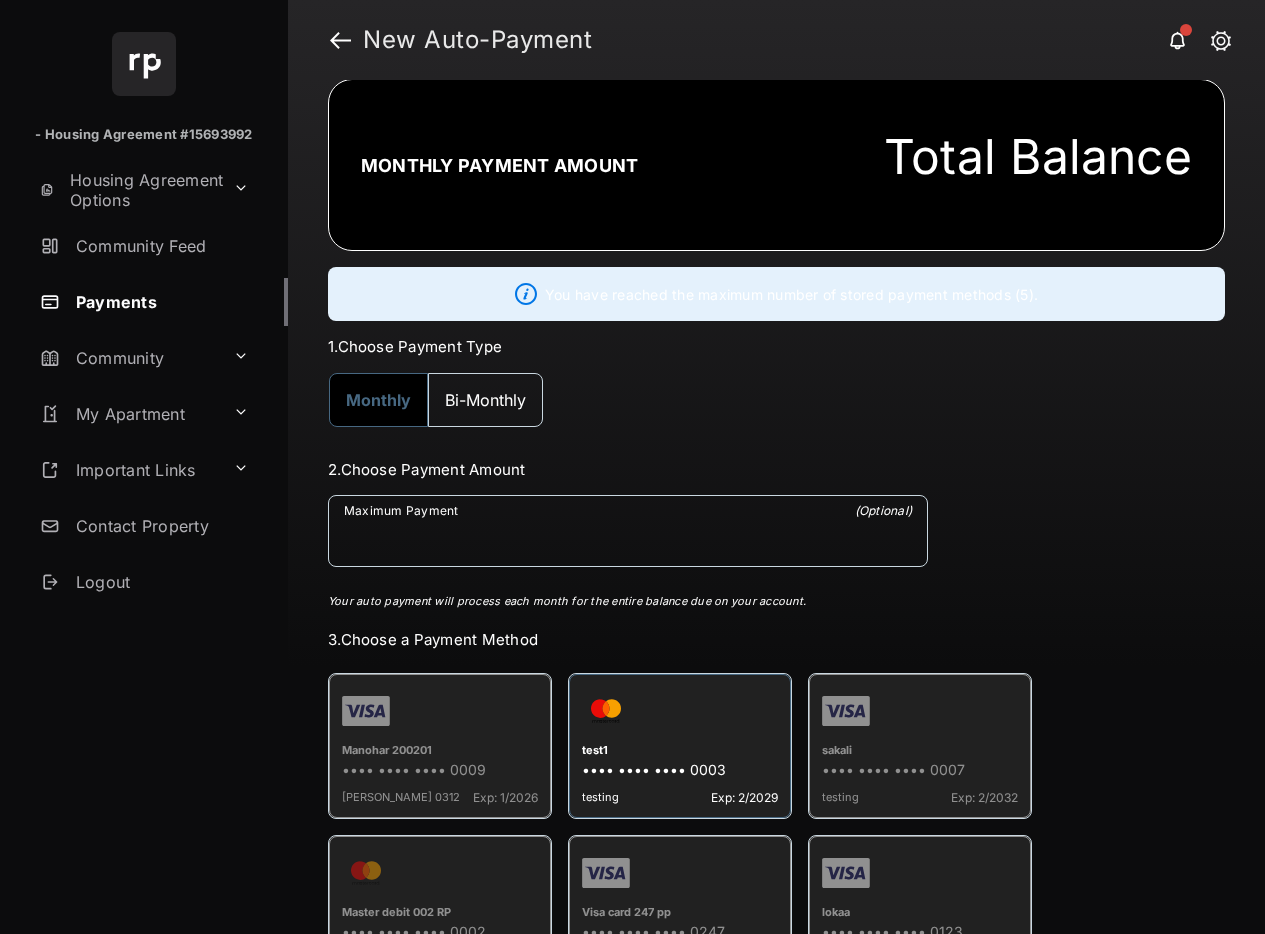 scroll, scrollTop: 4, scrollLeft: 0, axis: vertical 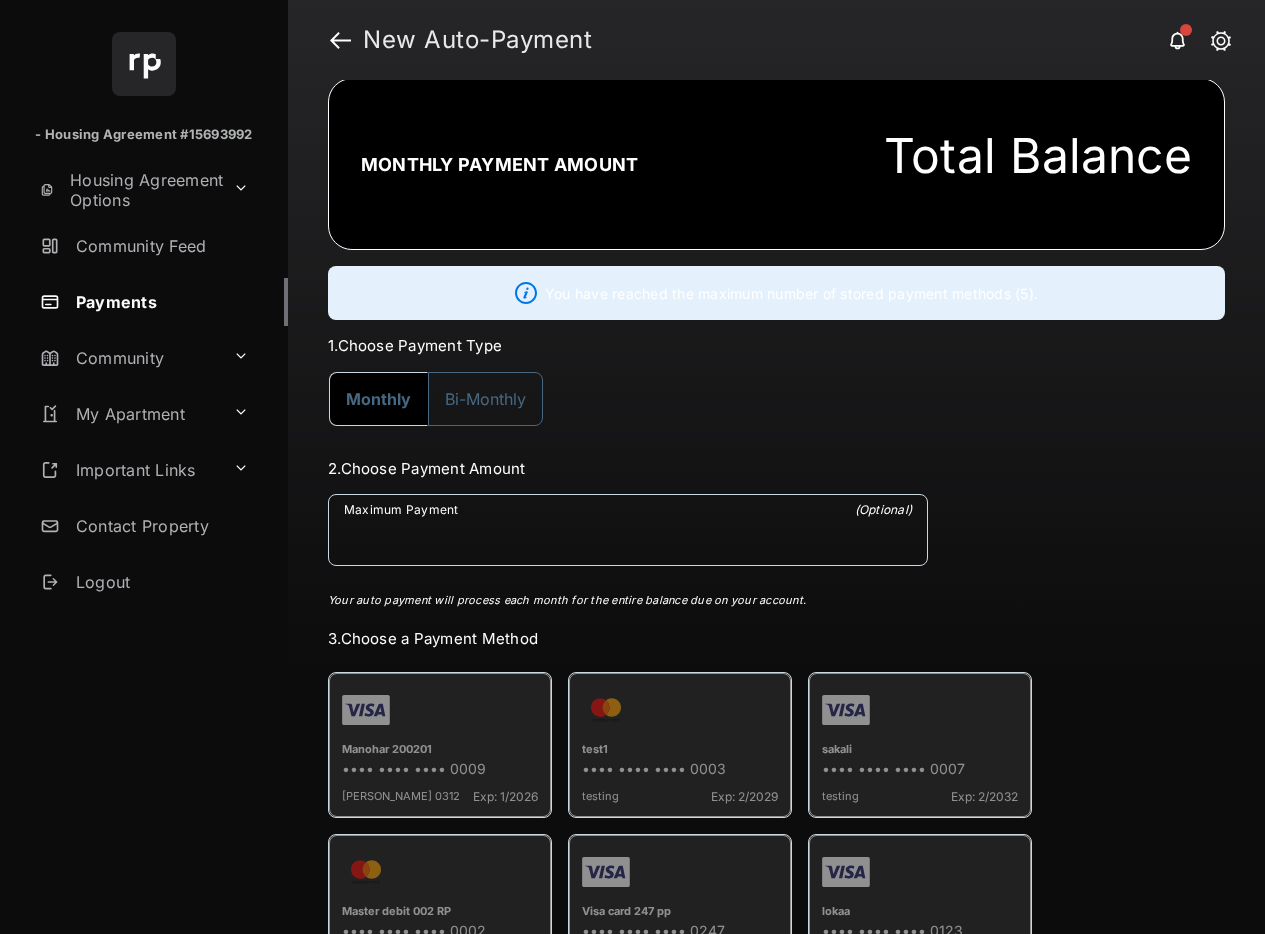 click on "Bi-Monthly" at bounding box center [485, 399] 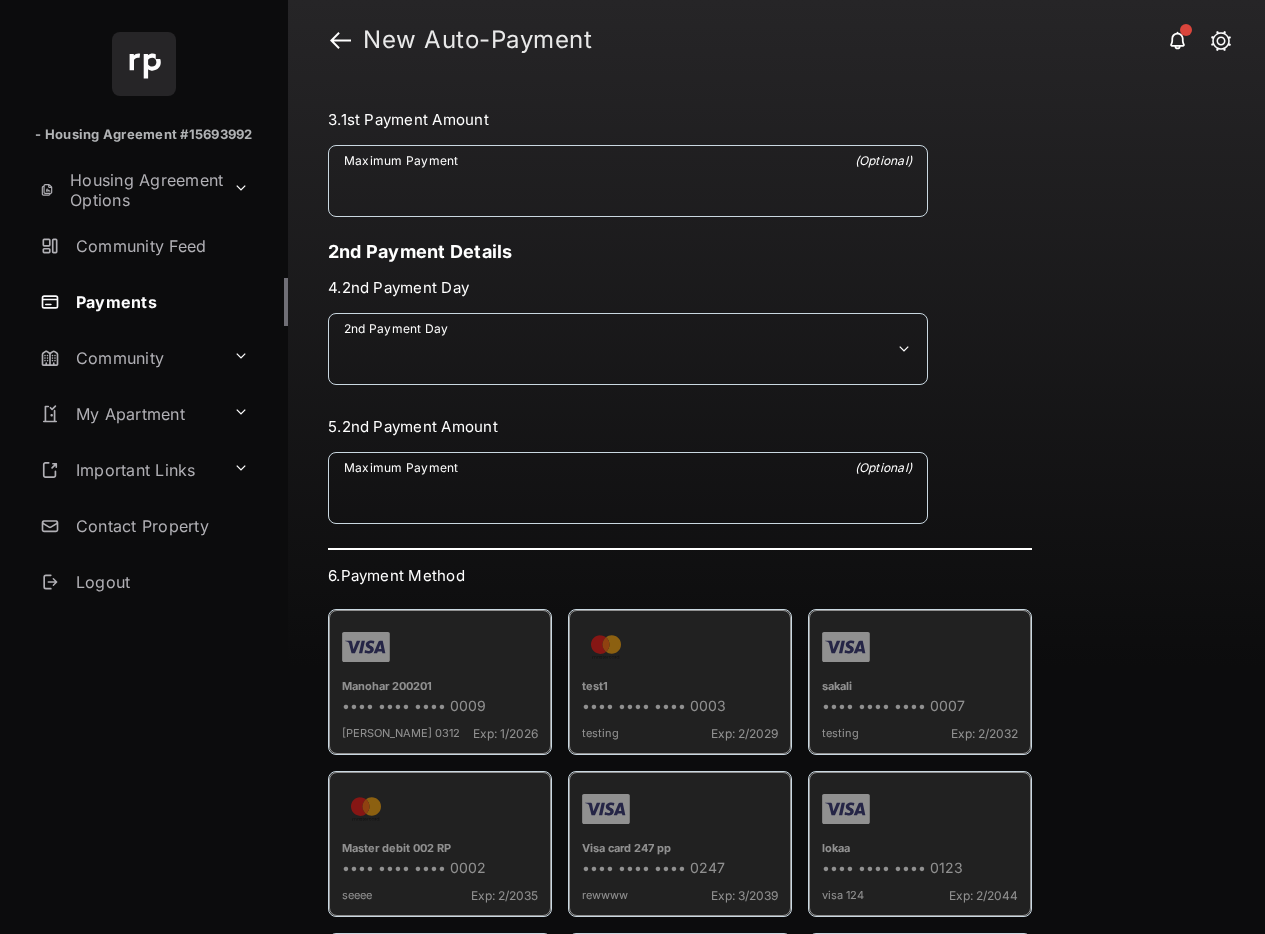 scroll, scrollTop: 90, scrollLeft: 0, axis: vertical 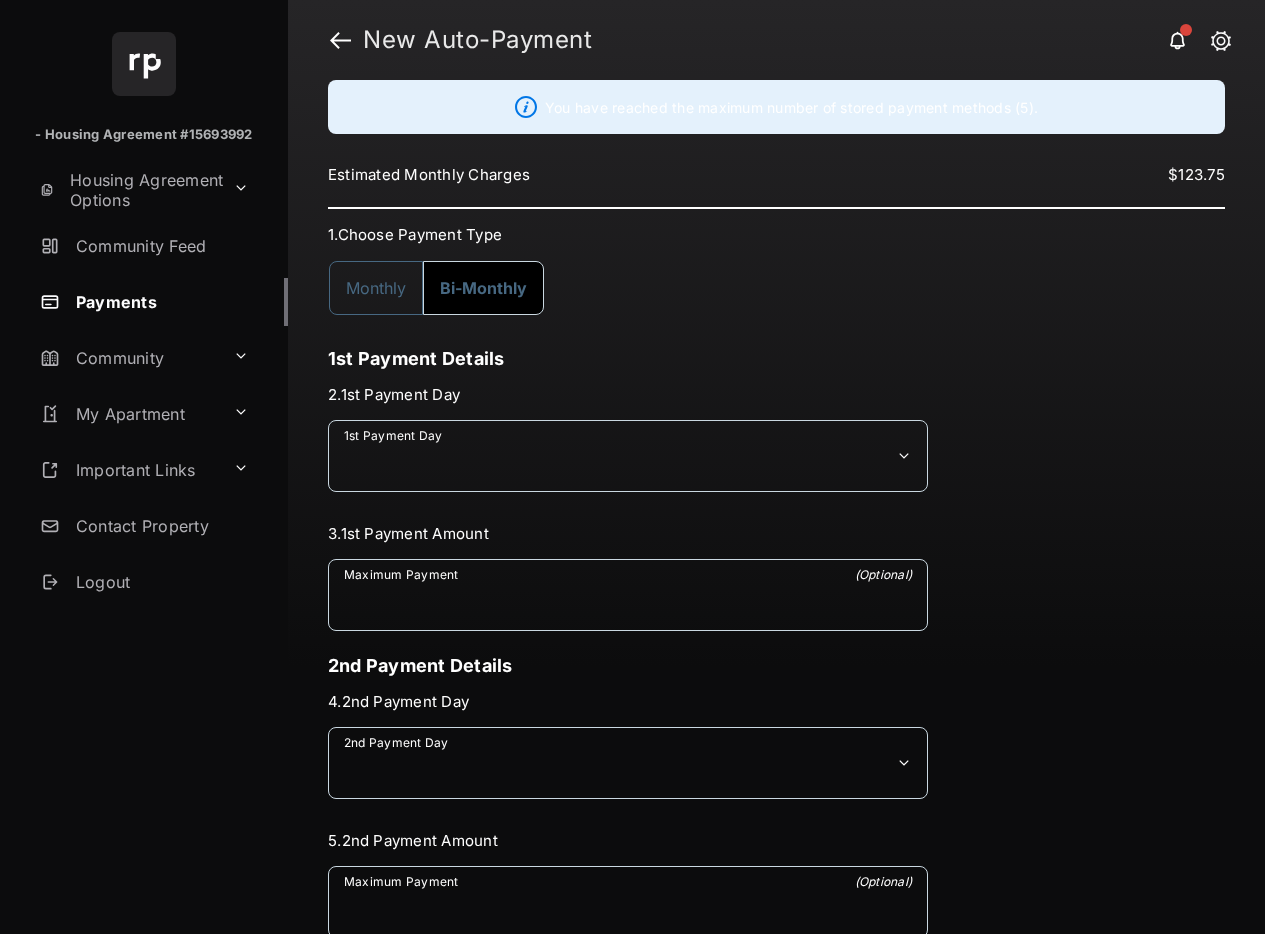 click on "Monthly" at bounding box center (376, 288) 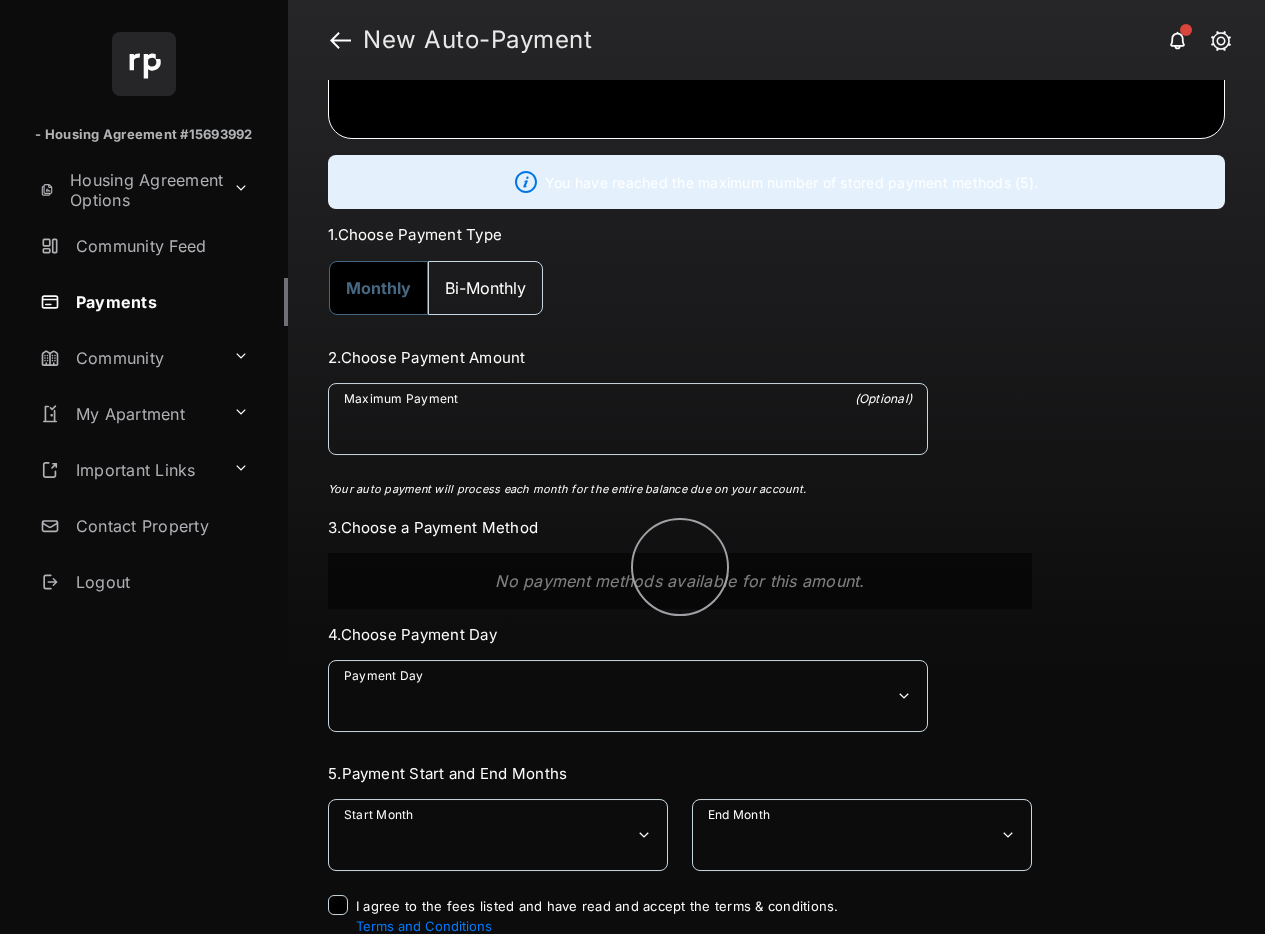 click on "Monthly" at bounding box center (378, 288) 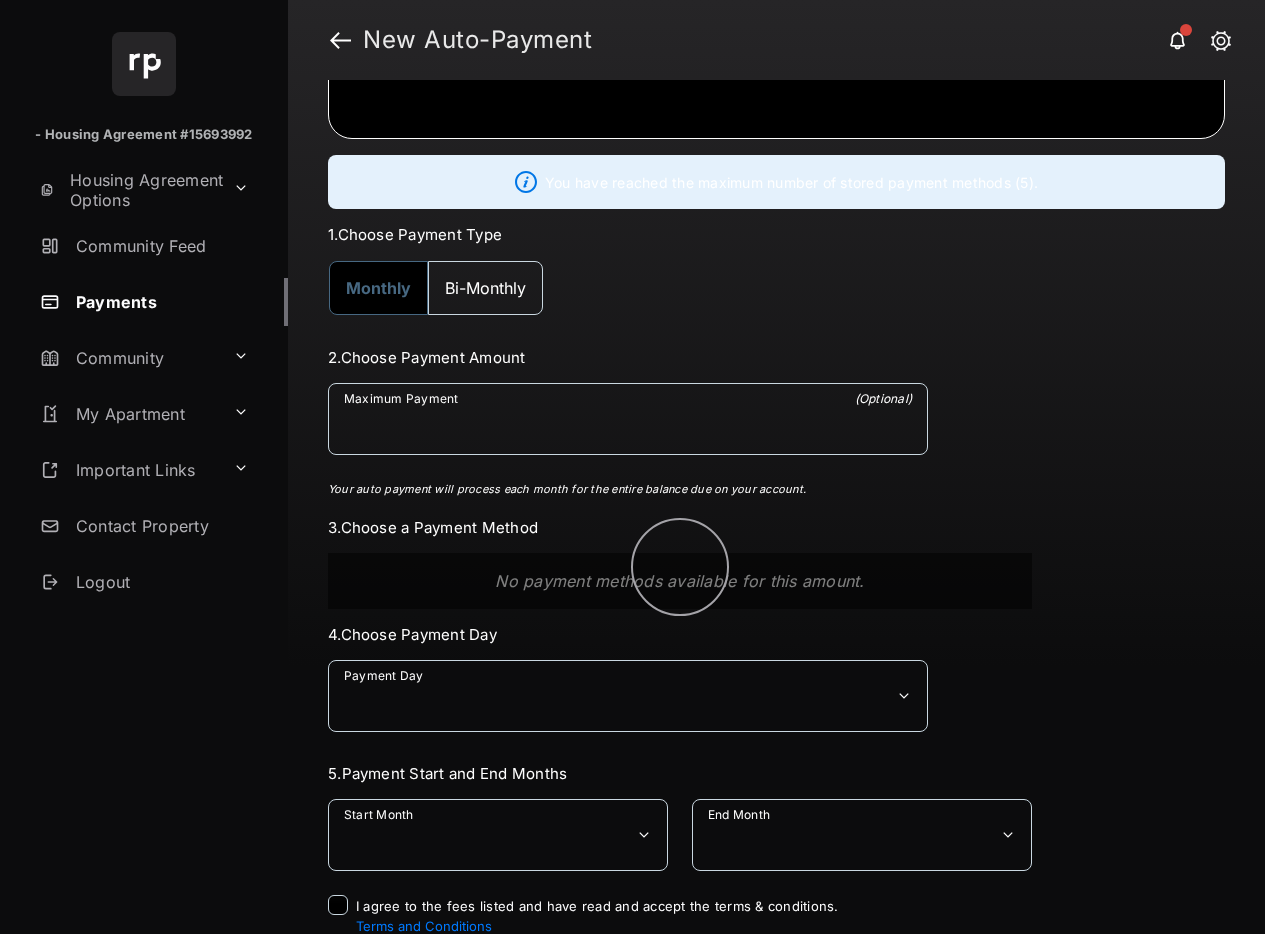 click on "Monthly" at bounding box center (378, 288) 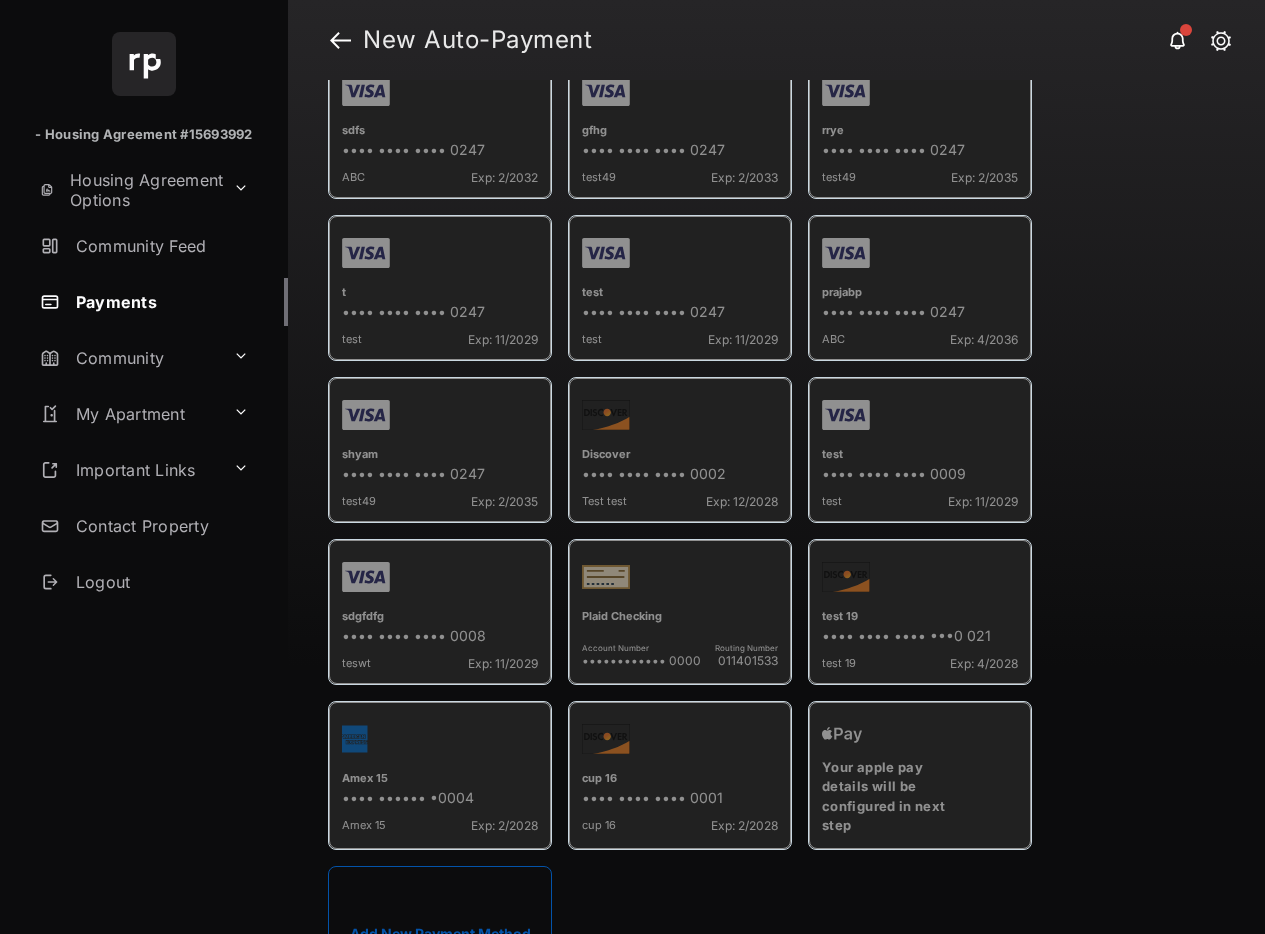 scroll, scrollTop: 1454, scrollLeft: 0, axis: vertical 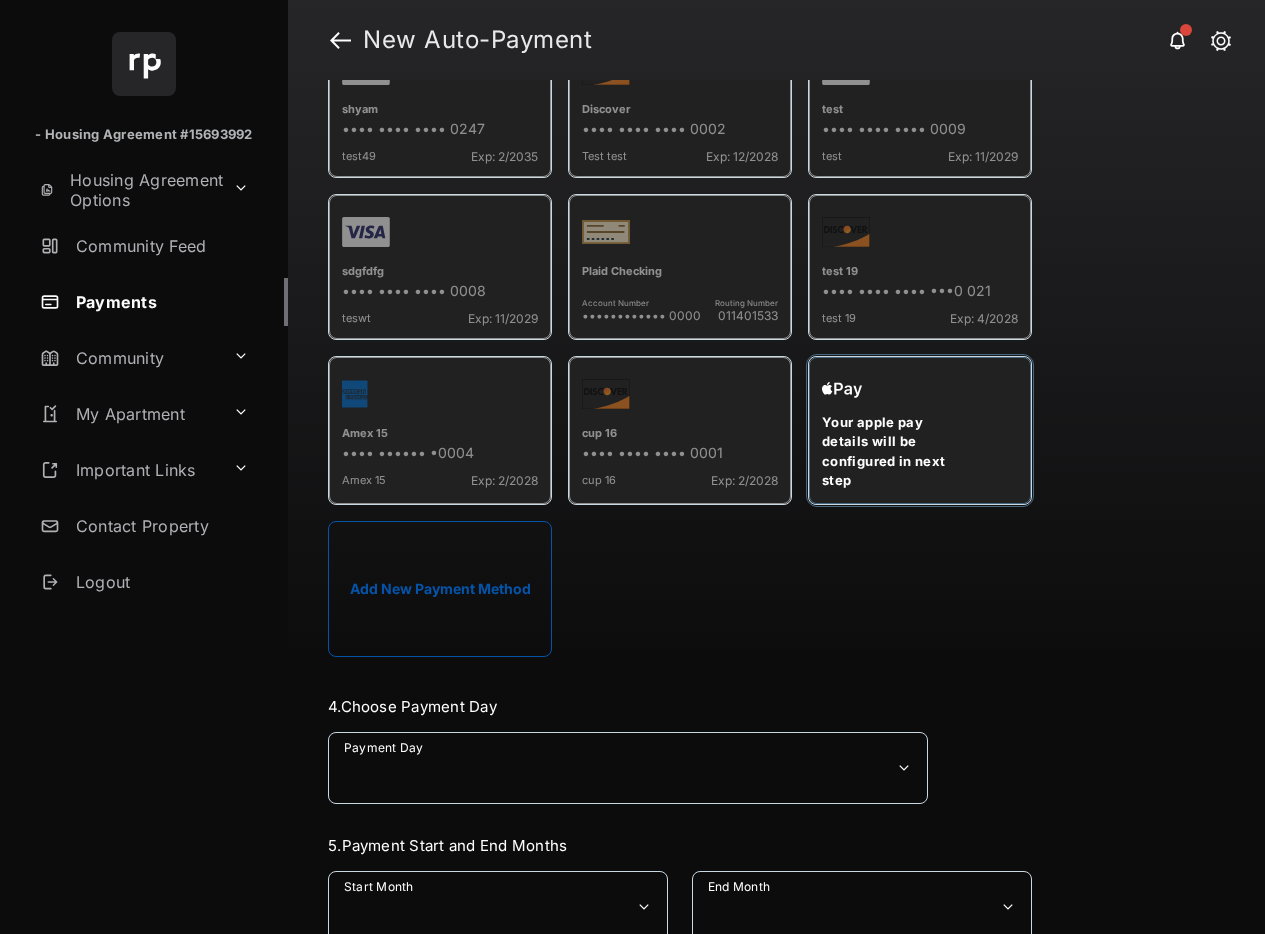 click on "Your apple pay details will be configured in next step" at bounding box center (897, 452) 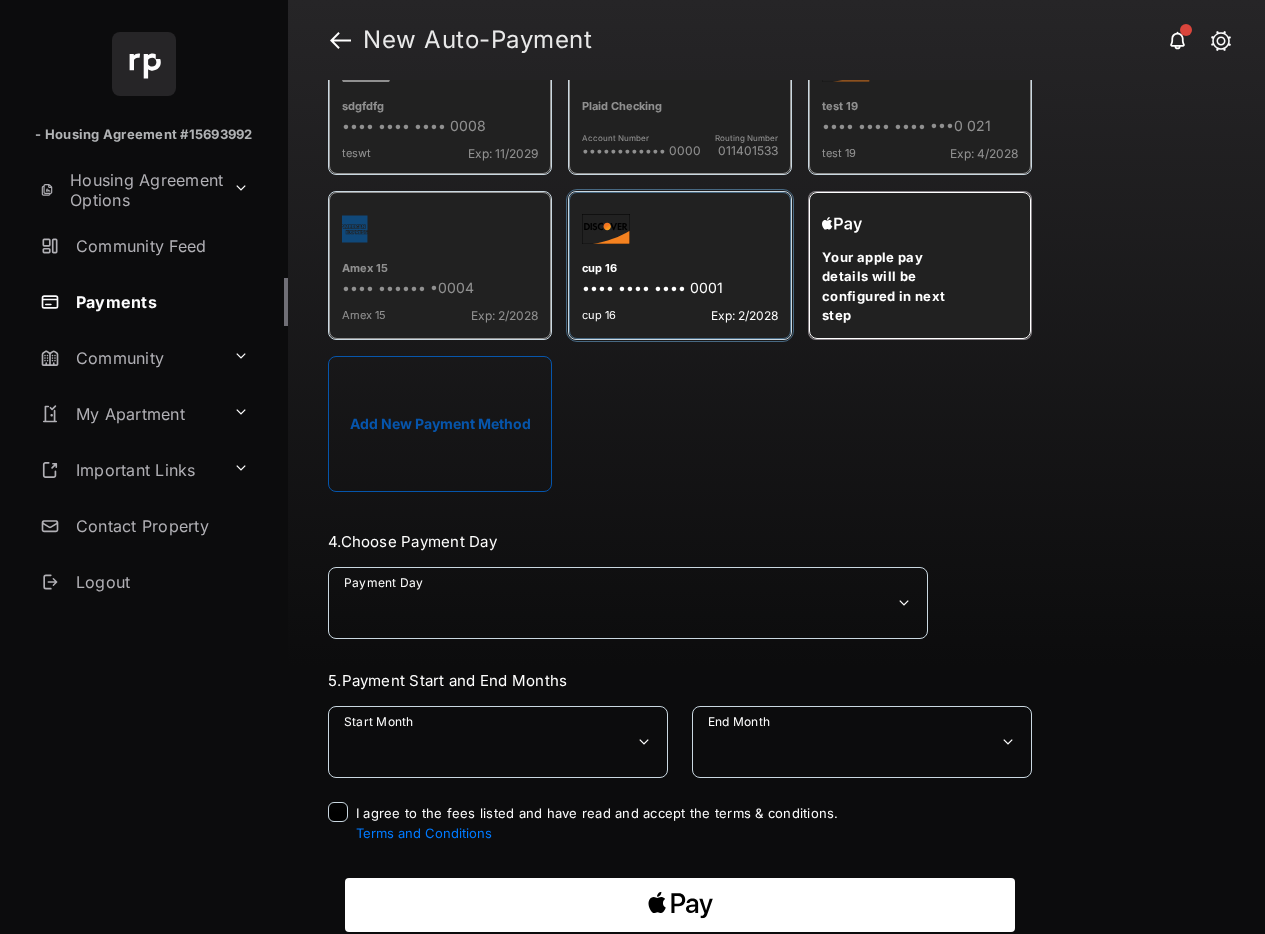 click on "cup 16" at bounding box center (680, 270) 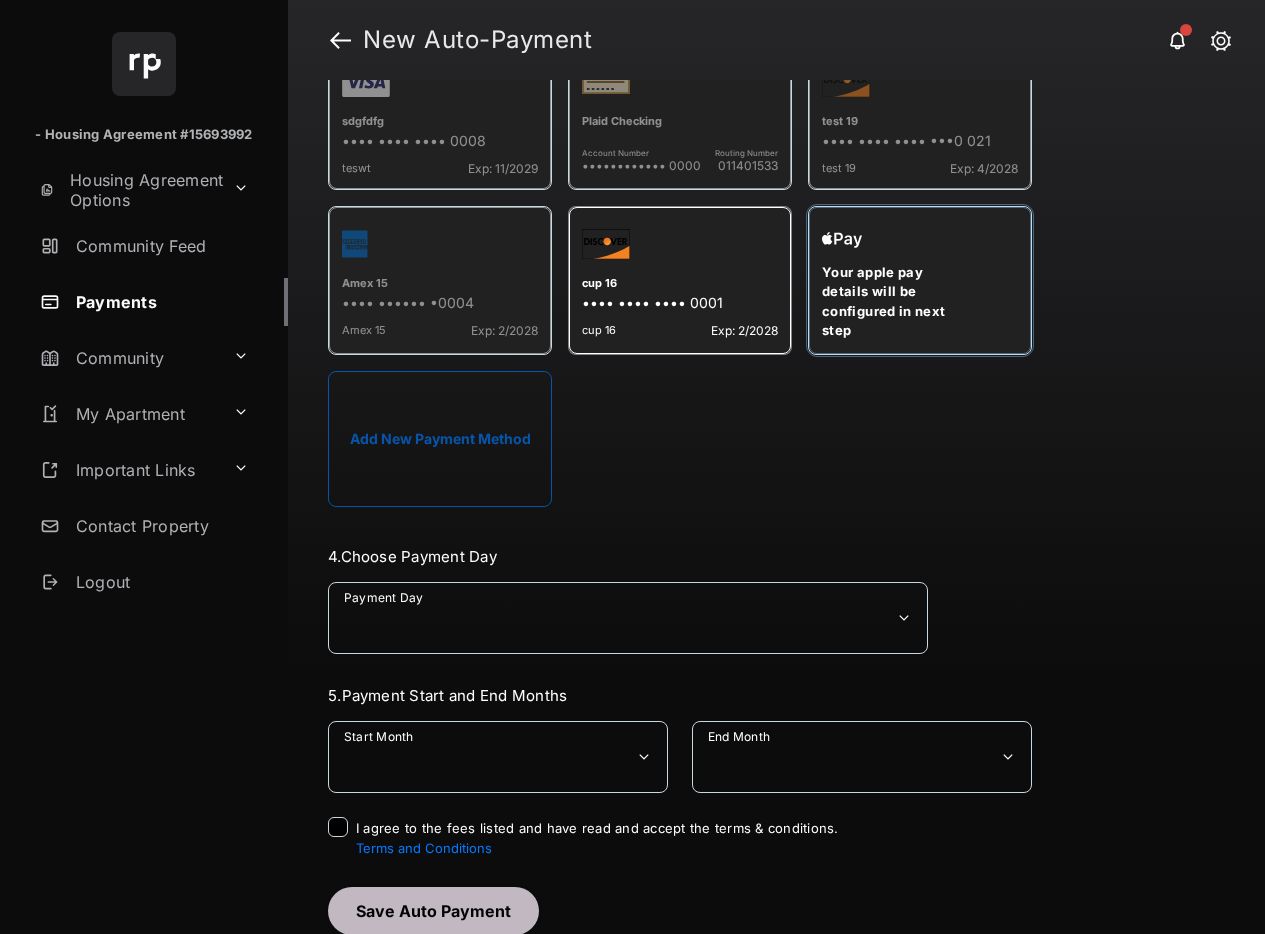 click on "Your apple pay details will be configured in next step" at bounding box center [897, 302] 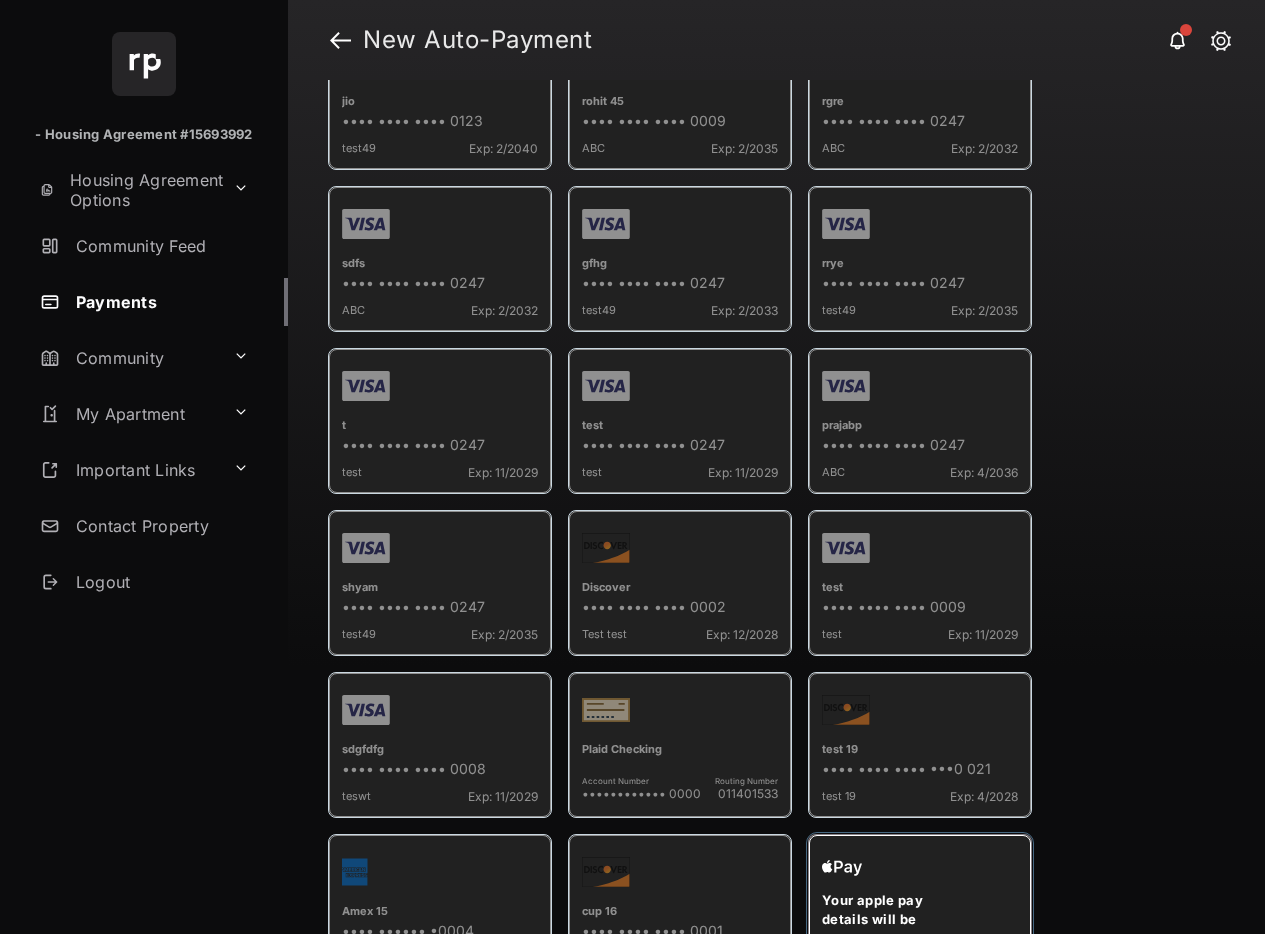 scroll, scrollTop: 0, scrollLeft: 0, axis: both 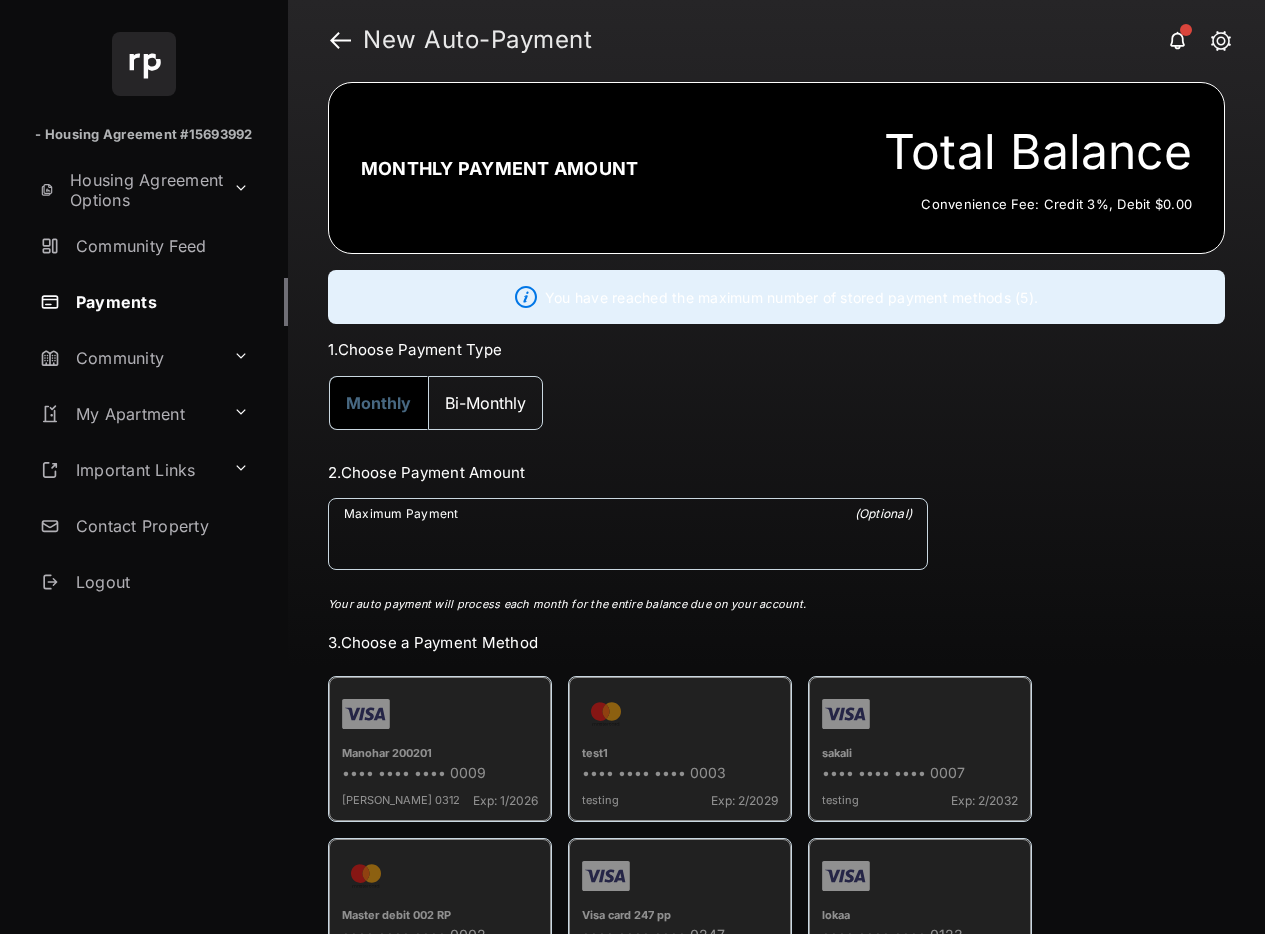 click at bounding box center (1221, 42) 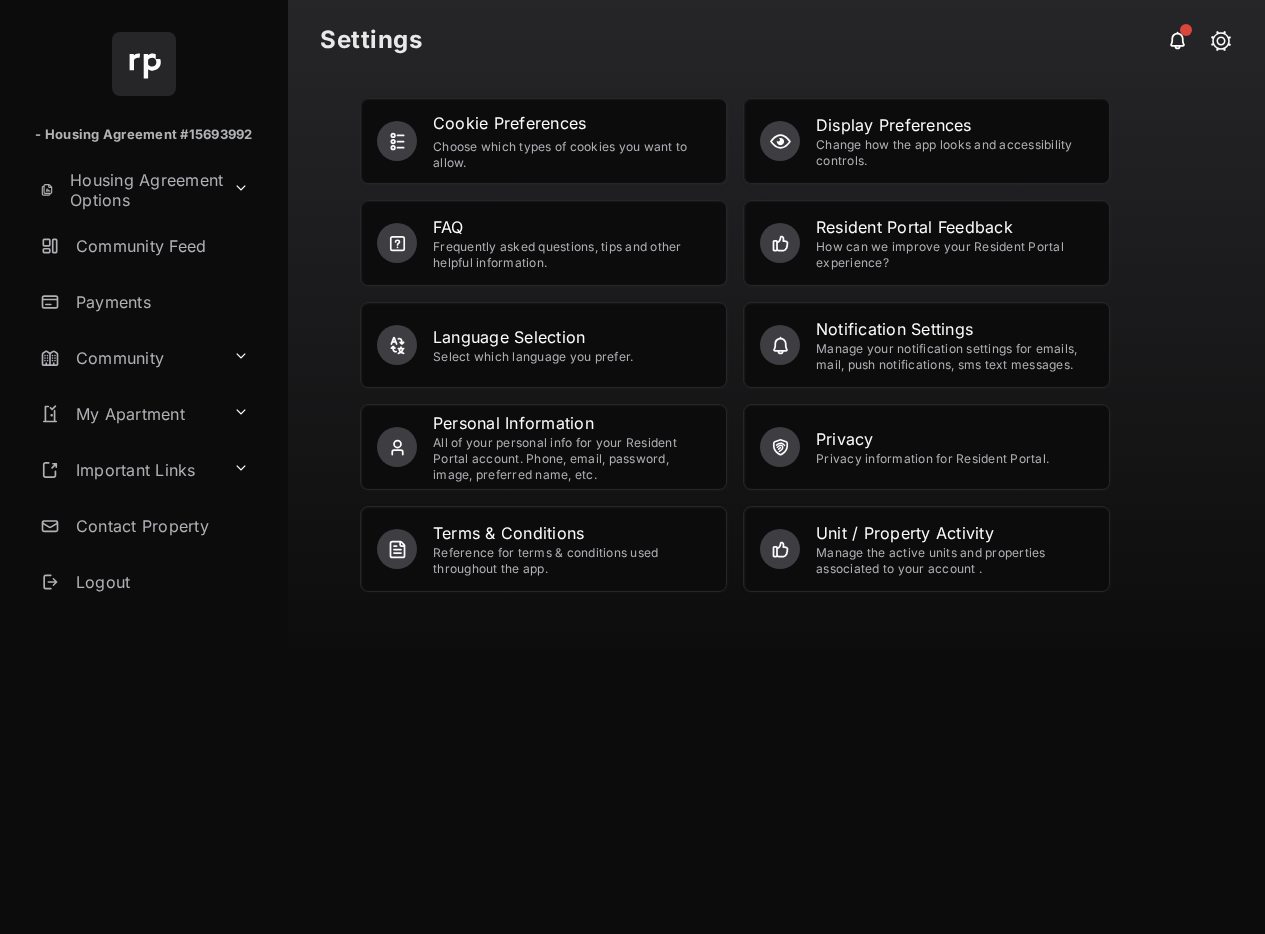 click on "Change how the app looks and accessibility controls." at bounding box center (954, 153) 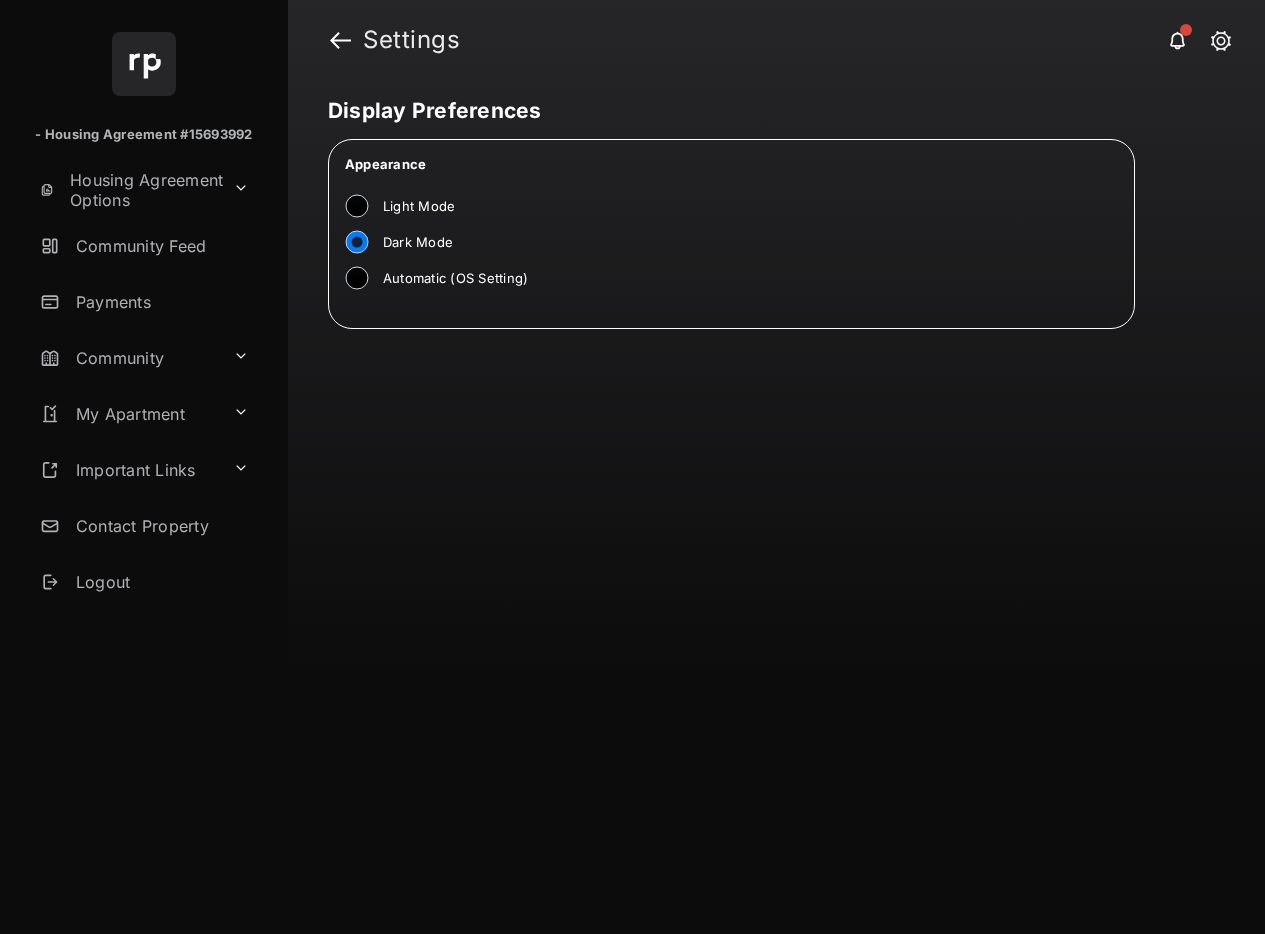 click on "Automatic (OS Setting)" at bounding box center [455, 279] 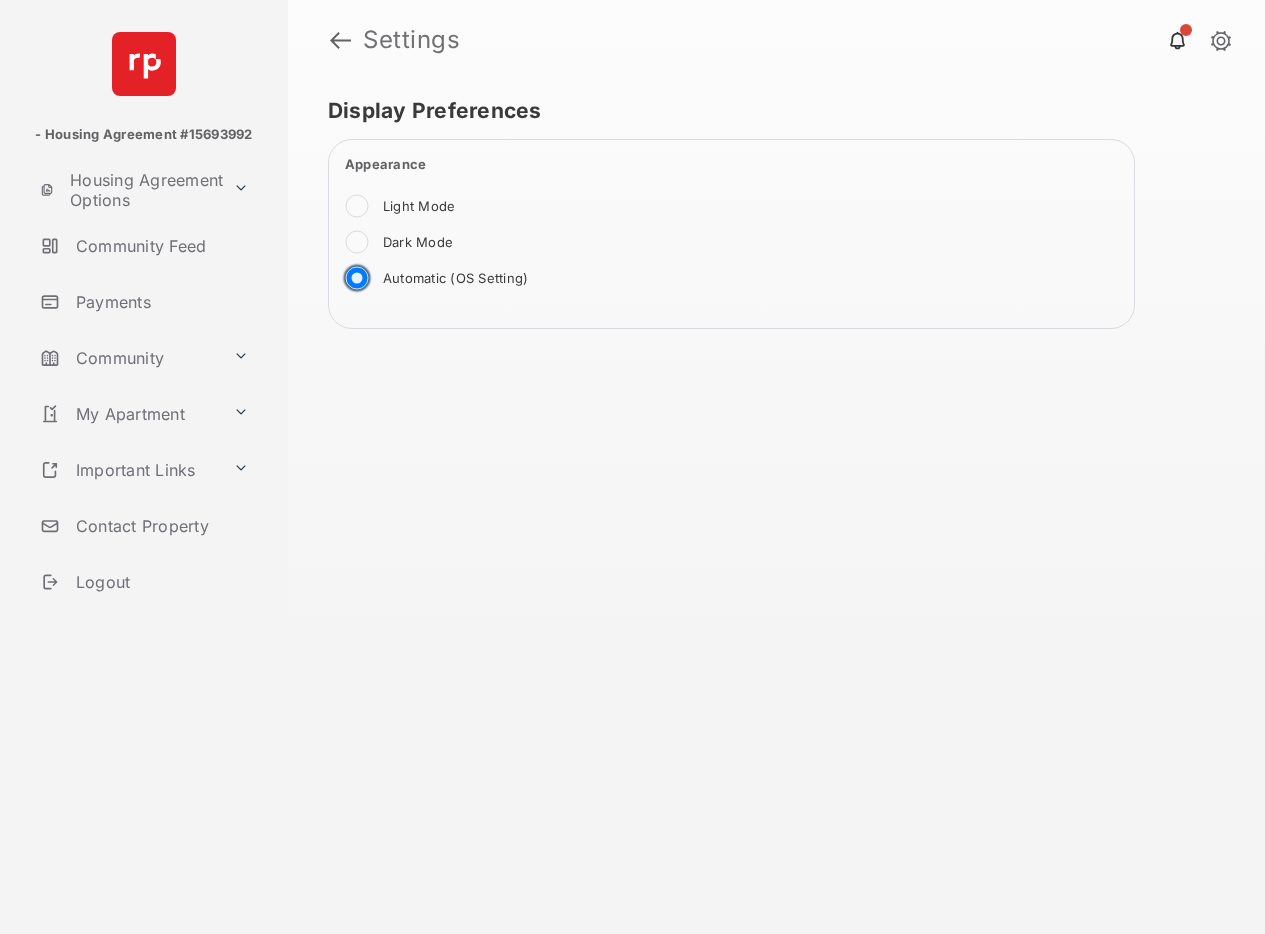 click on "Payments" at bounding box center [160, 302] 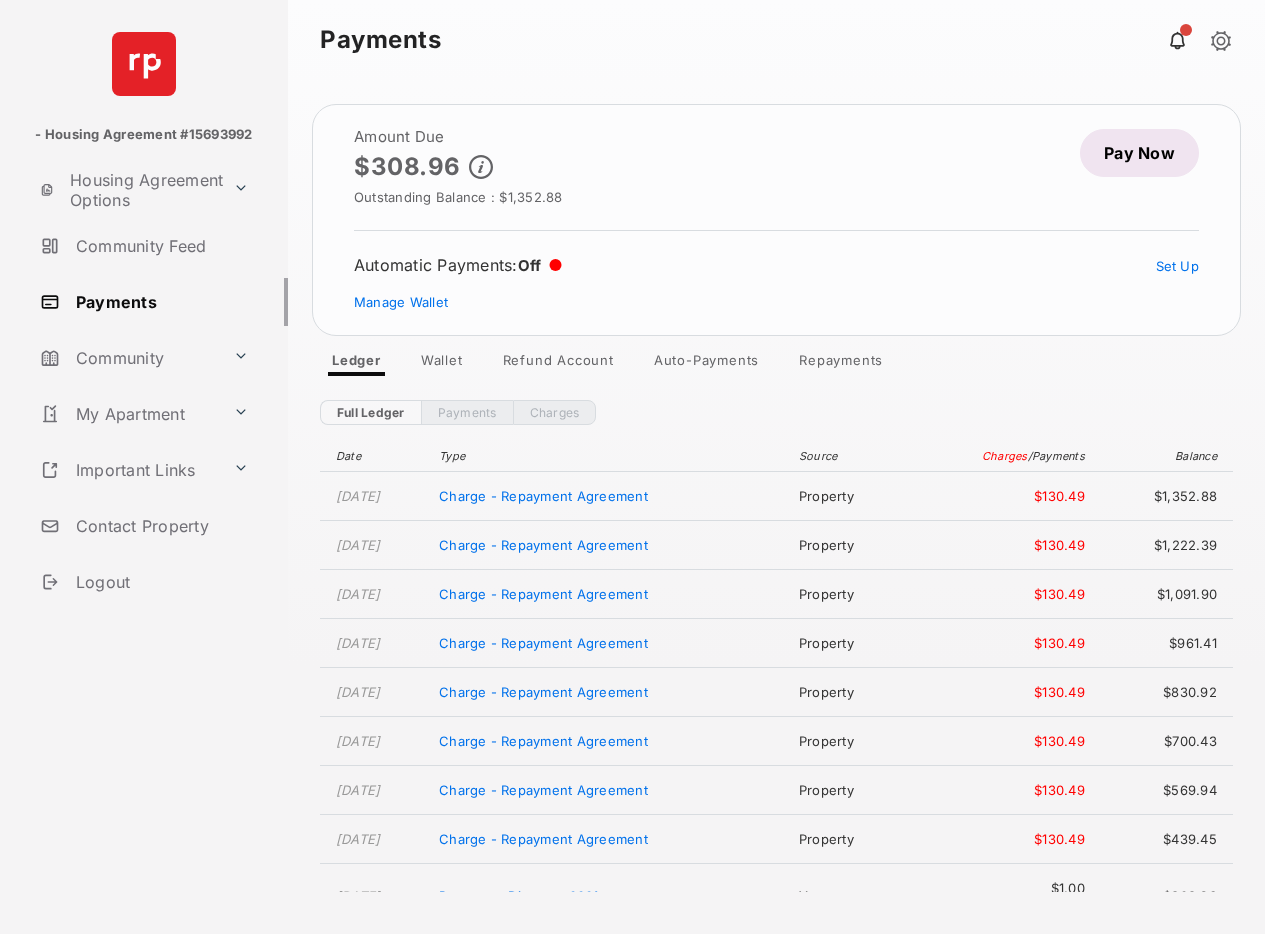 click on "Auto-Payments" at bounding box center [706, 364] 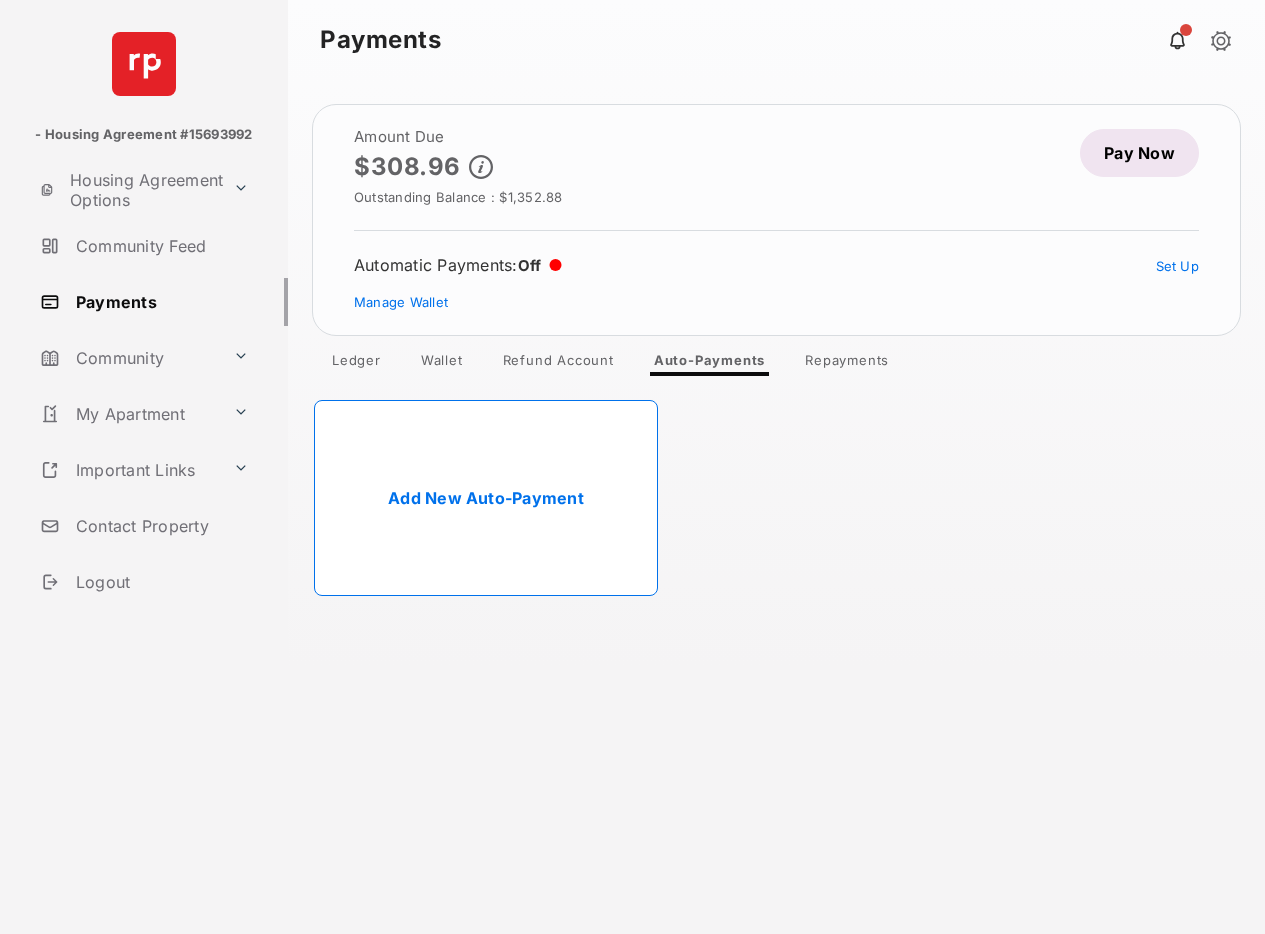 click on "Repayments" at bounding box center [847, 364] 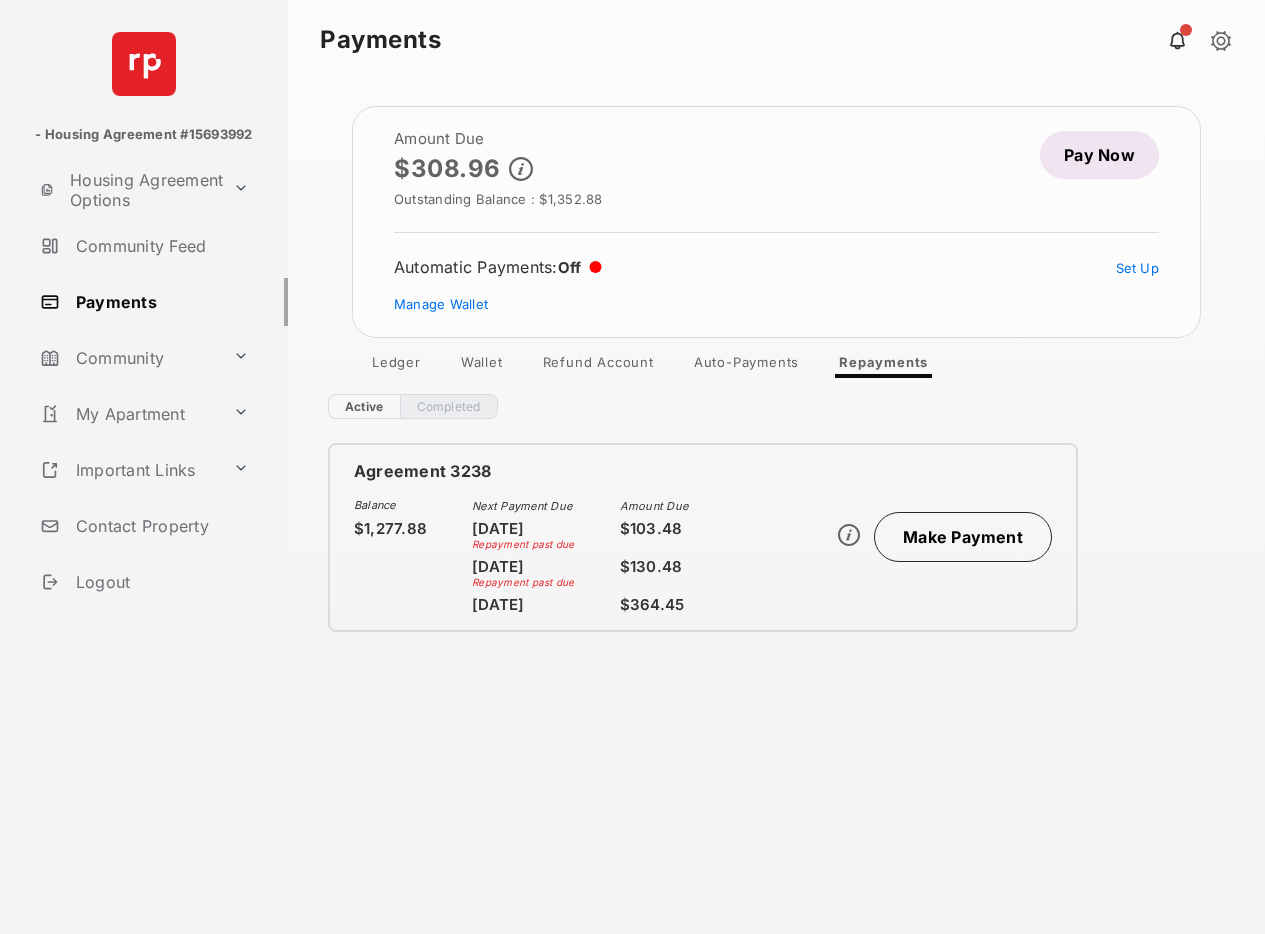 click on "Auto-Payments" at bounding box center (746, 366) 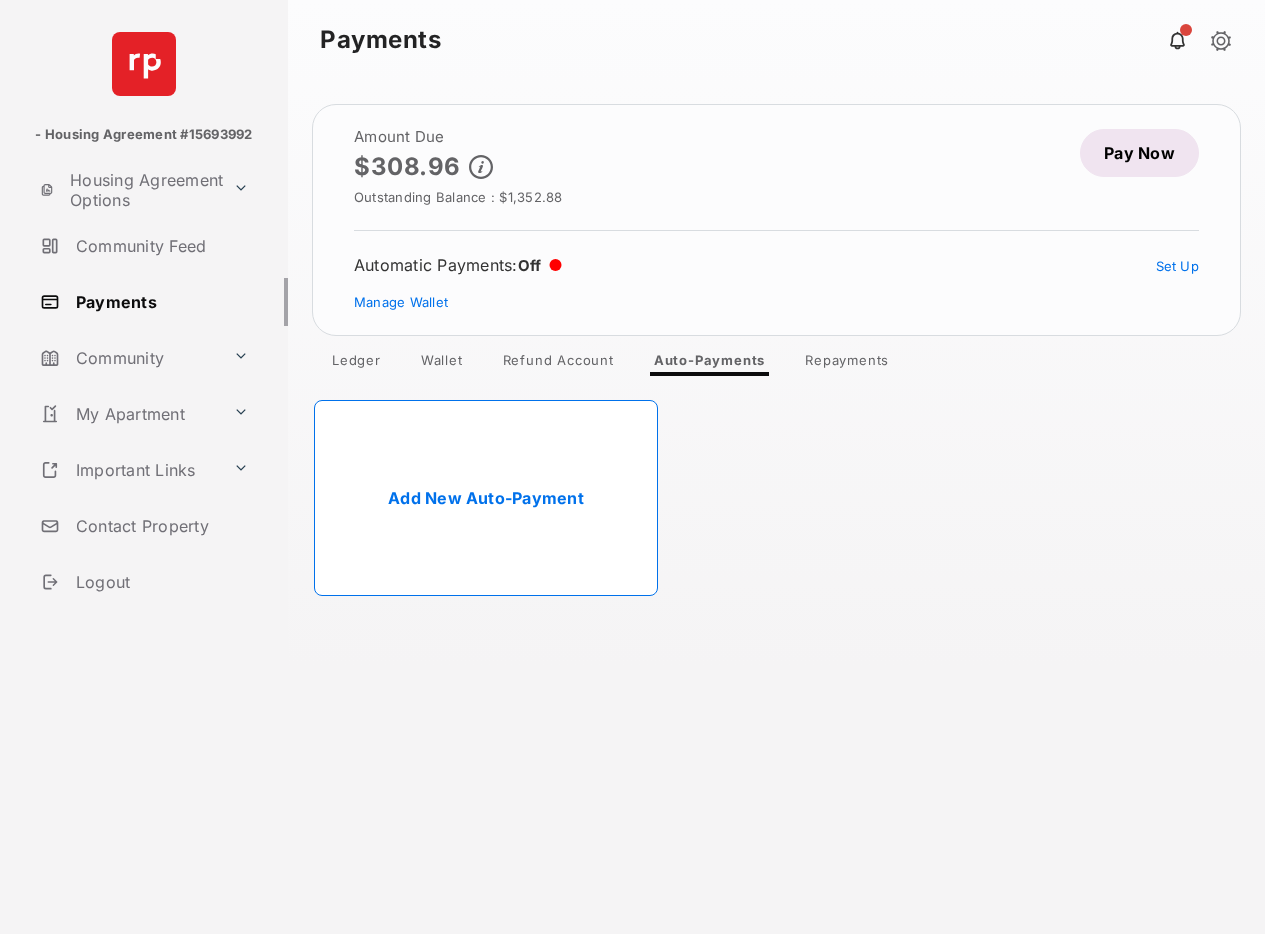 click on "Add New Auto-Payment" at bounding box center (486, 498) 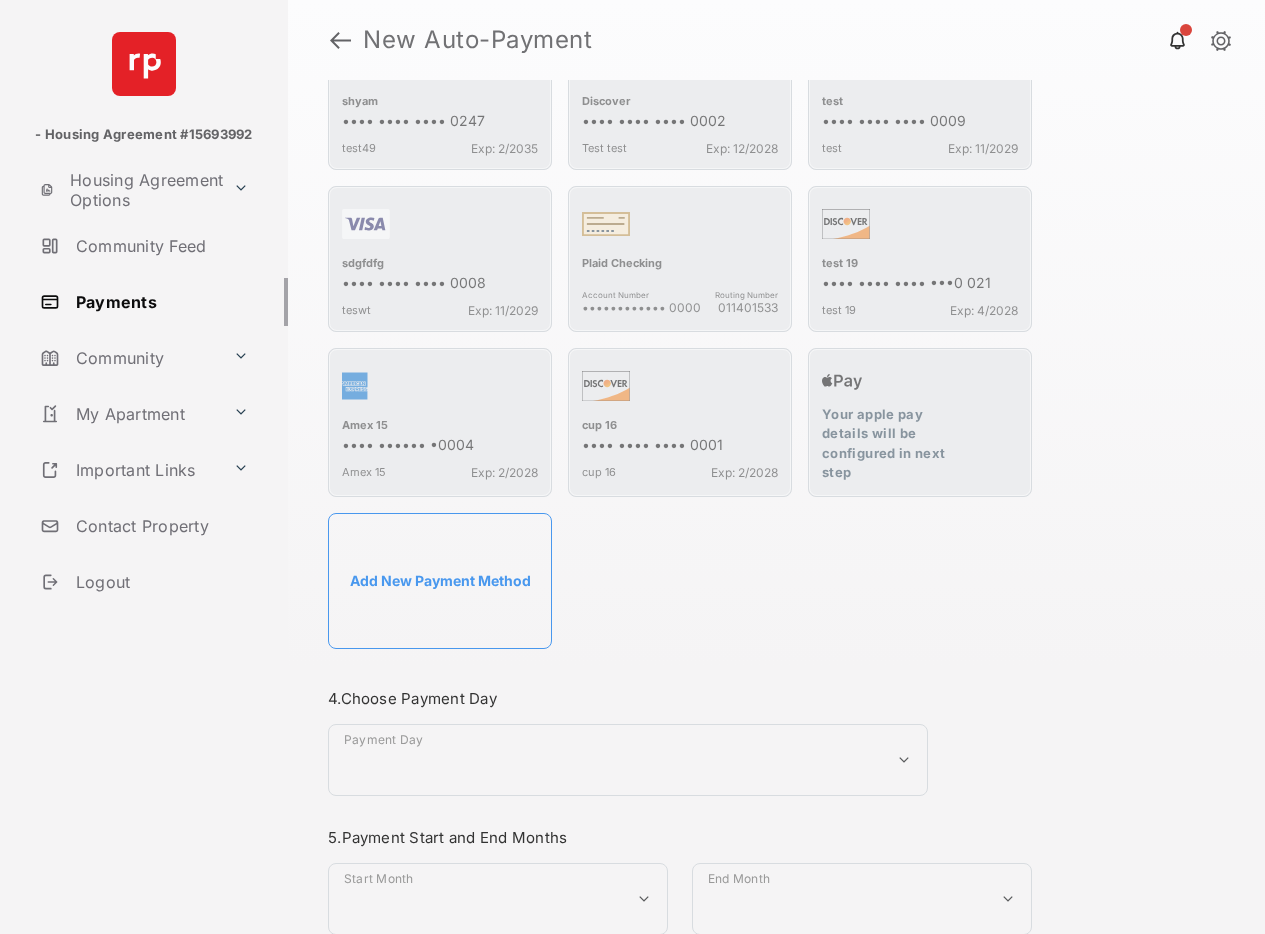 scroll, scrollTop: 1466, scrollLeft: 0, axis: vertical 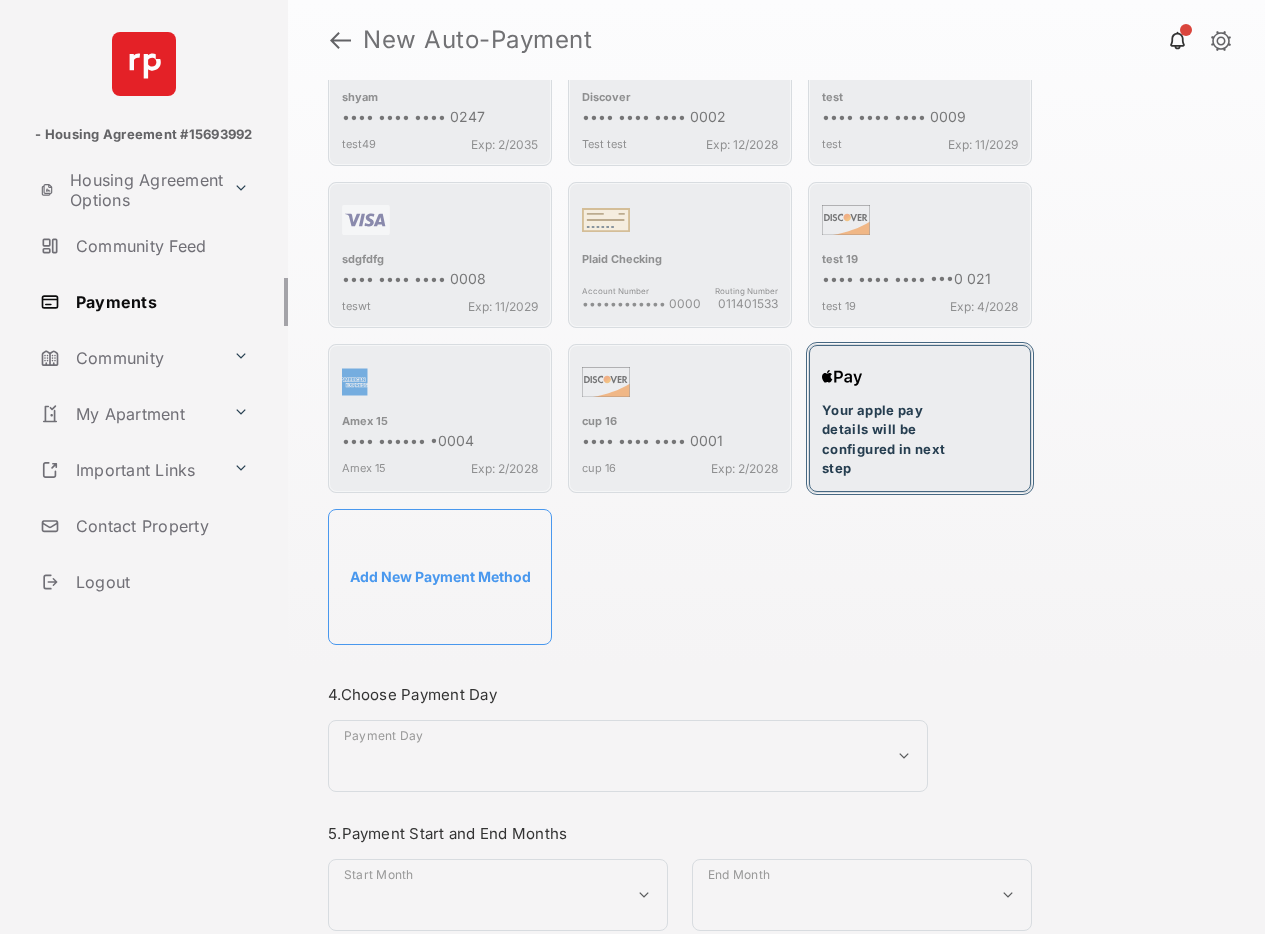 click on "Your apple pay details will be configured in next step" at bounding box center [897, 440] 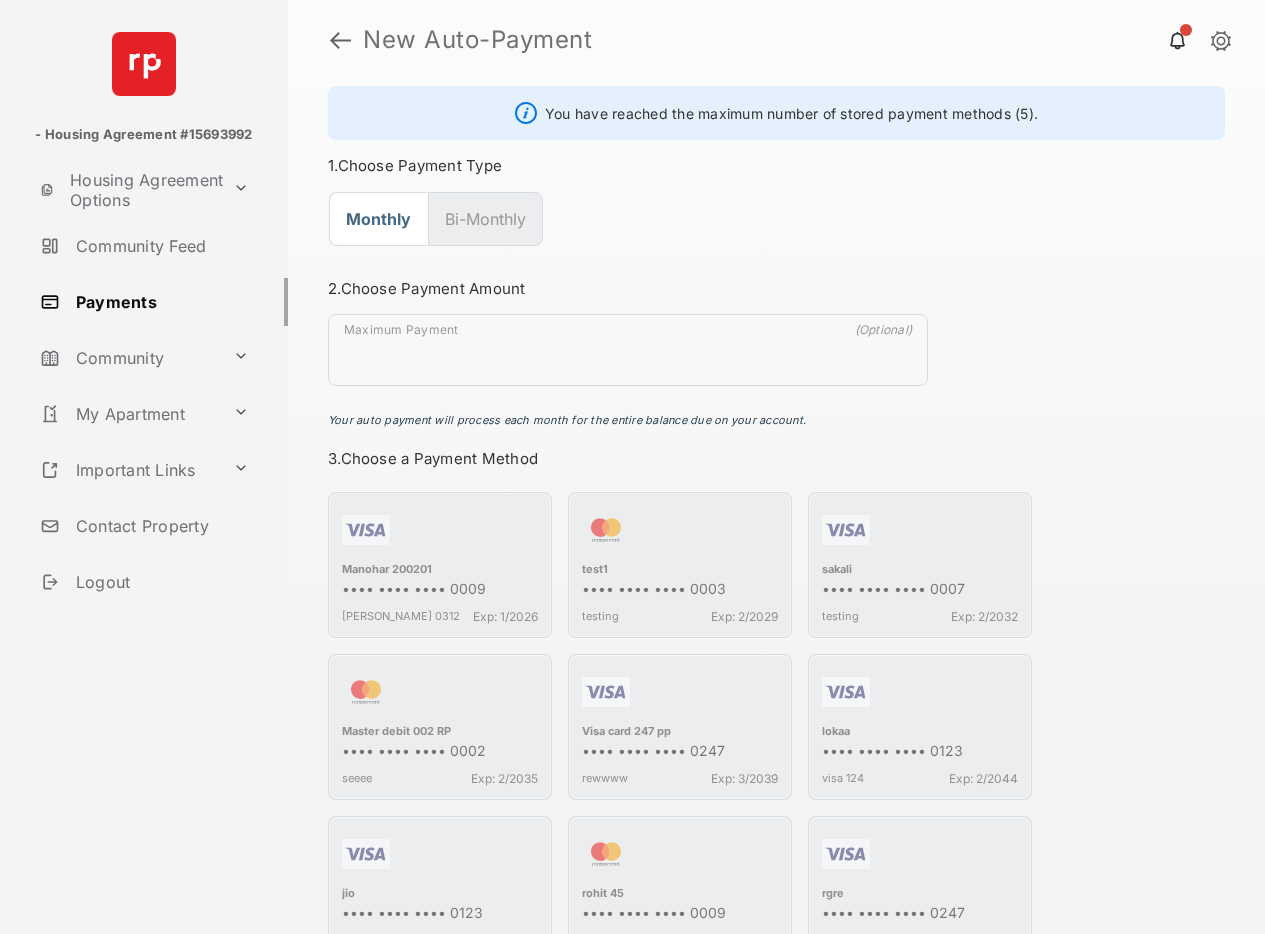 scroll, scrollTop: 183, scrollLeft: 0, axis: vertical 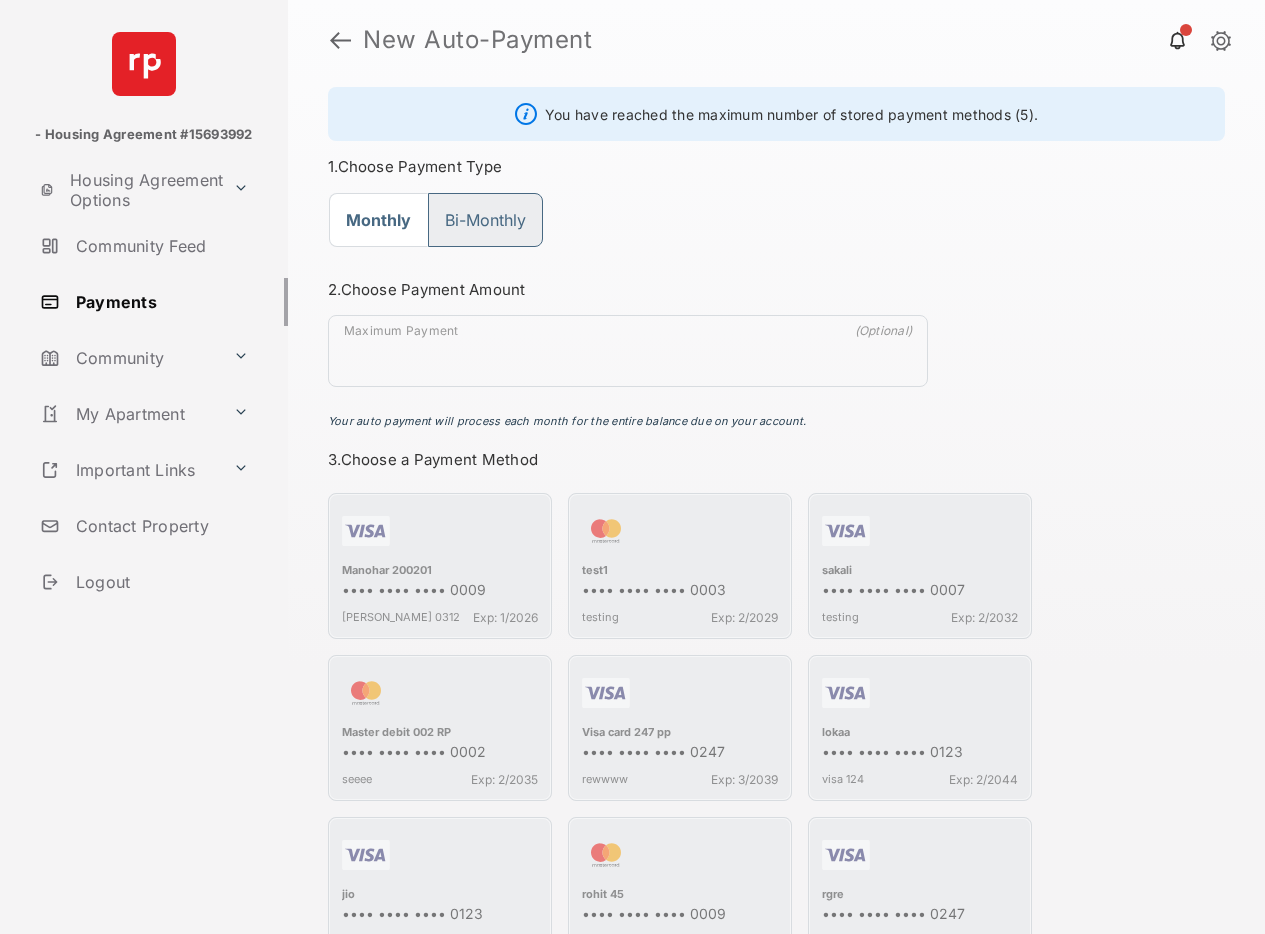click on "Bi-Monthly" at bounding box center [485, 220] 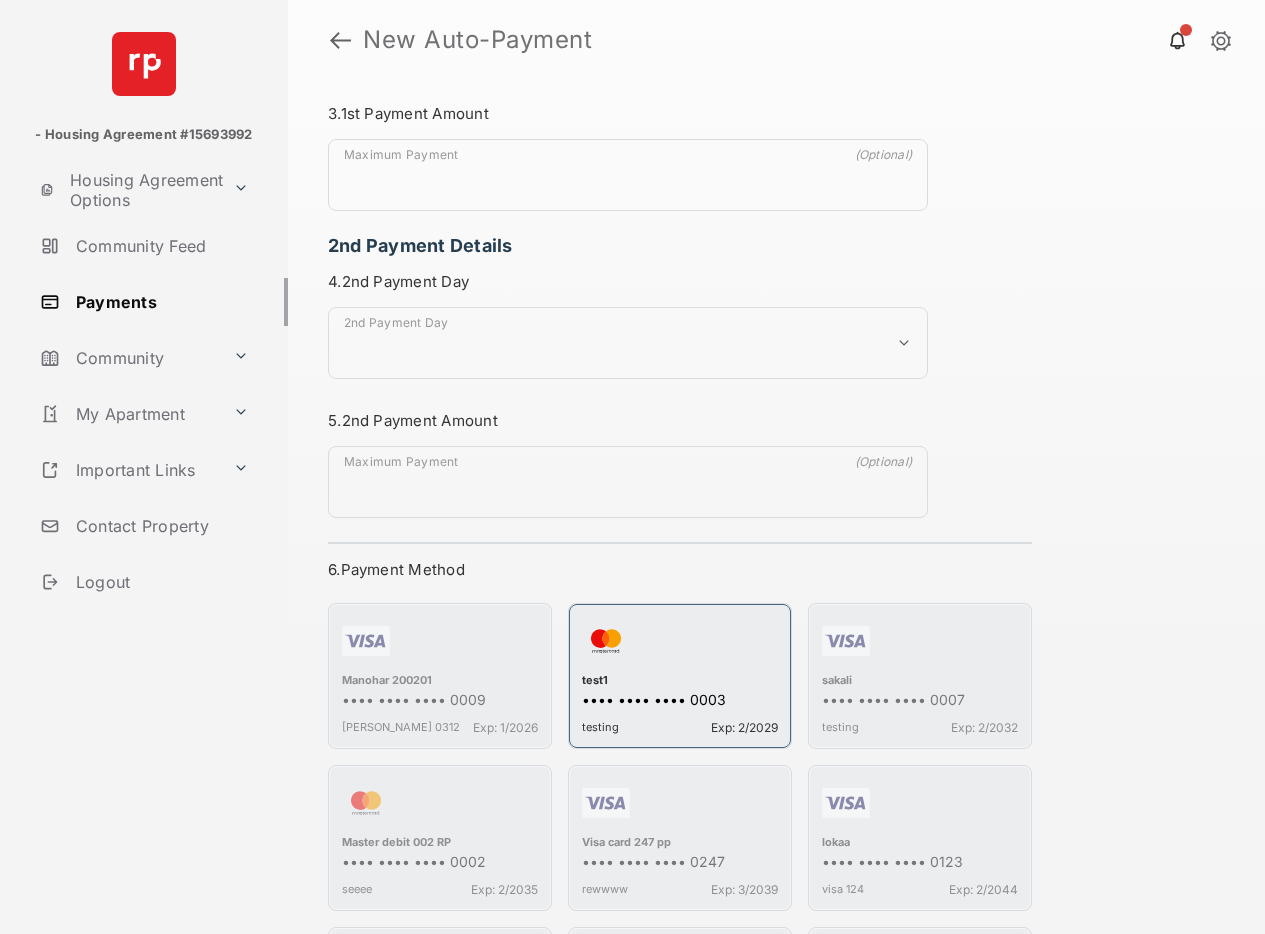 scroll, scrollTop: 112, scrollLeft: 0, axis: vertical 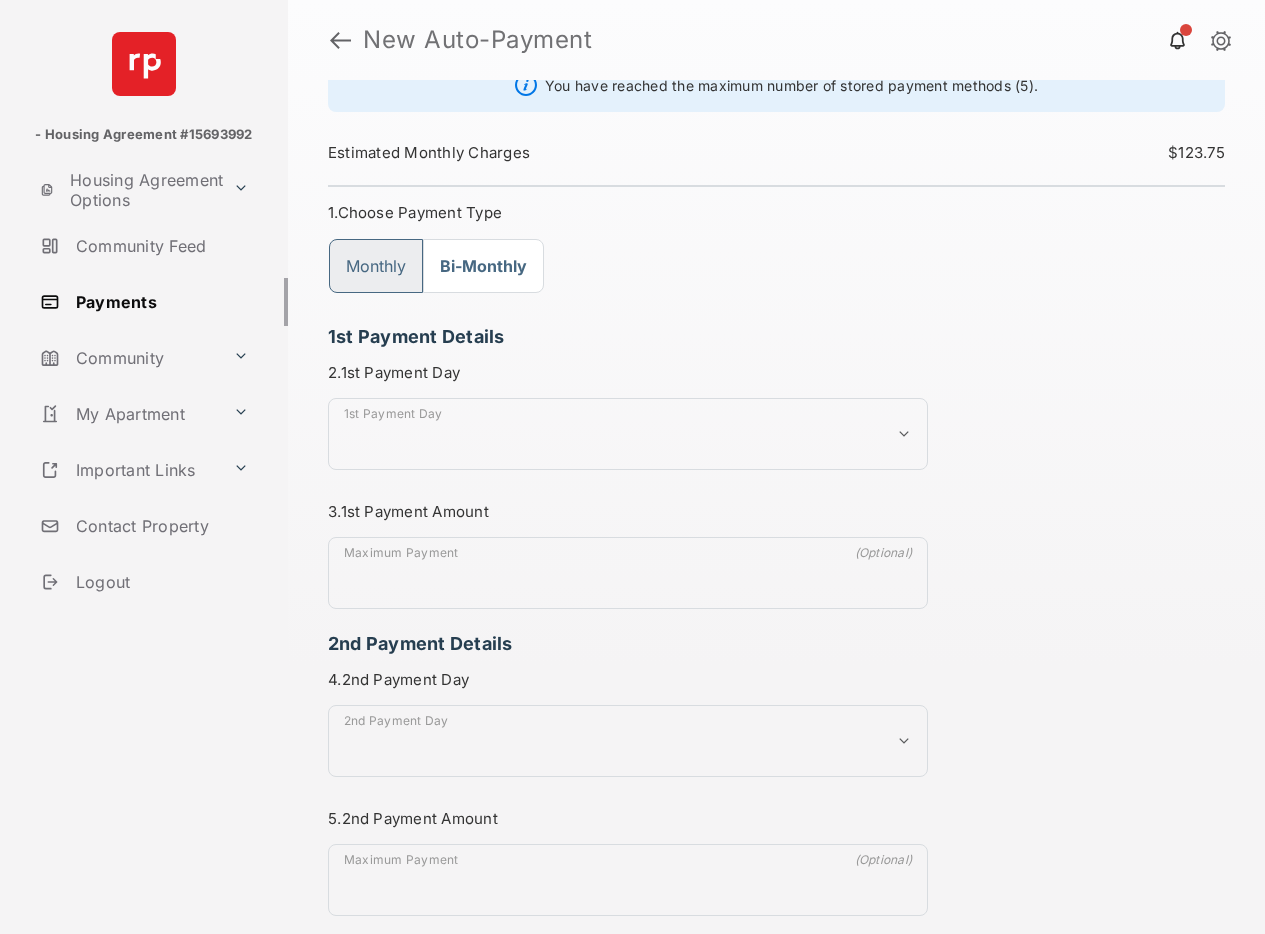 click on "Monthly" at bounding box center (376, 266) 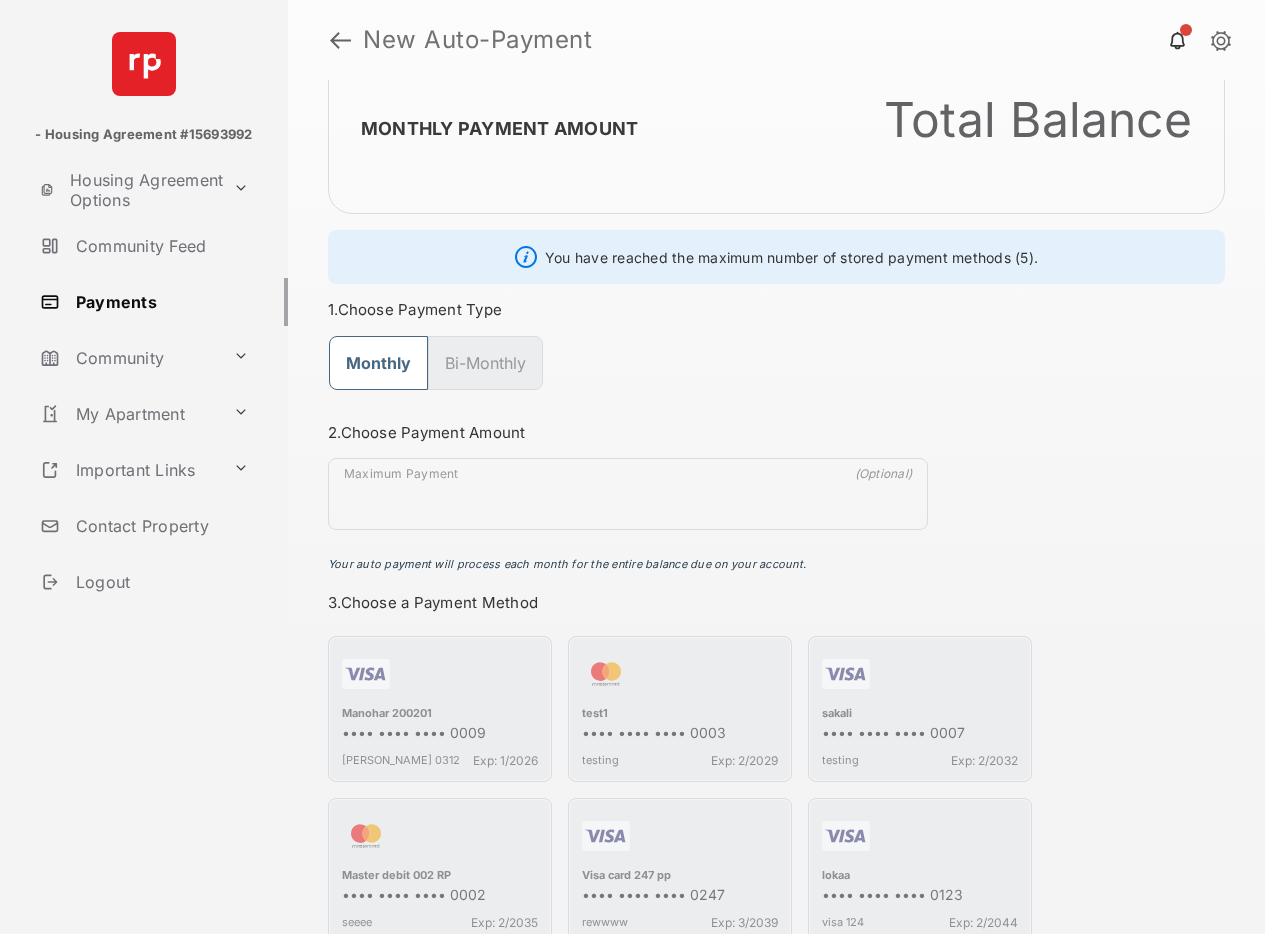 scroll, scrollTop: 0, scrollLeft: 0, axis: both 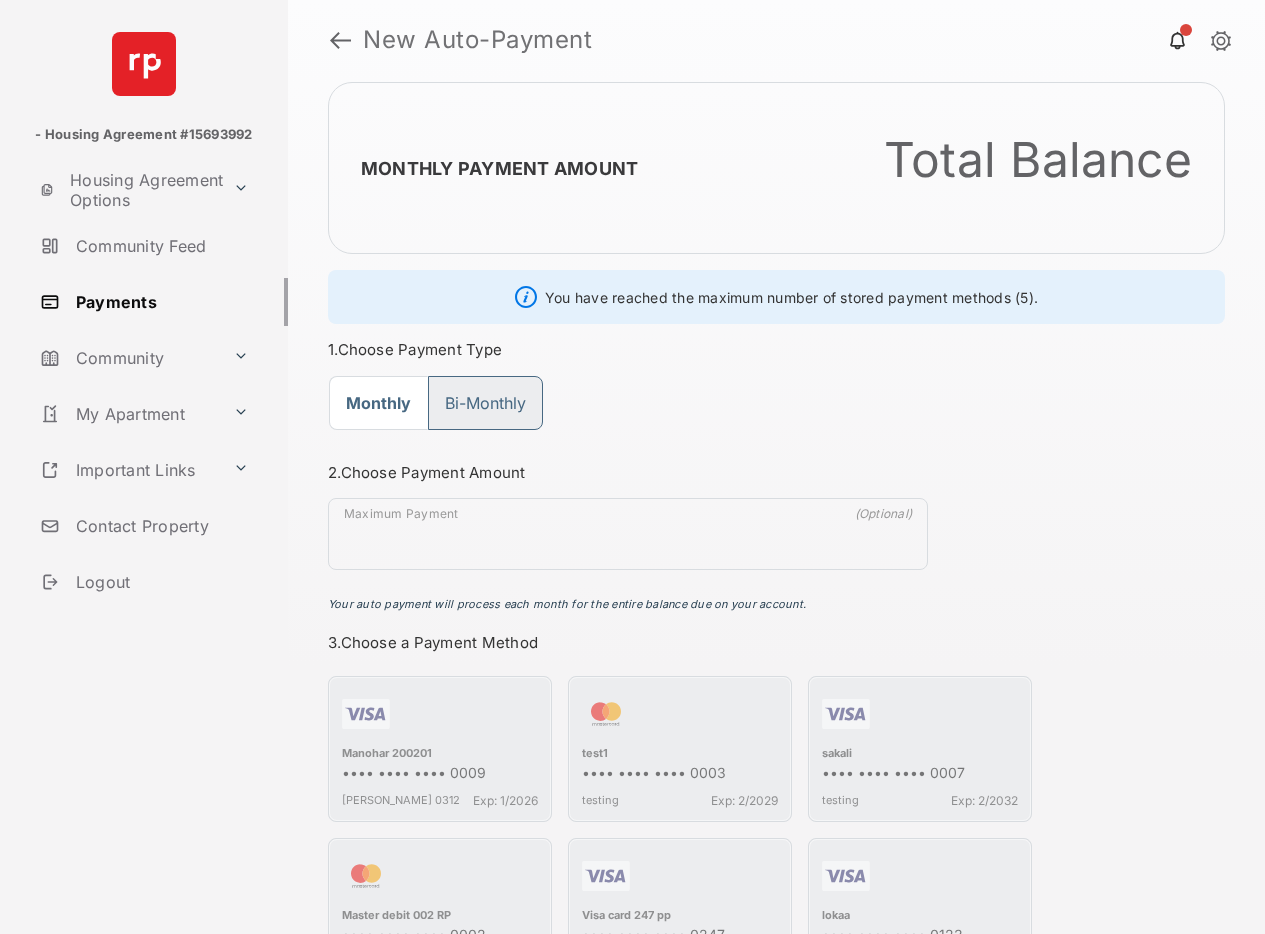 click on "Bi-Monthly" at bounding box center (485, 403) 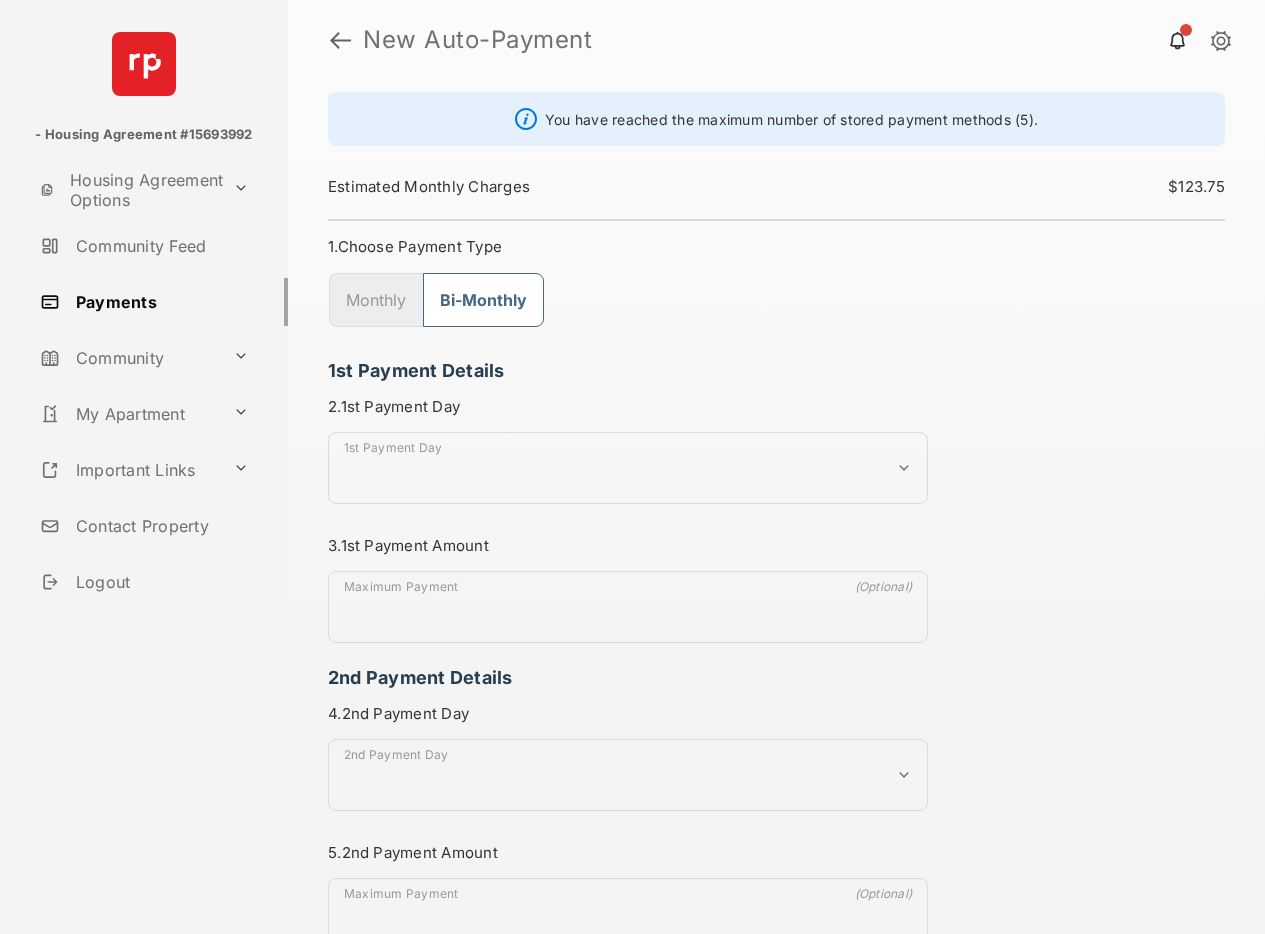 scroll, scrollTop: 120, scrollLeft: 0, axis: vertical 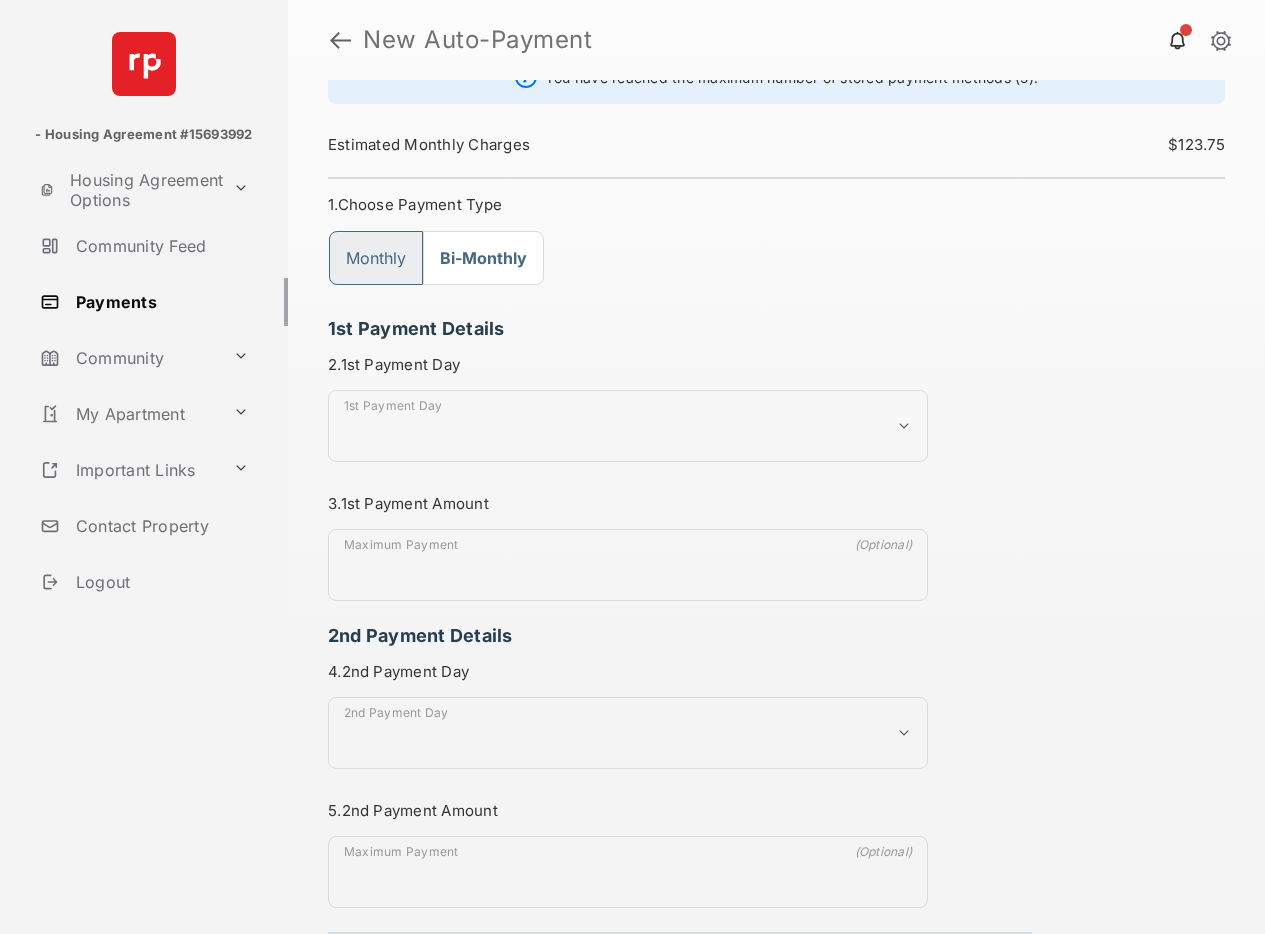 click on "Monthly" at bounding box center (376, 258) 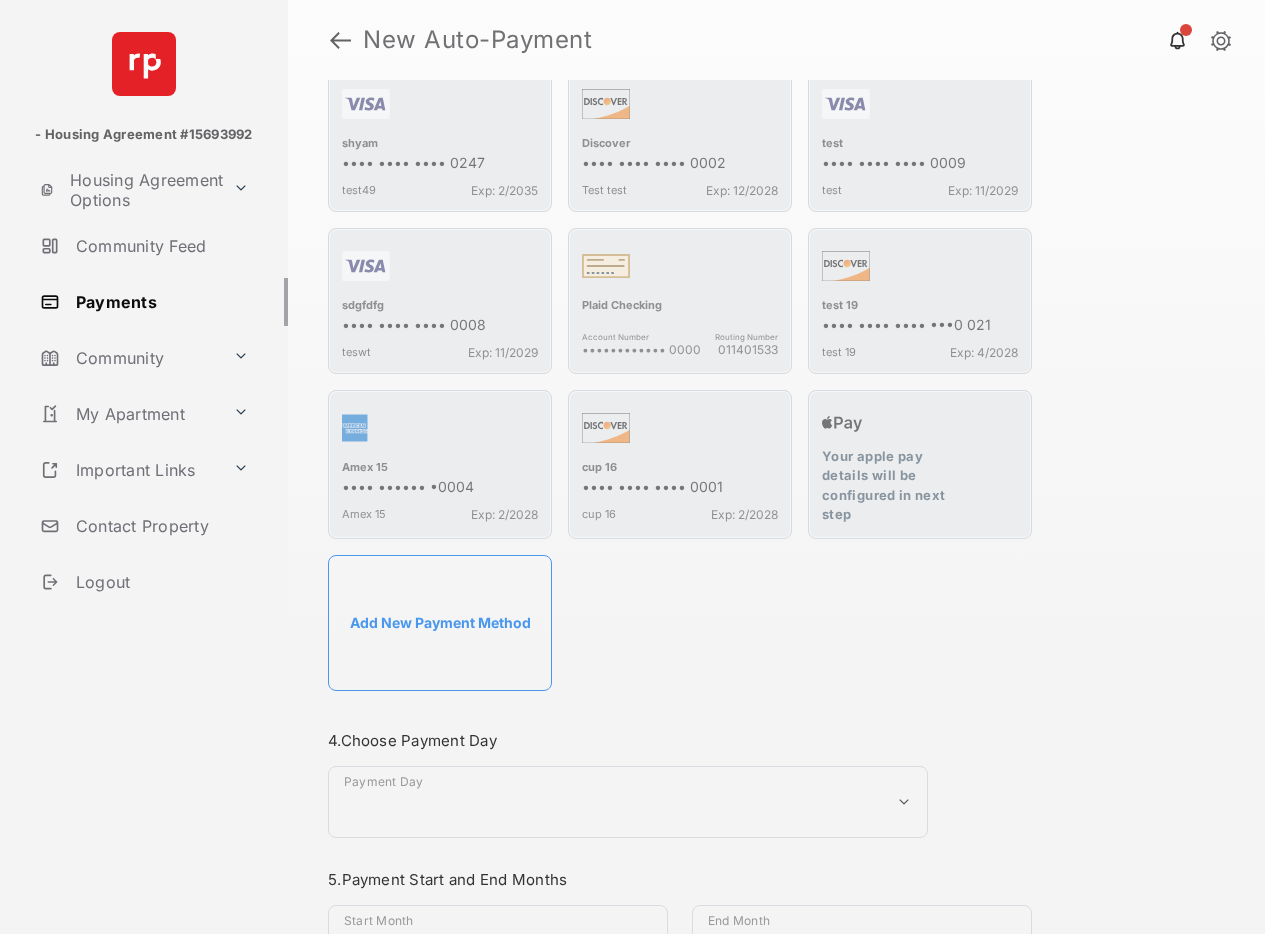 scroll, scrollTop: 1604, scrollLeft: 0, axis: vertical 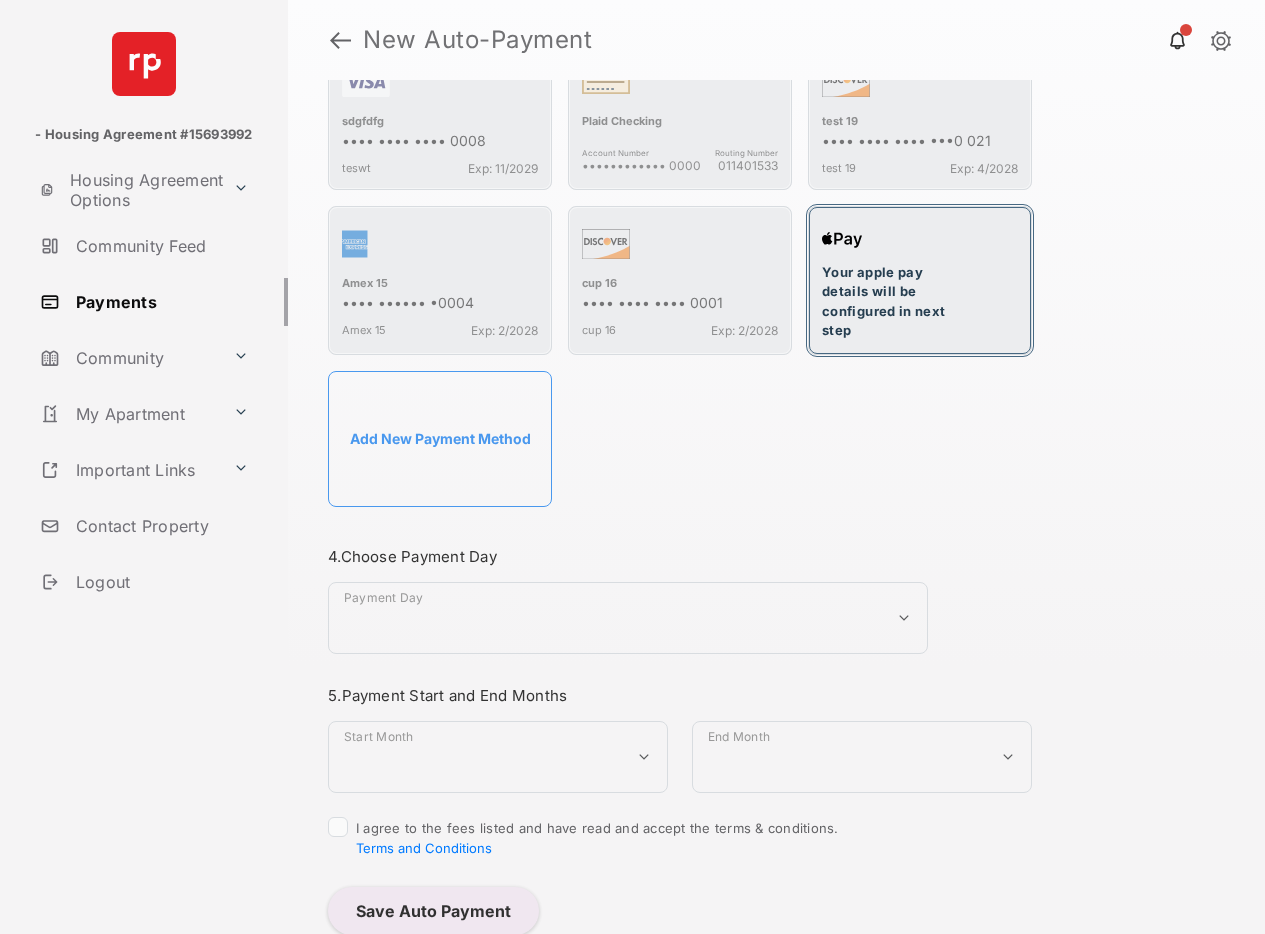 click on "Your apple pay details will be configured in next step" at bounding box center [897, 302] 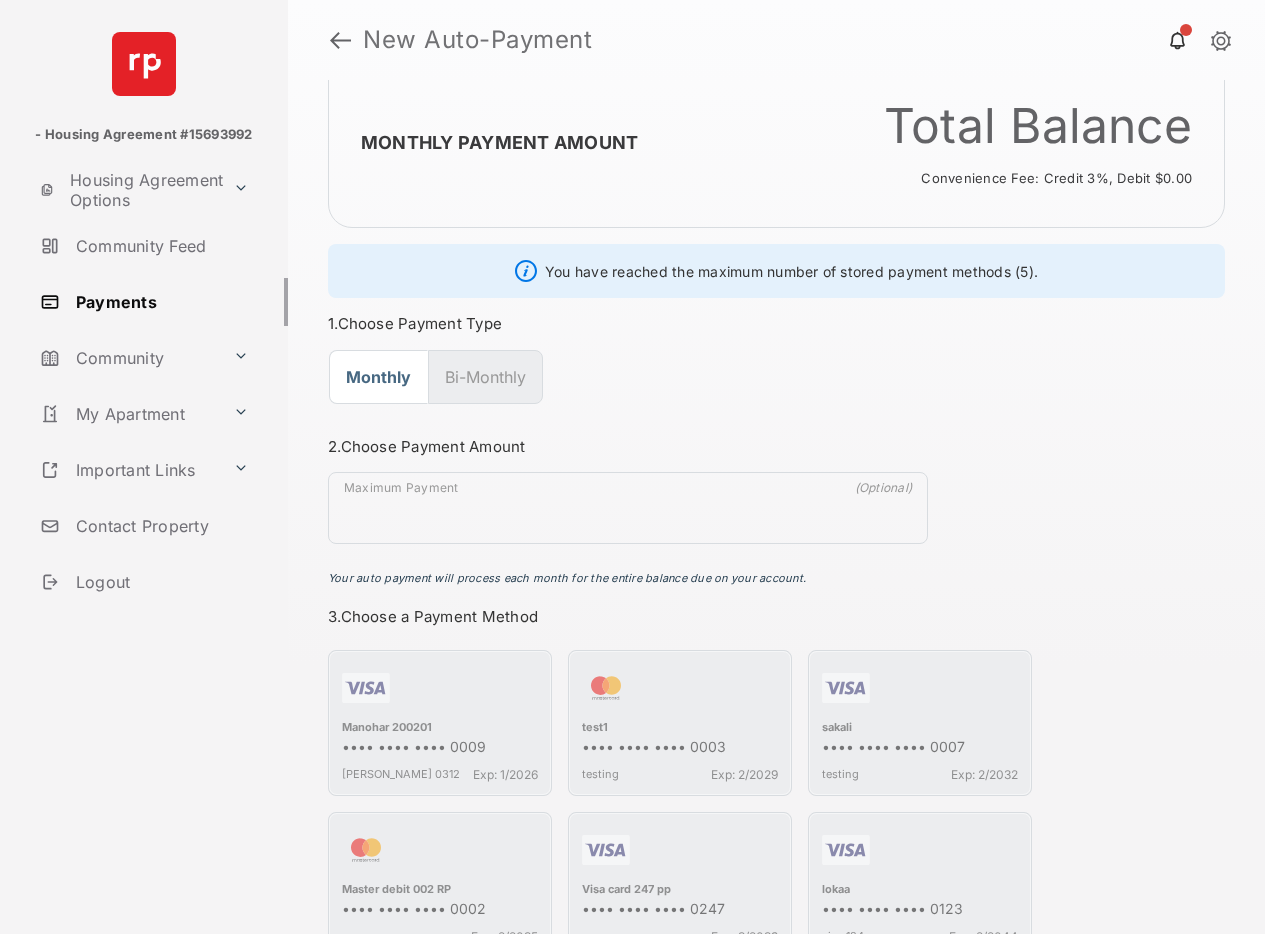 scroll, scrollTop: 0, scrollLeft: 0, axis: both 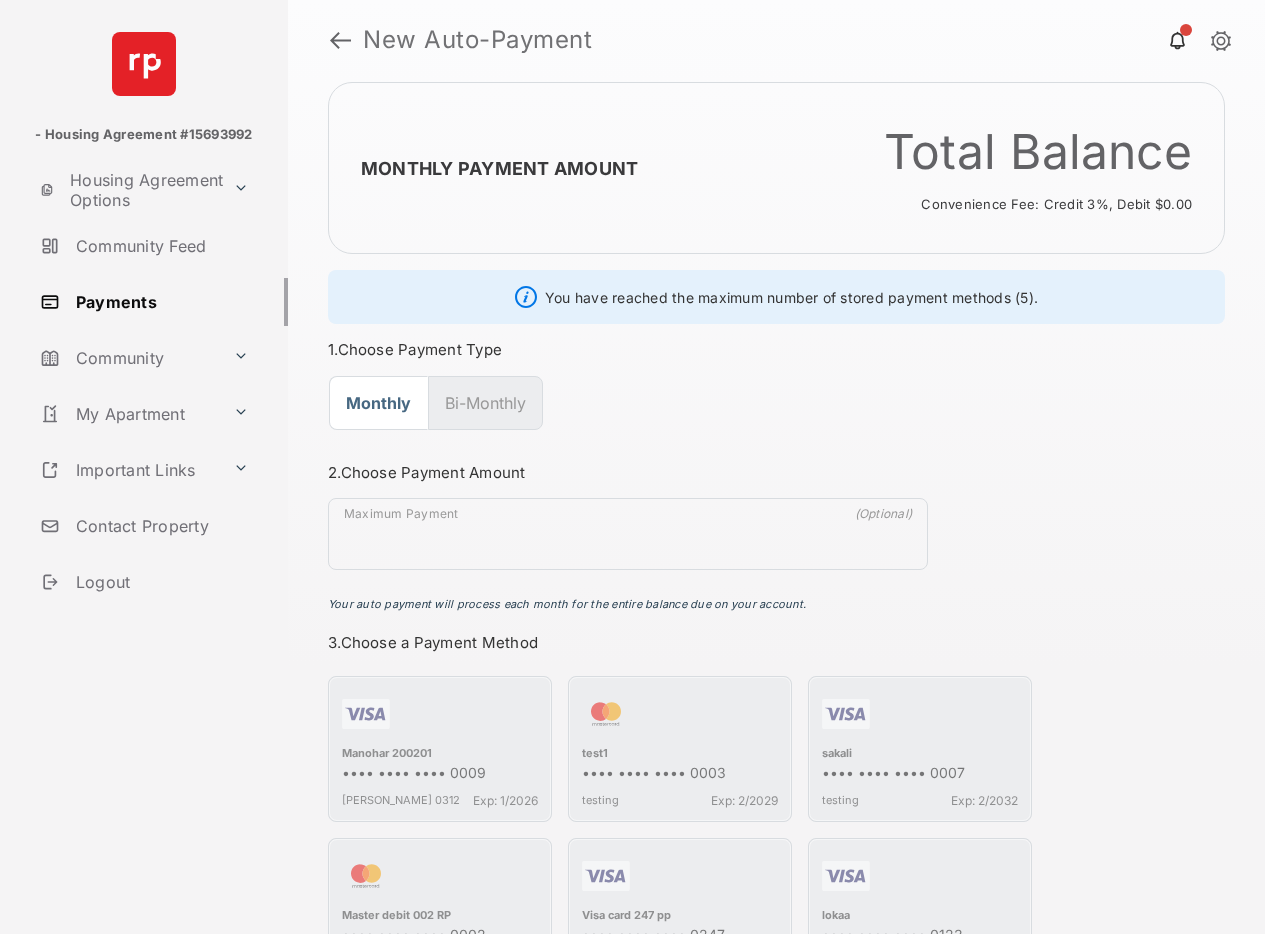 click at bounding box center [1221, 42] 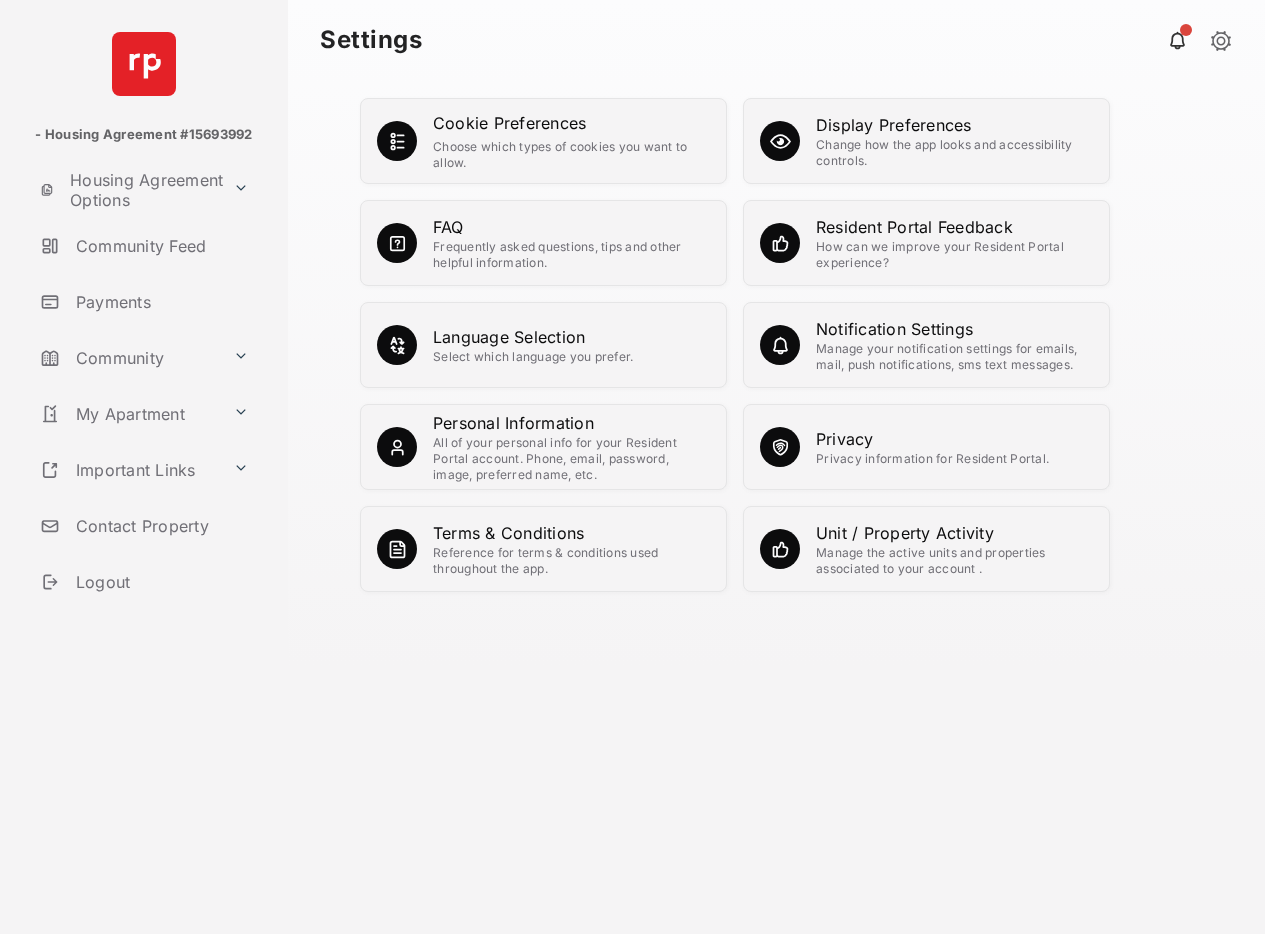 click on "Change how the app looks and accessibility controls." at bounding box center (954, 153) 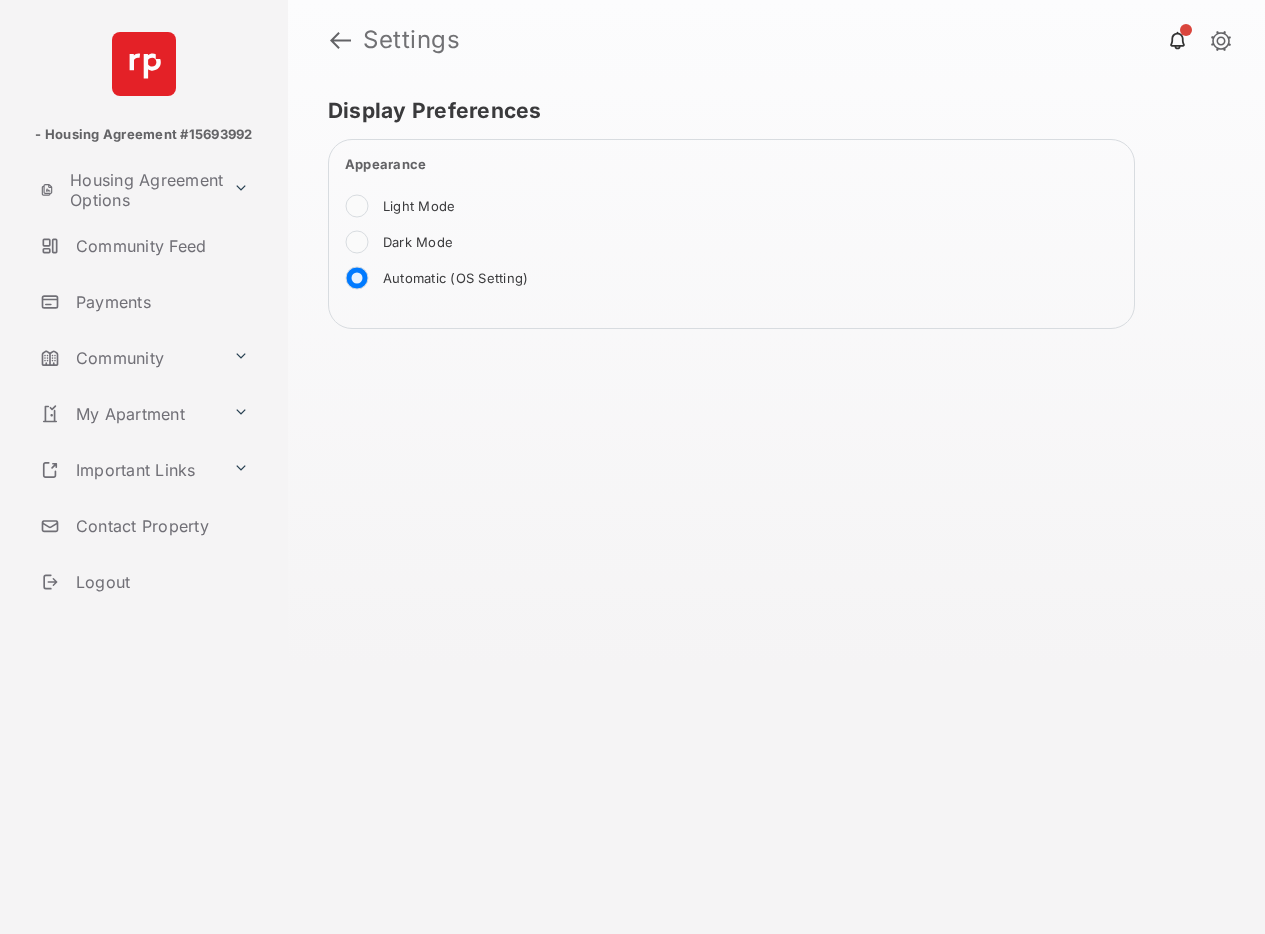 click on "Light Mode" at bounding box center [419, 207] 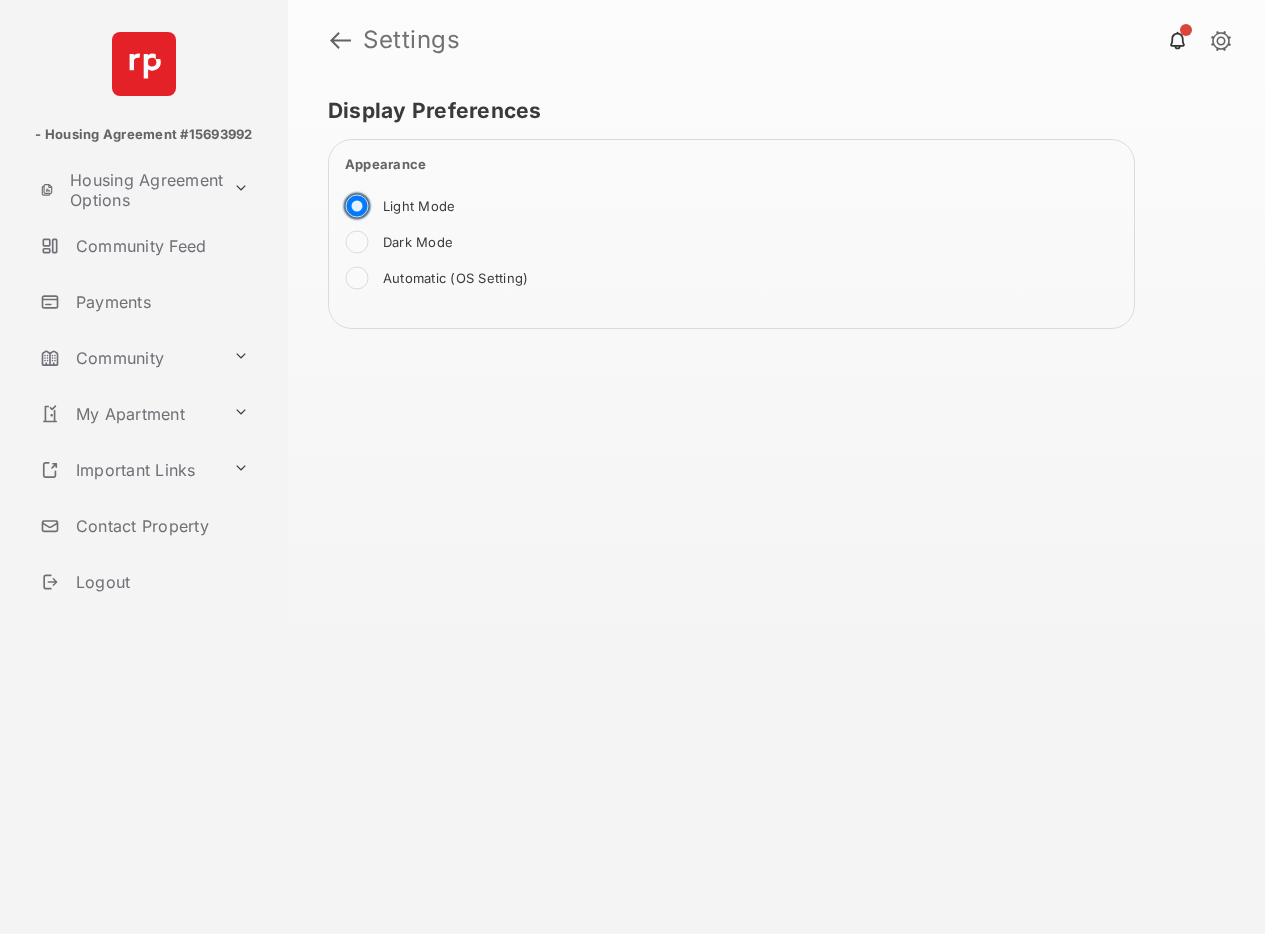 click on "Dark Mode" at bounding box center (418, 243) 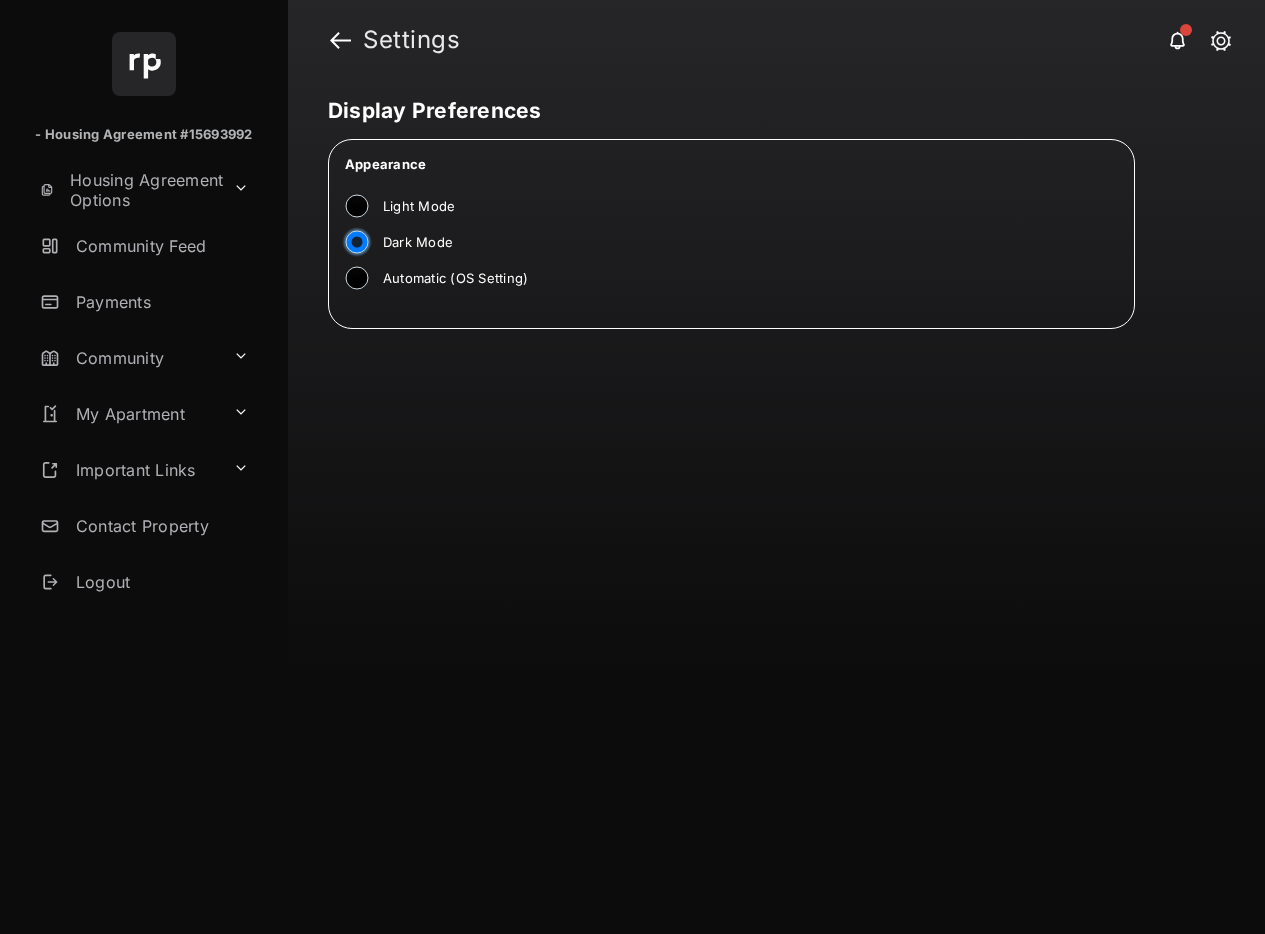 click on "Payments" at bounding box center (160, 302) 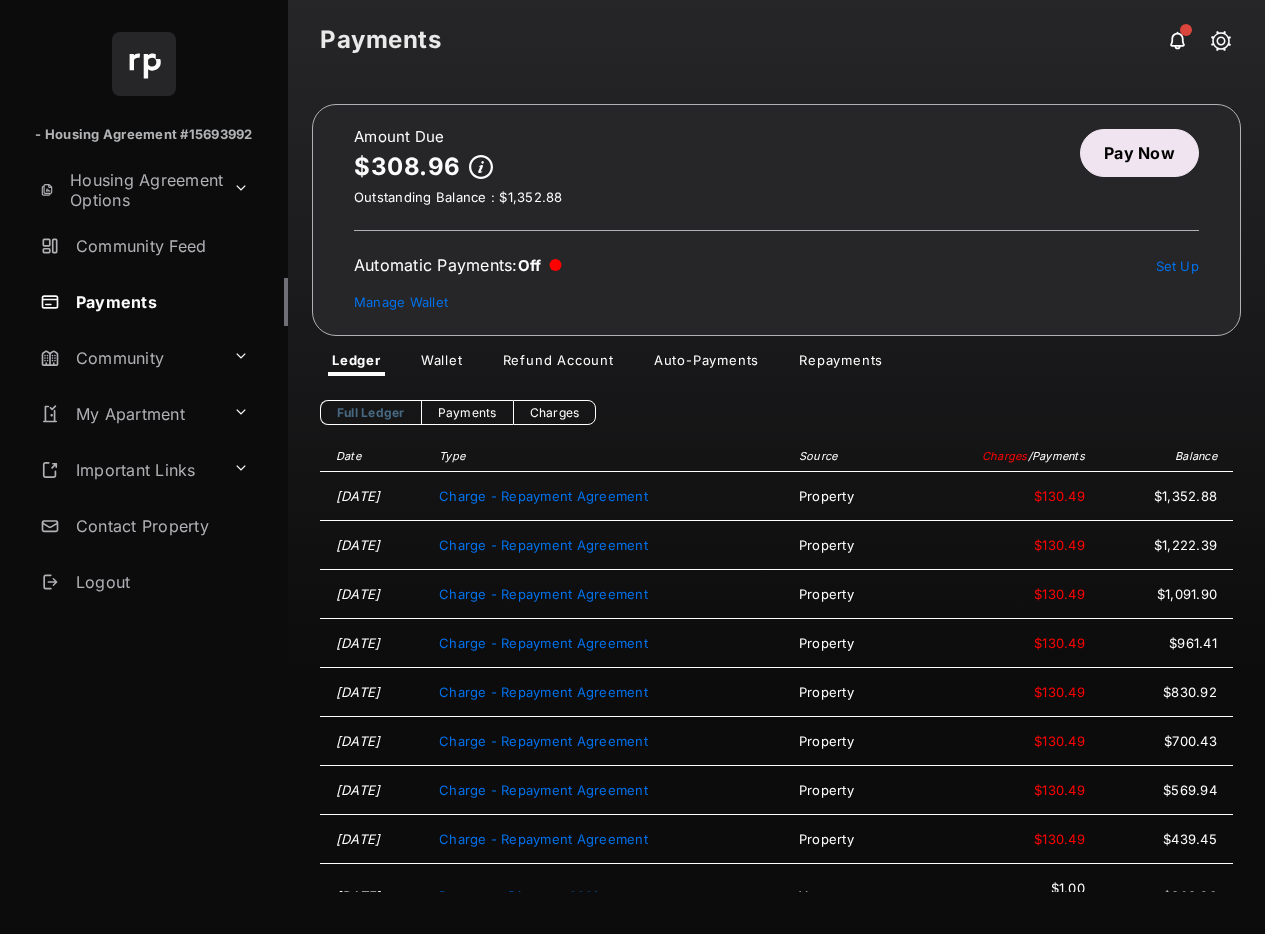 click on "Auto-Payments" at bounding box center (706, 364) 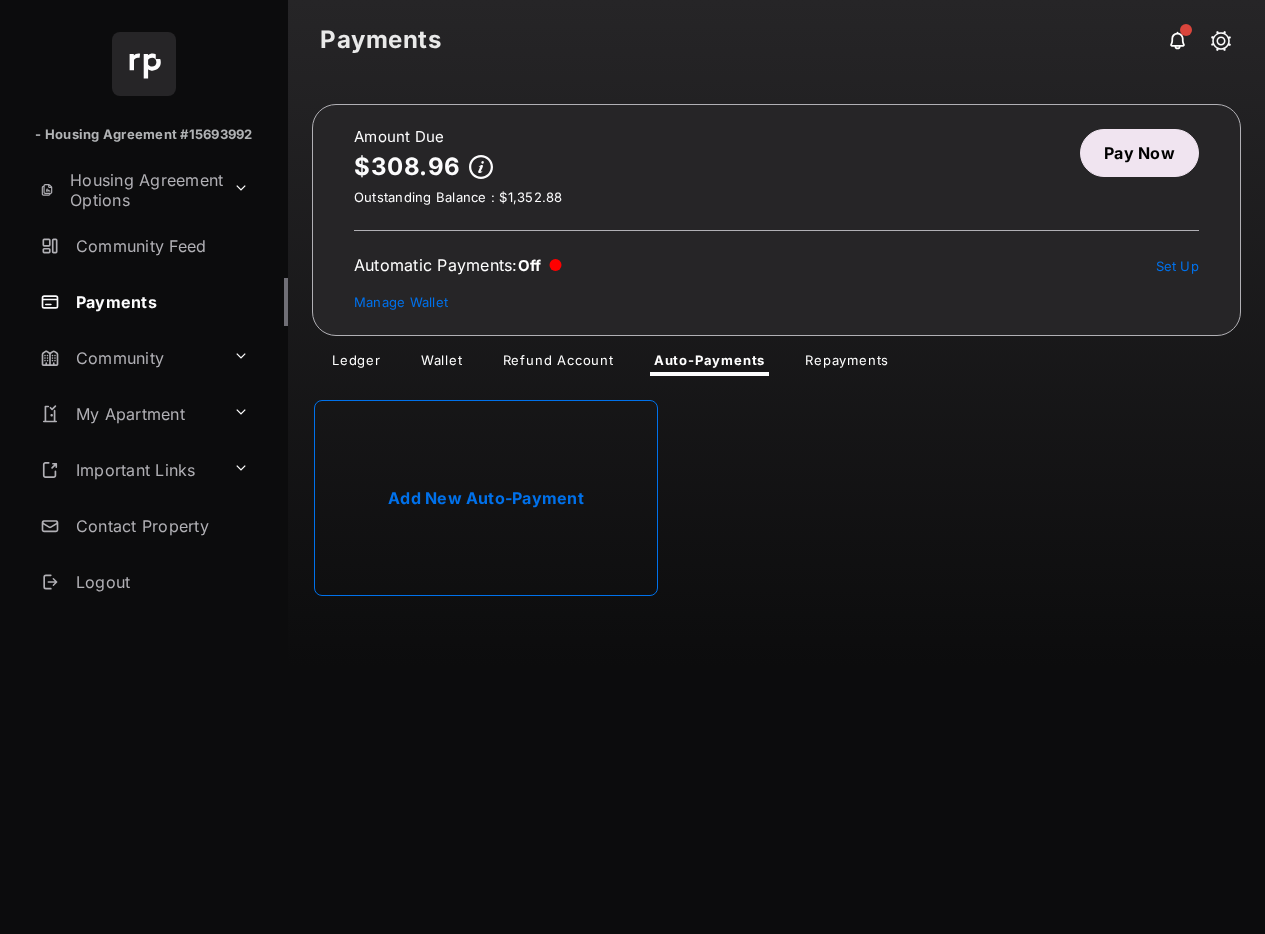 click on "Add New Auto-Payment" at bounding box center (486, 498) 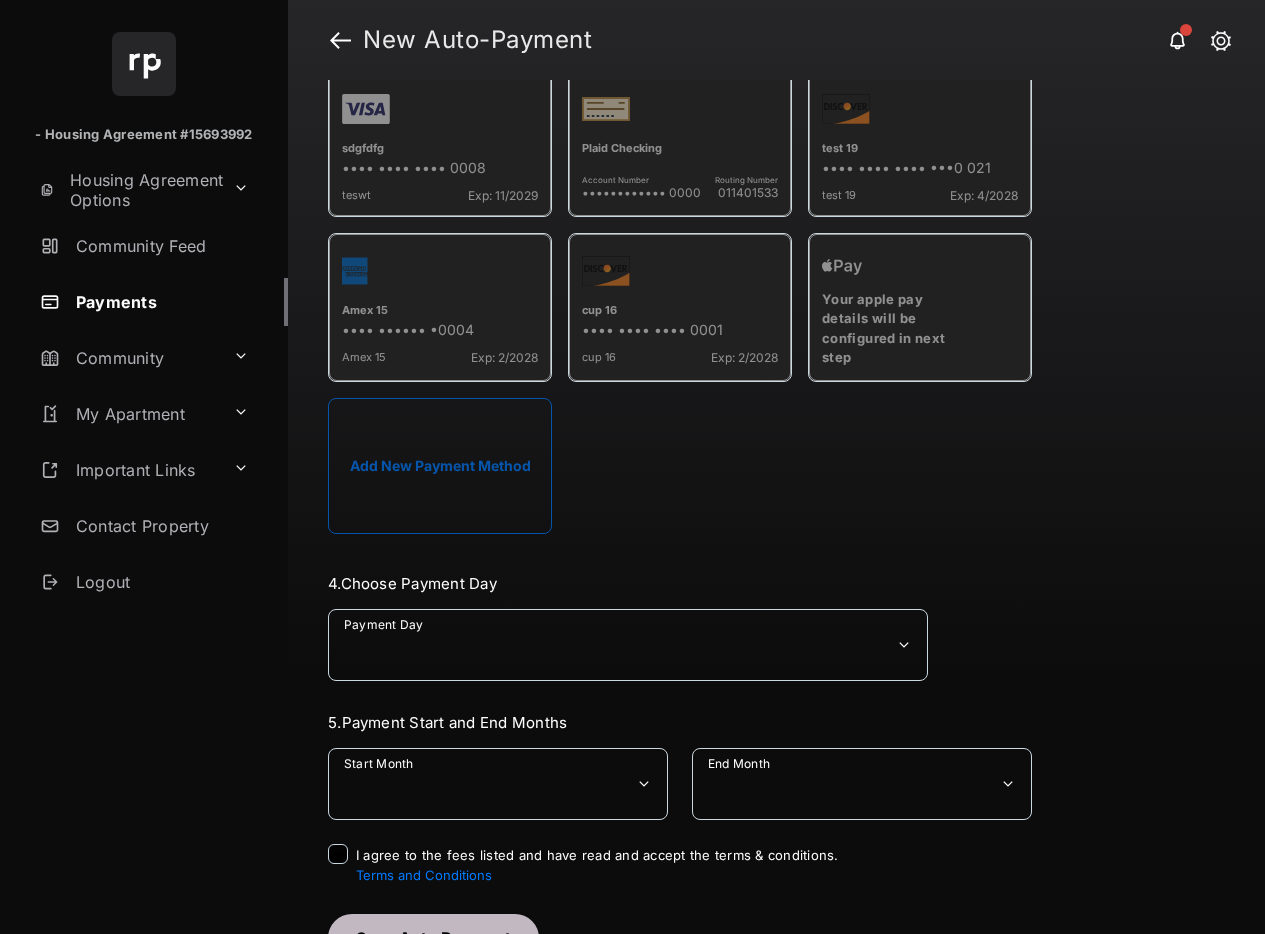 scroll, scrollTop: 1604, scrollLeft: 0, axis: vertical 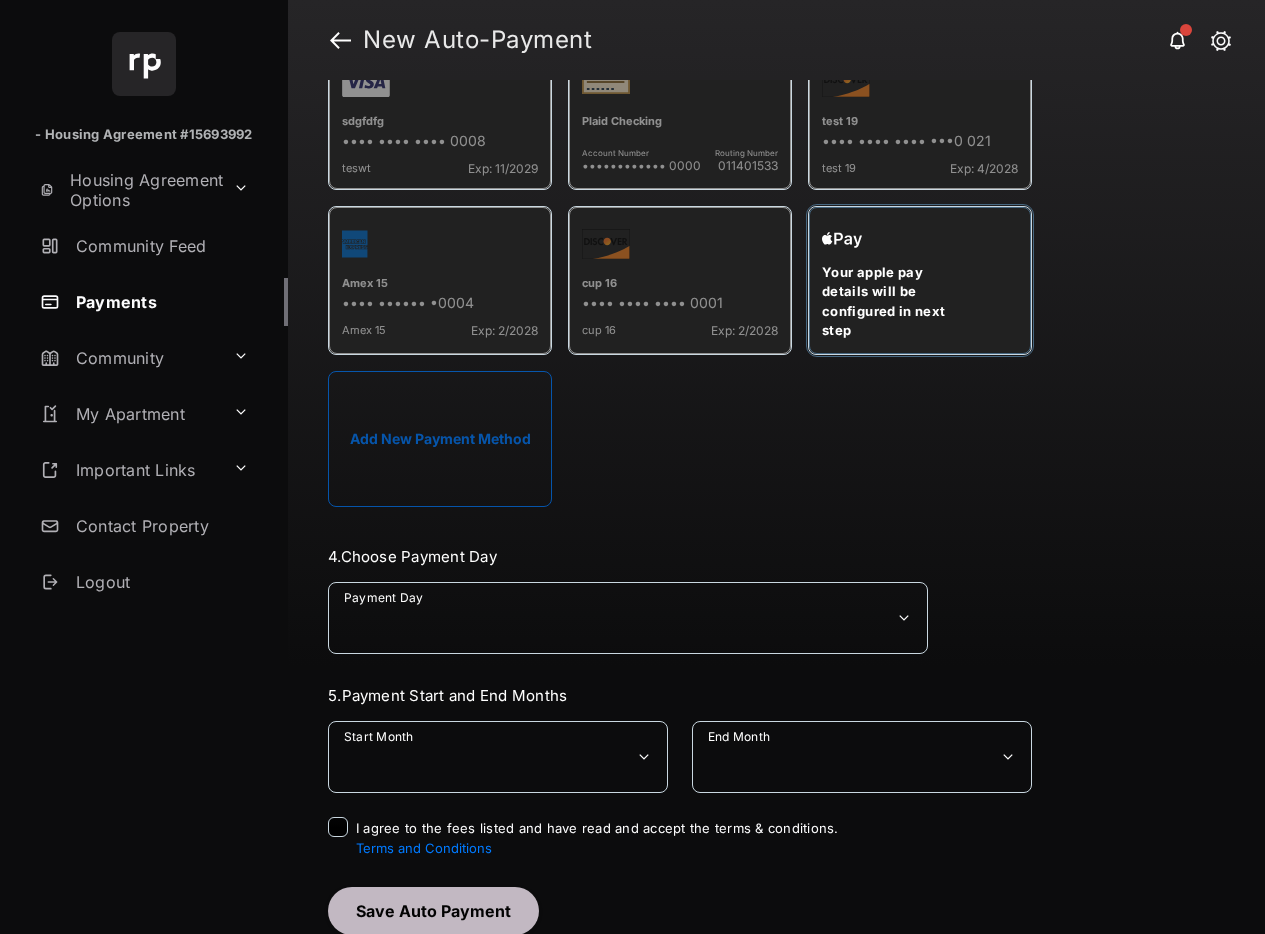 click on "Your apple pay details will be configured in next step" at bounding box center (897, 302) 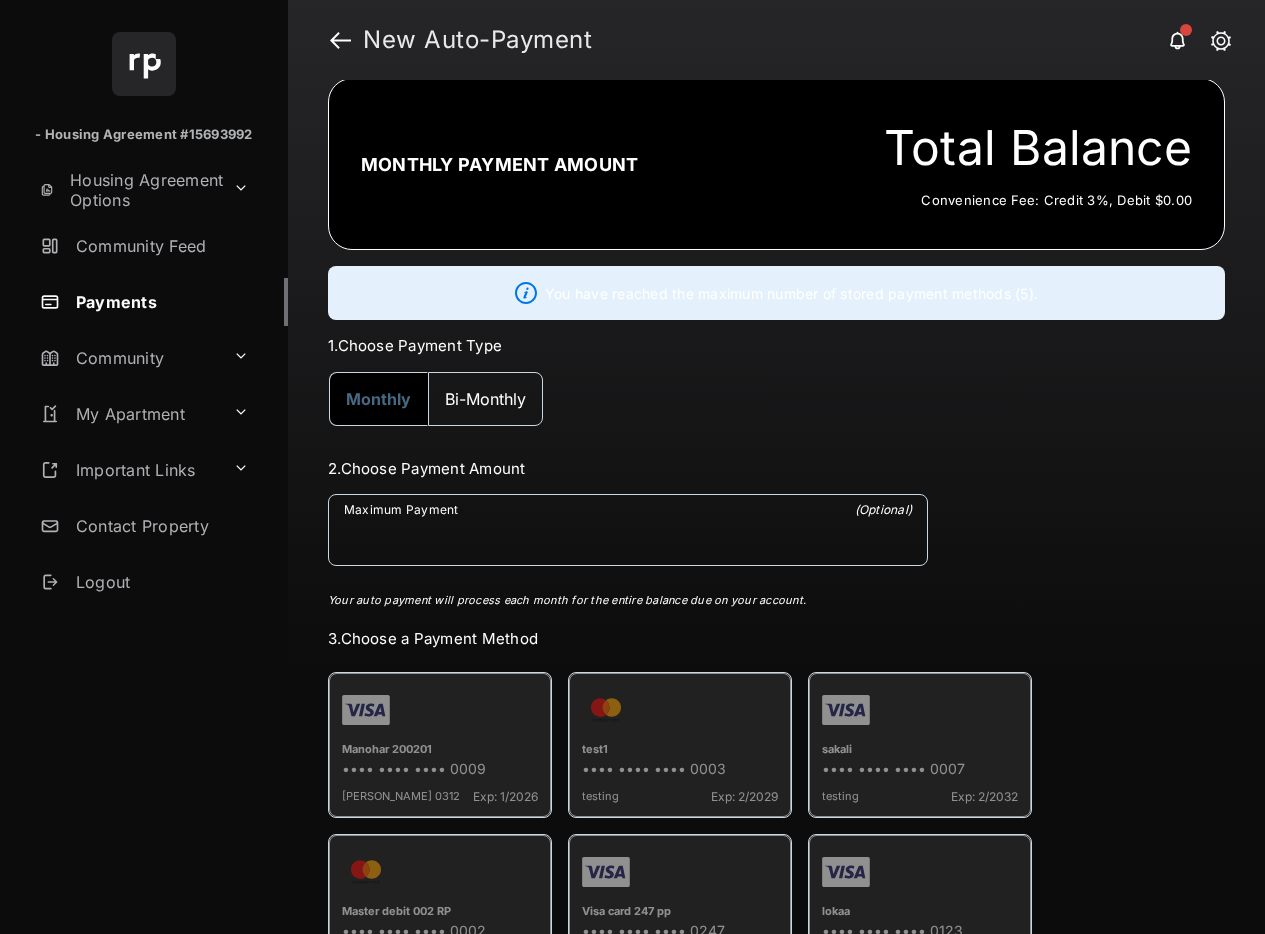 scroll, scrollTop: 0, scrollLeft: 0, axis: both 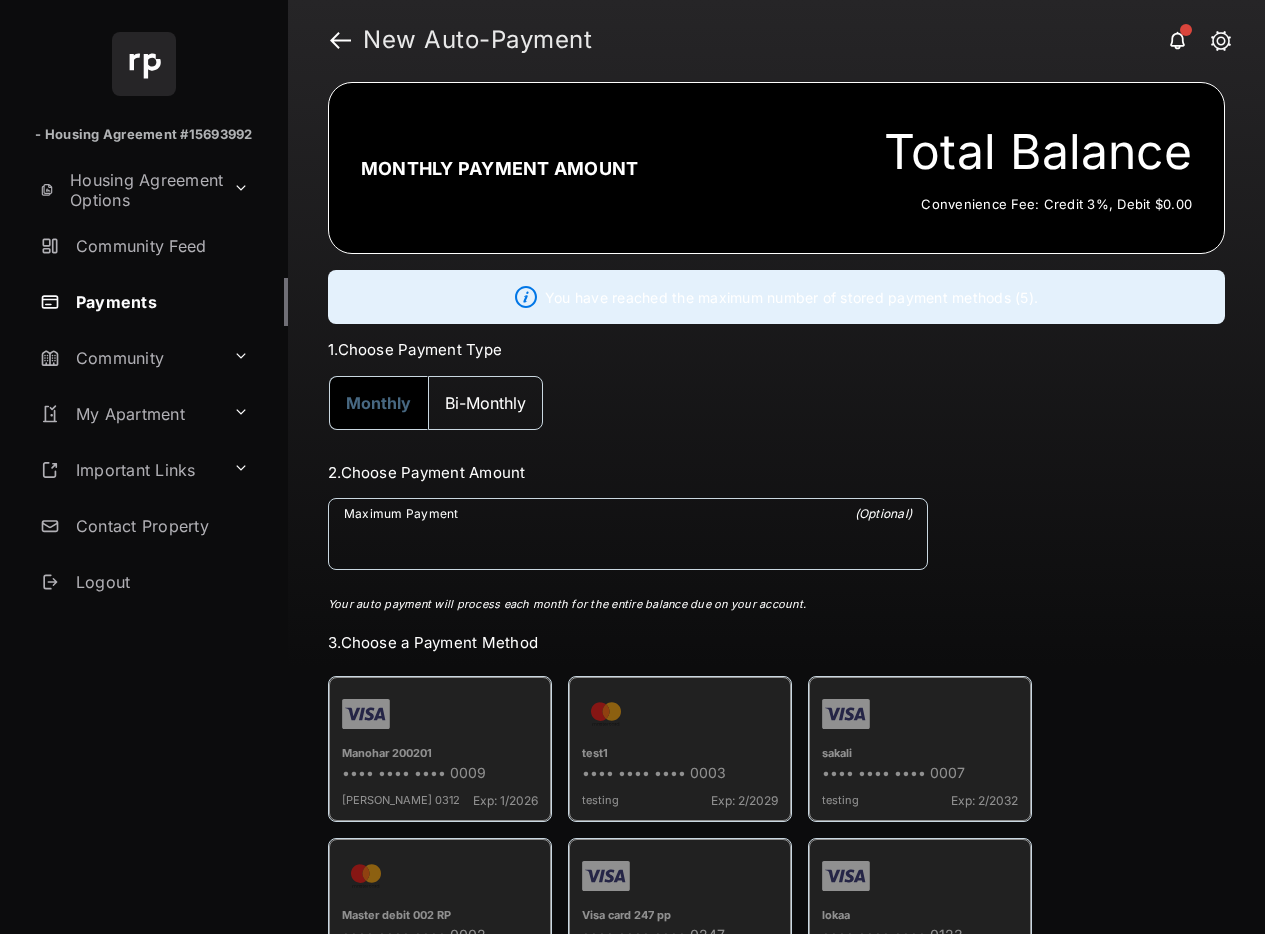 click at bounding box center [1221, 42] 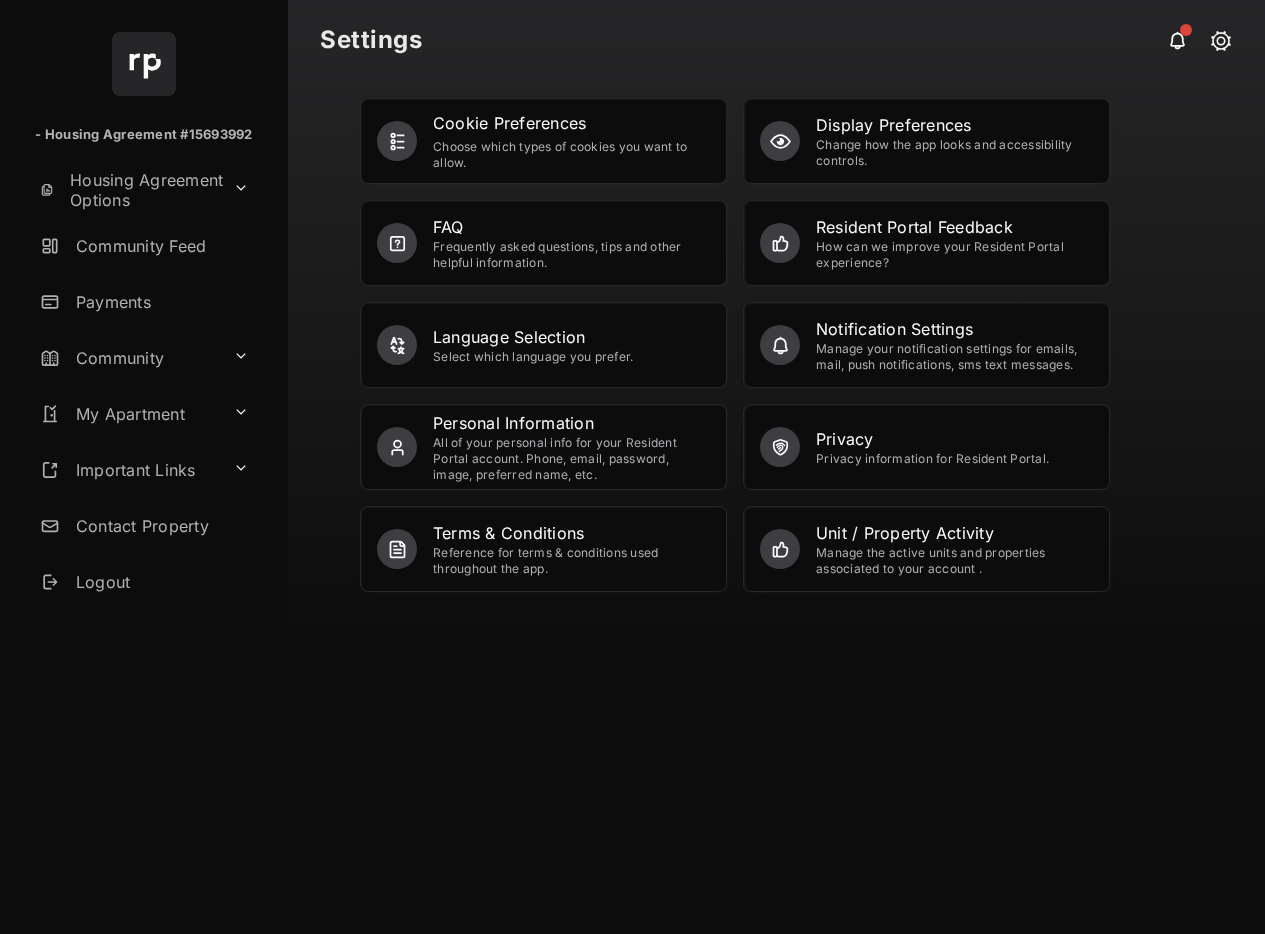 click on "Display Preferences" at bounding box center (954, 125) 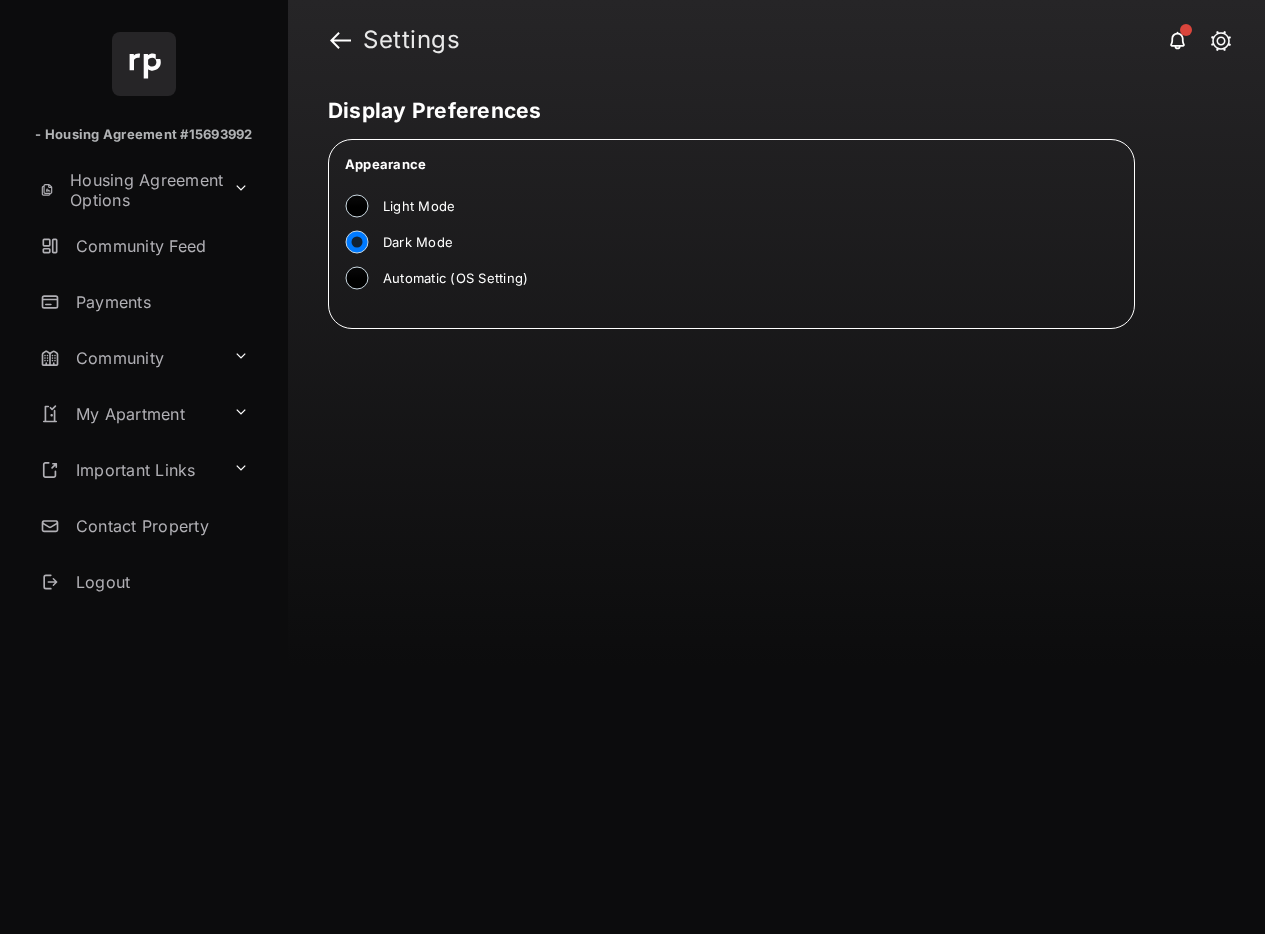 click on "Light Mode" at bounding box center [419, 207] 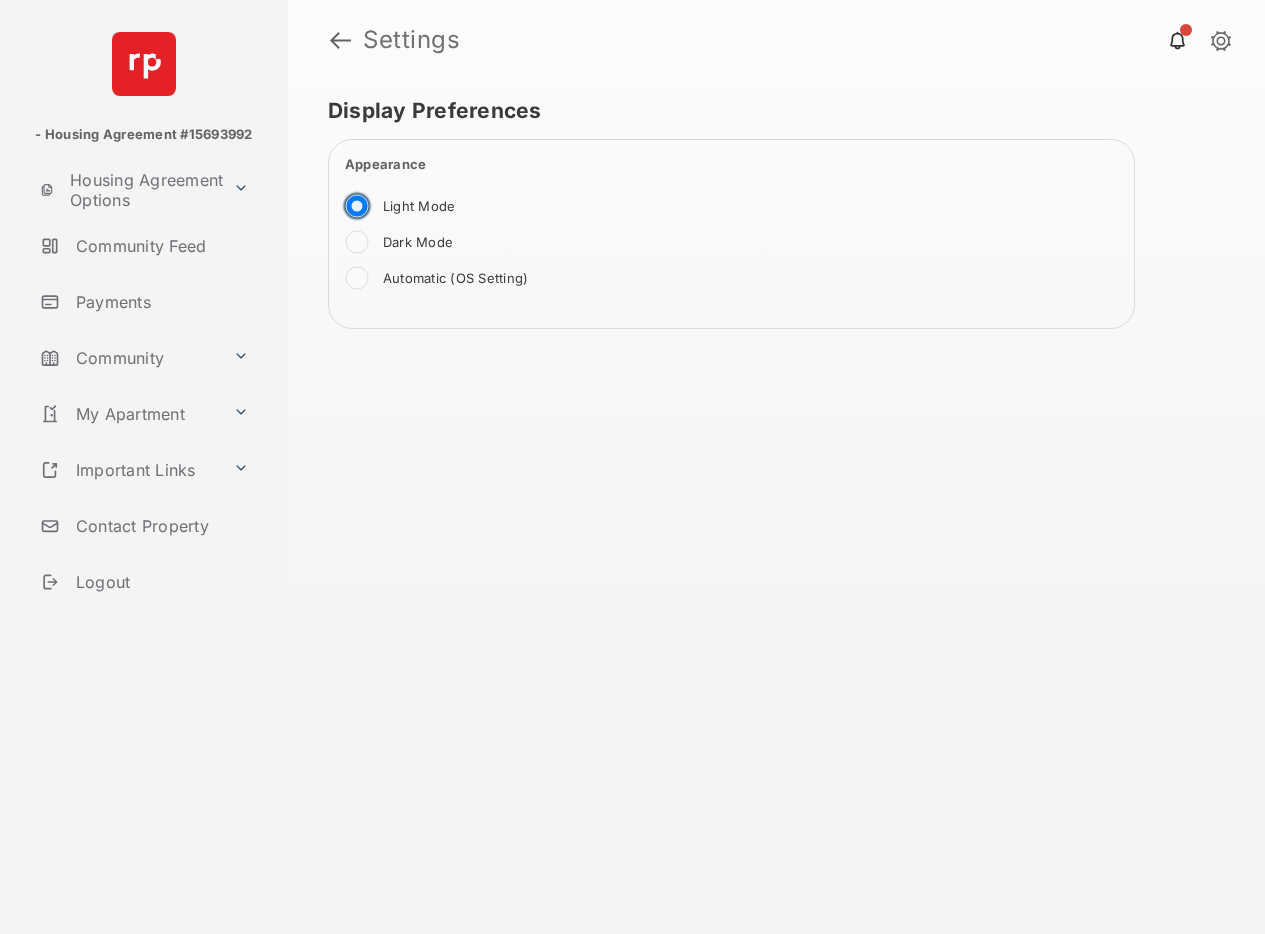click on "Payments" at bounding box center [160, 302] 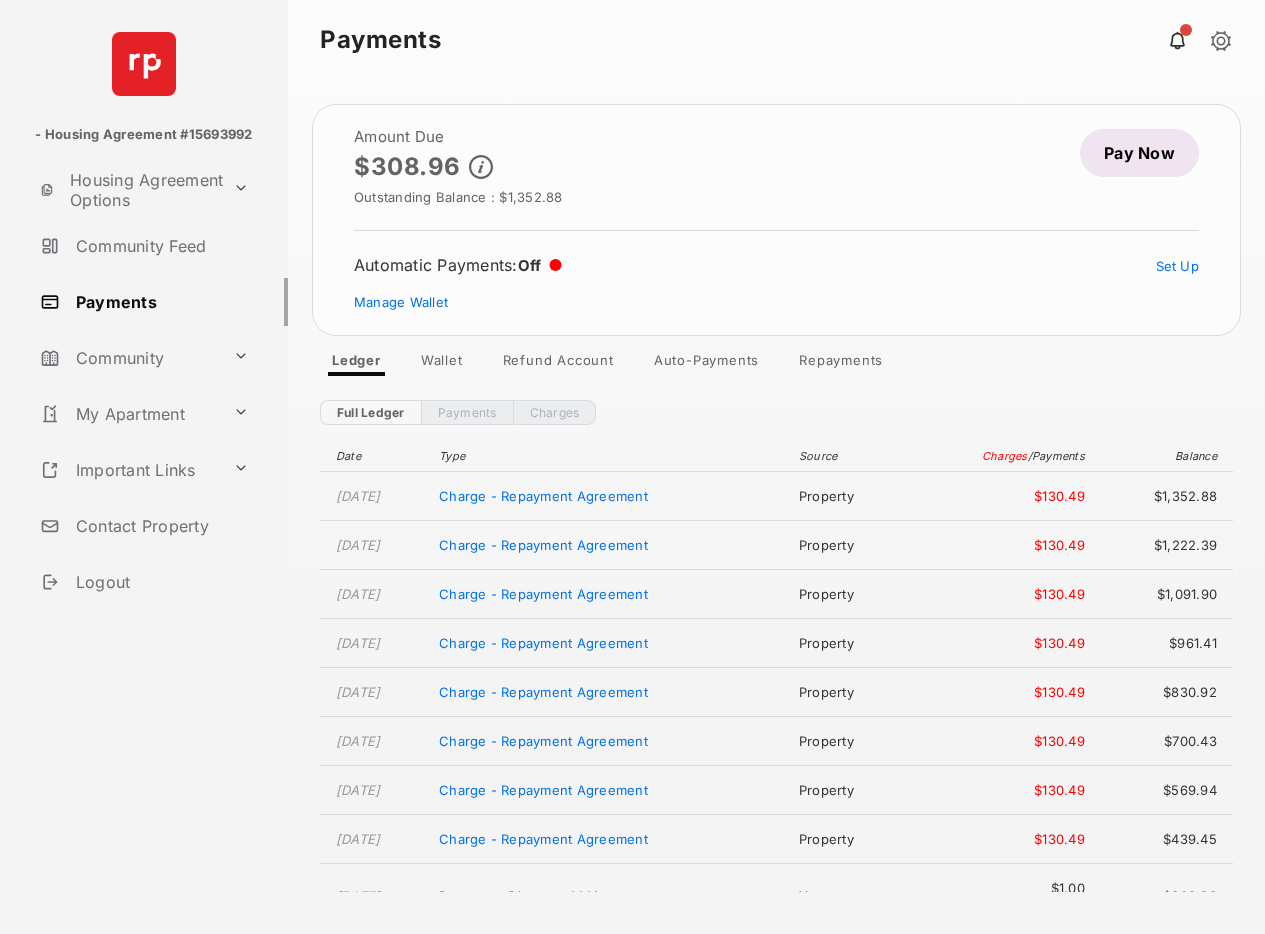 click on "Auto-Payments" at bounding box center [706, 364] 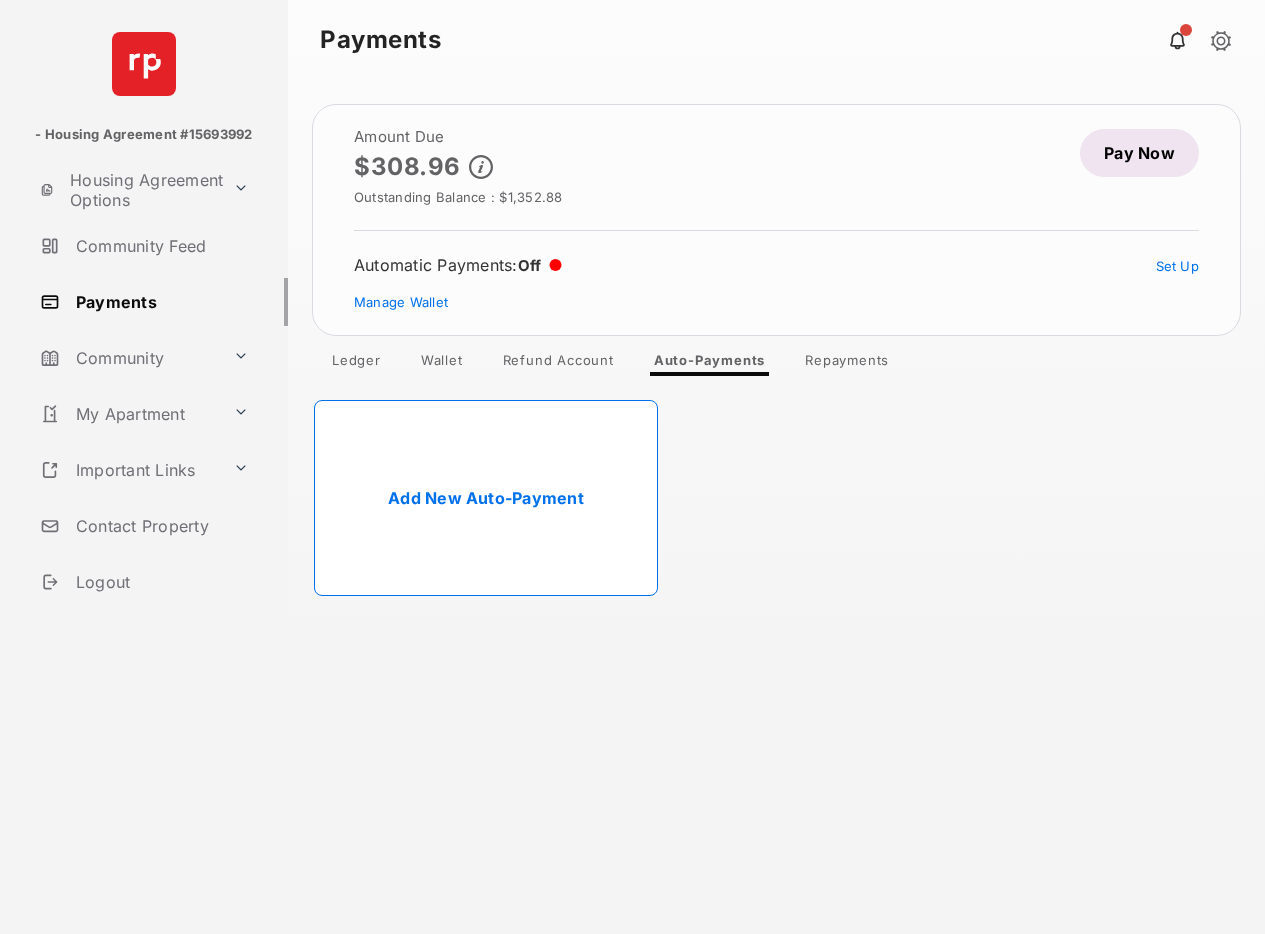 click on "Add New Auto-Payment" at bounding box center (486, 498) 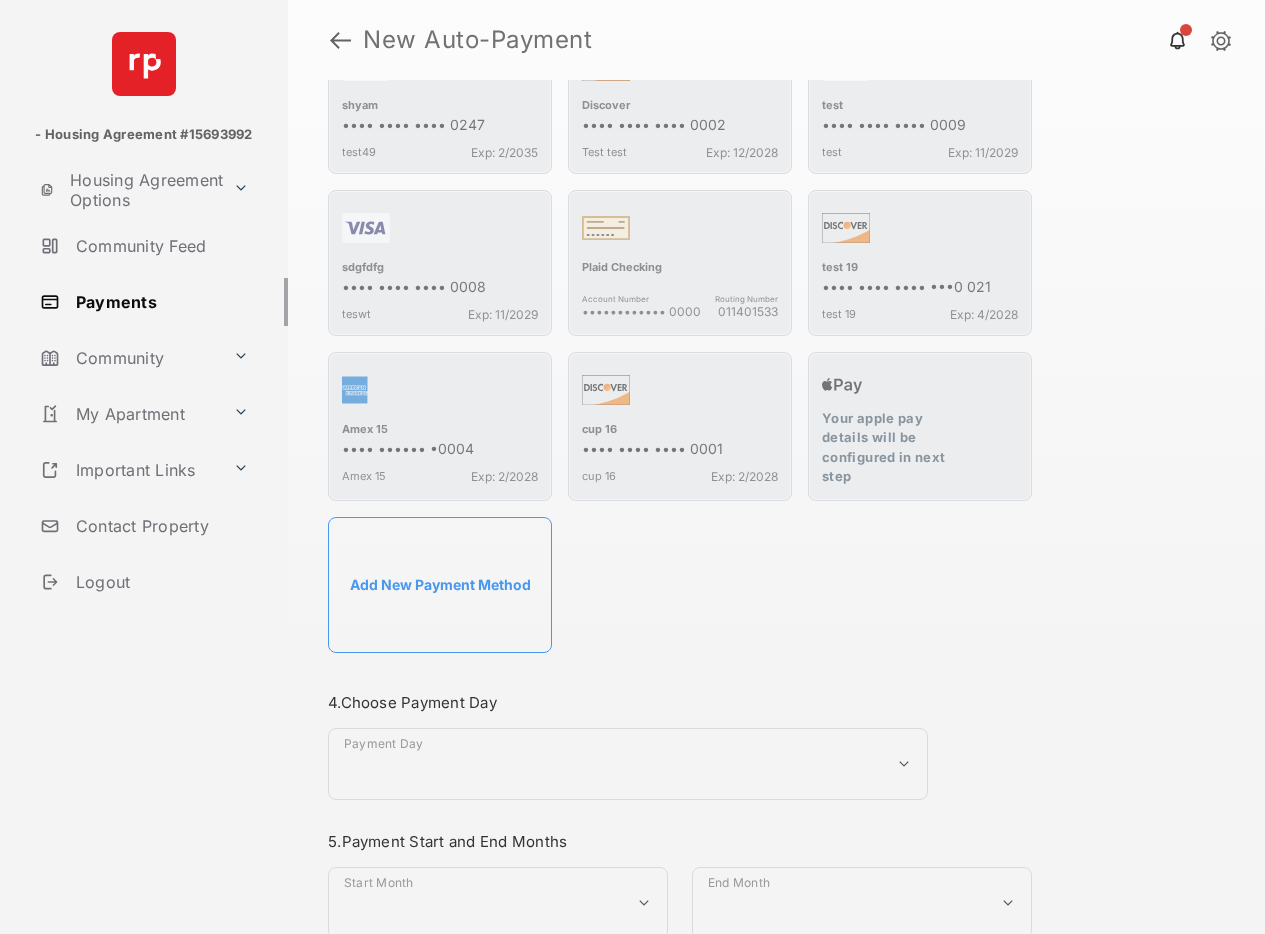 scroll, scrollTop: 1604, scrollLeft: 0, axis: vertical 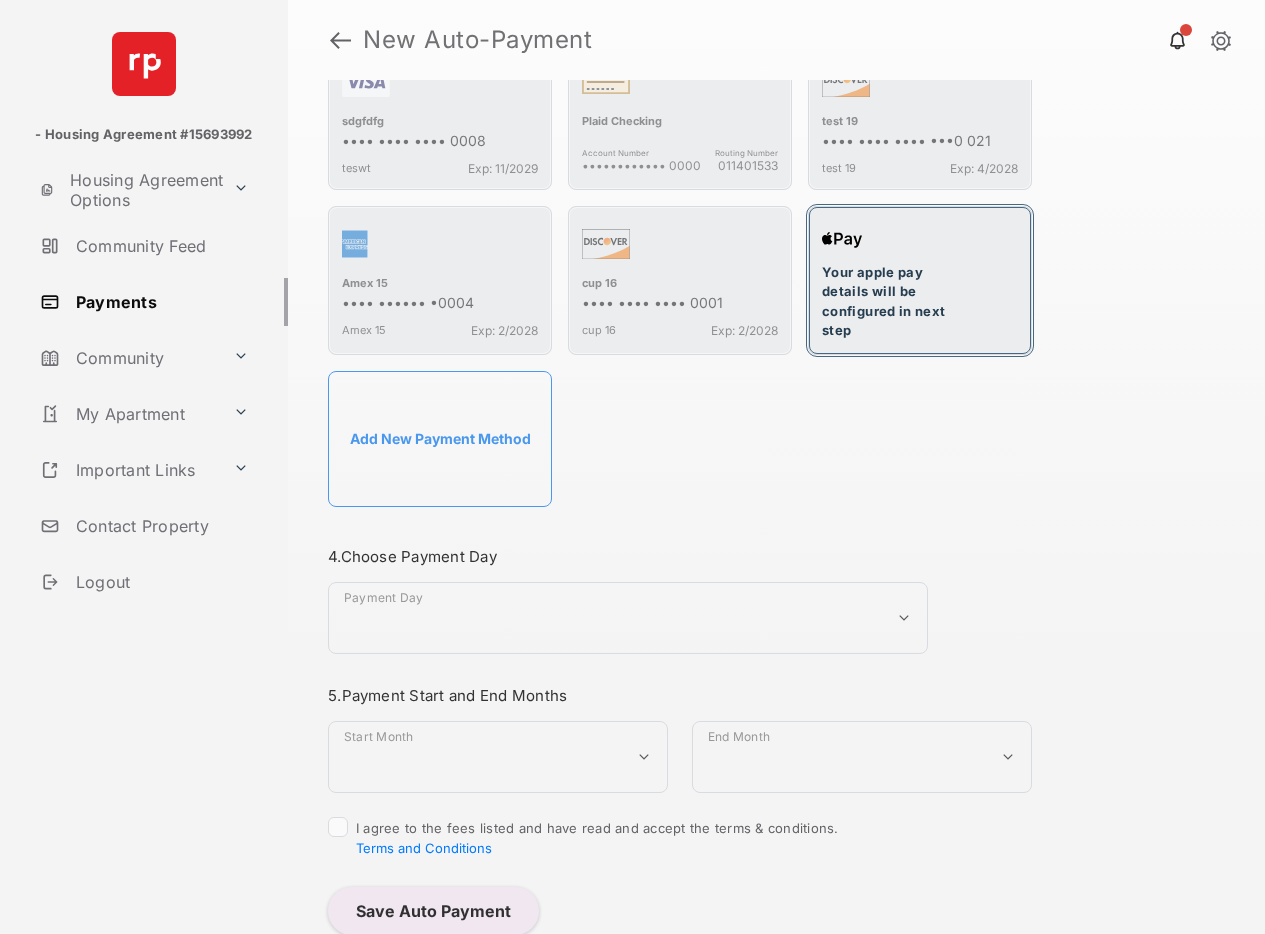 click on "Your apple pay details will be configured in next step" at bounding box center [897, 302] 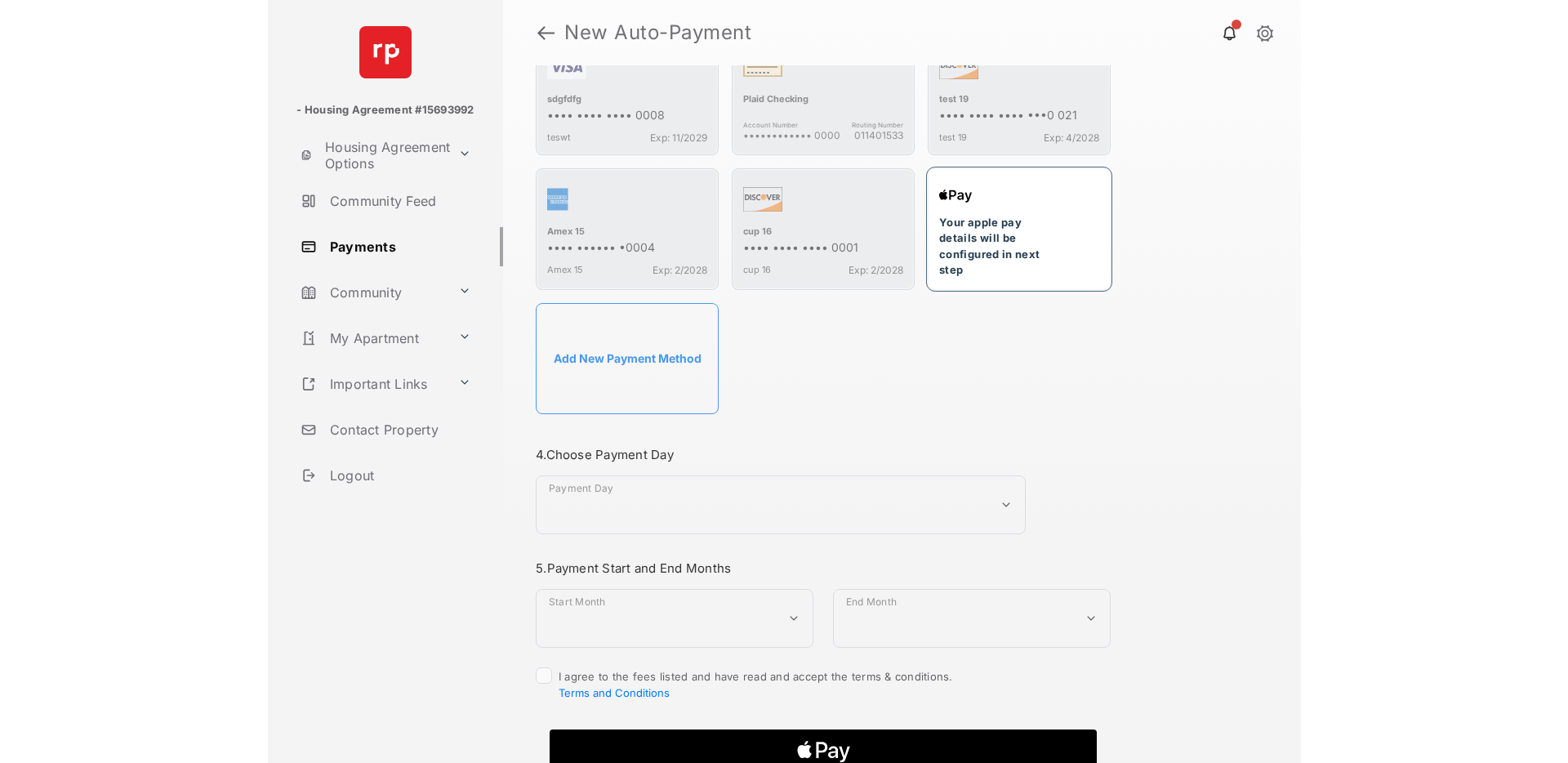 scroll, scrollTop: 0, scrollLeft: 0, axis: both 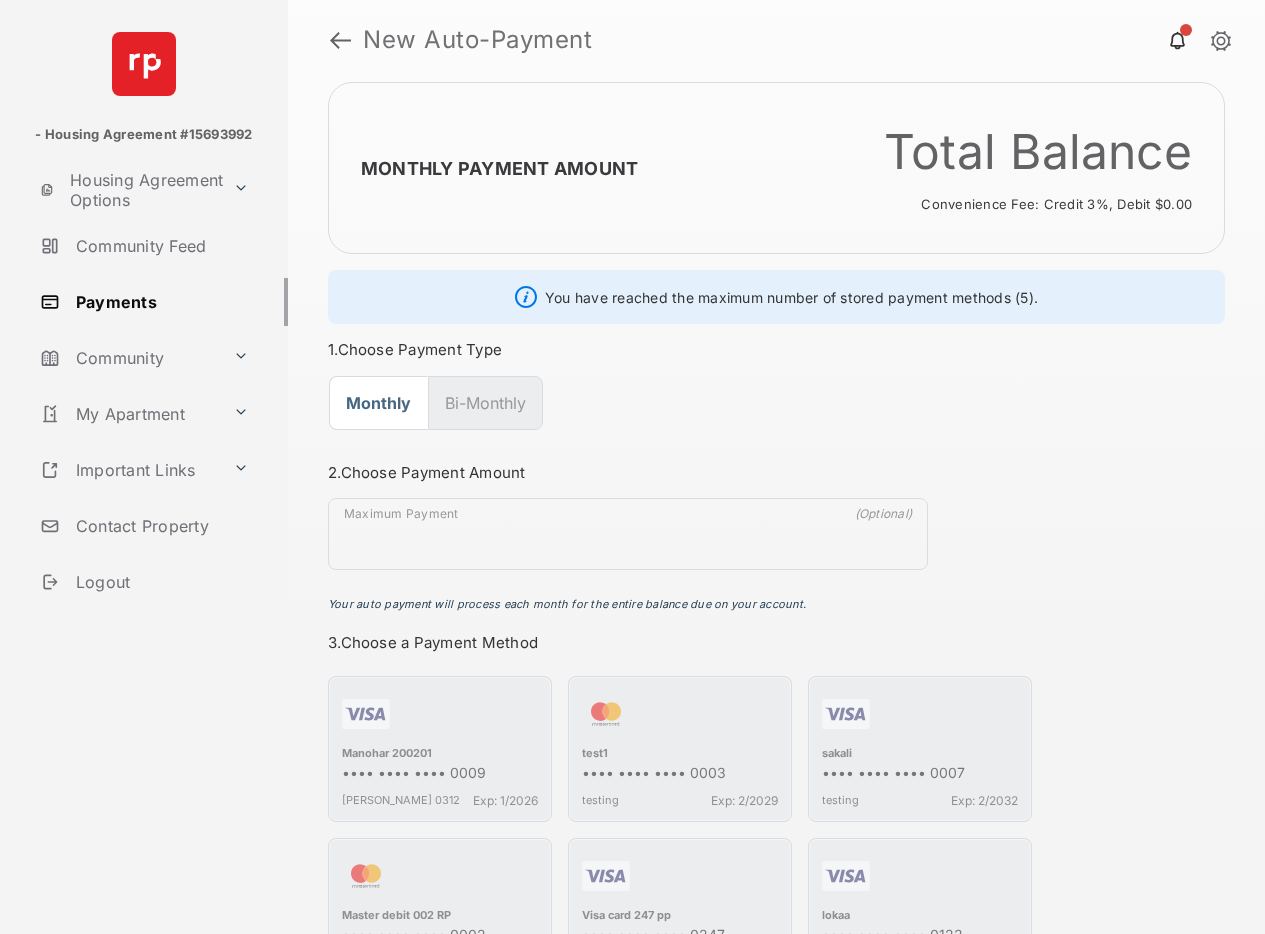 click on "Payments" at bounding box center [160, 302] 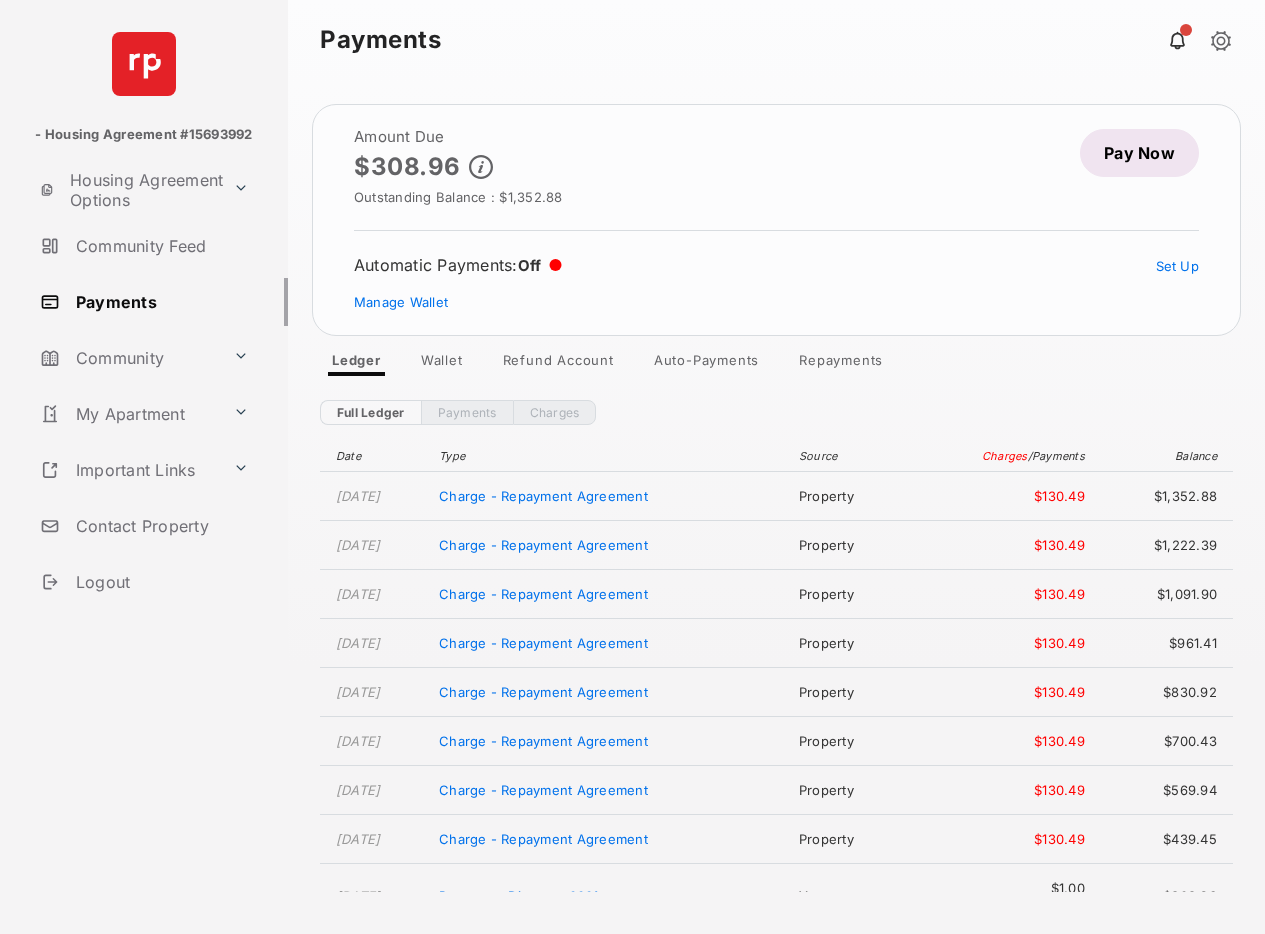 click on "Pay Now" at bounding box center [1139, 153] 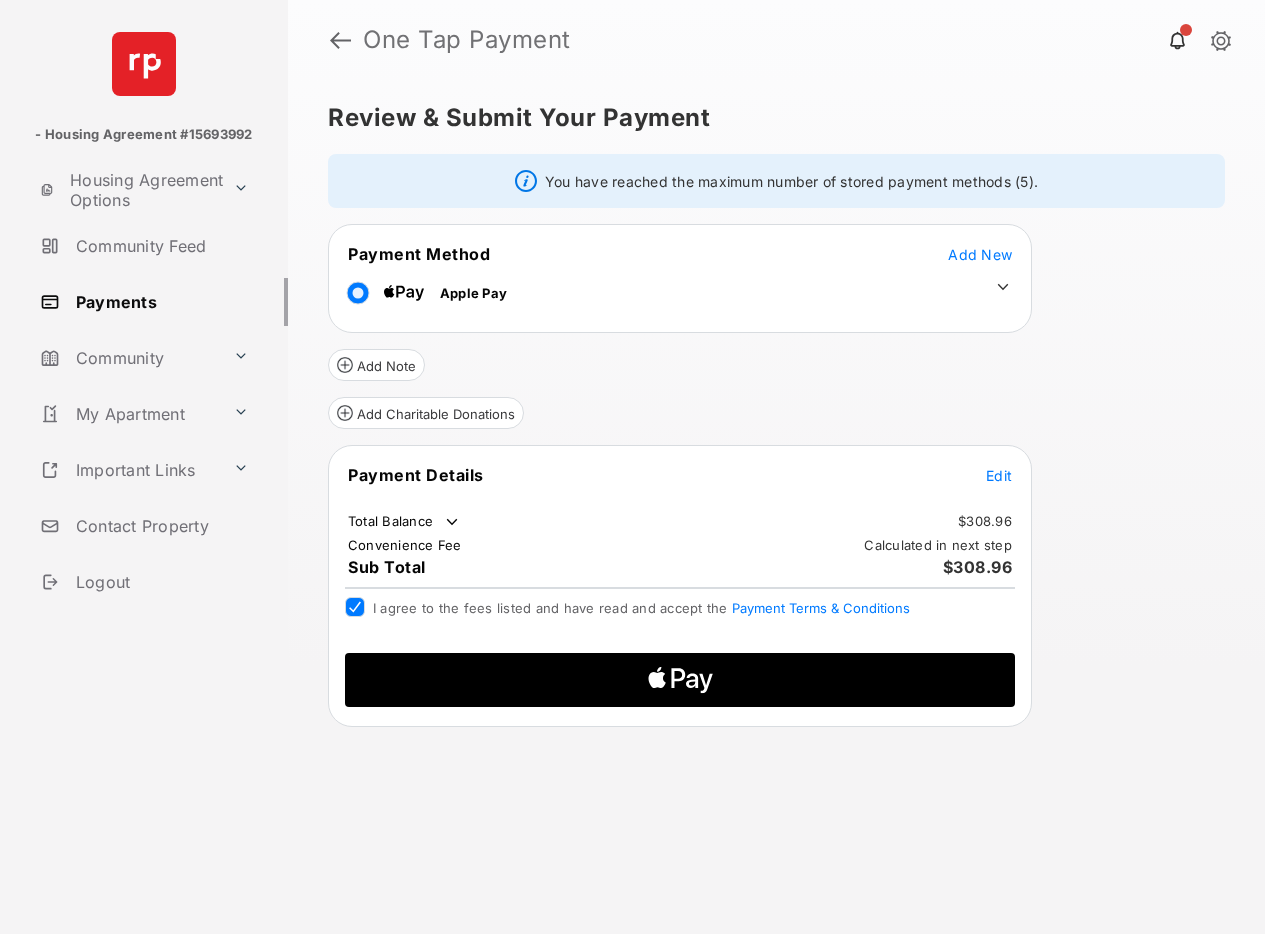 click on "Apple Logo" 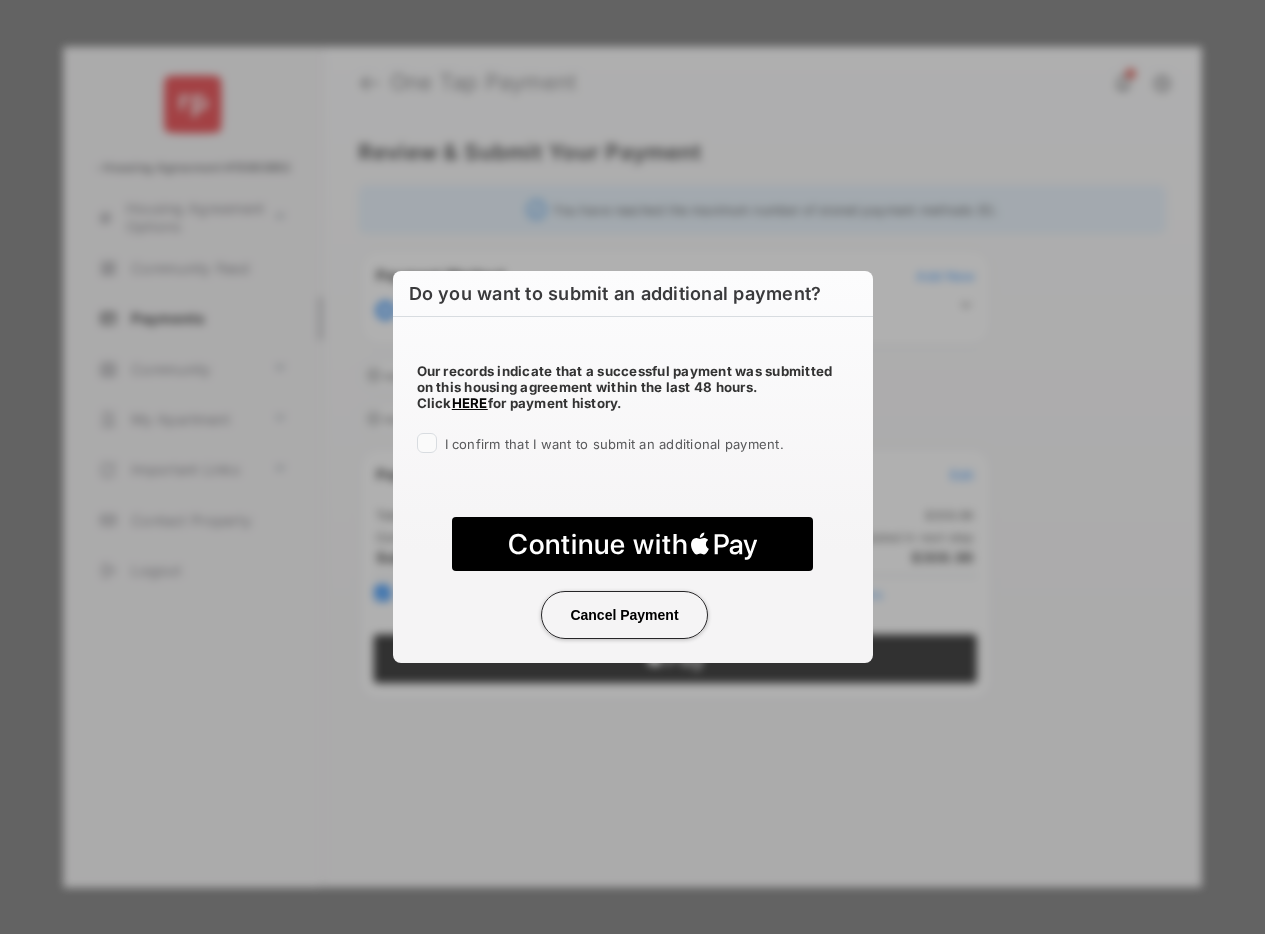 click on "Cancel Payment" at bounding box center [624, 615] 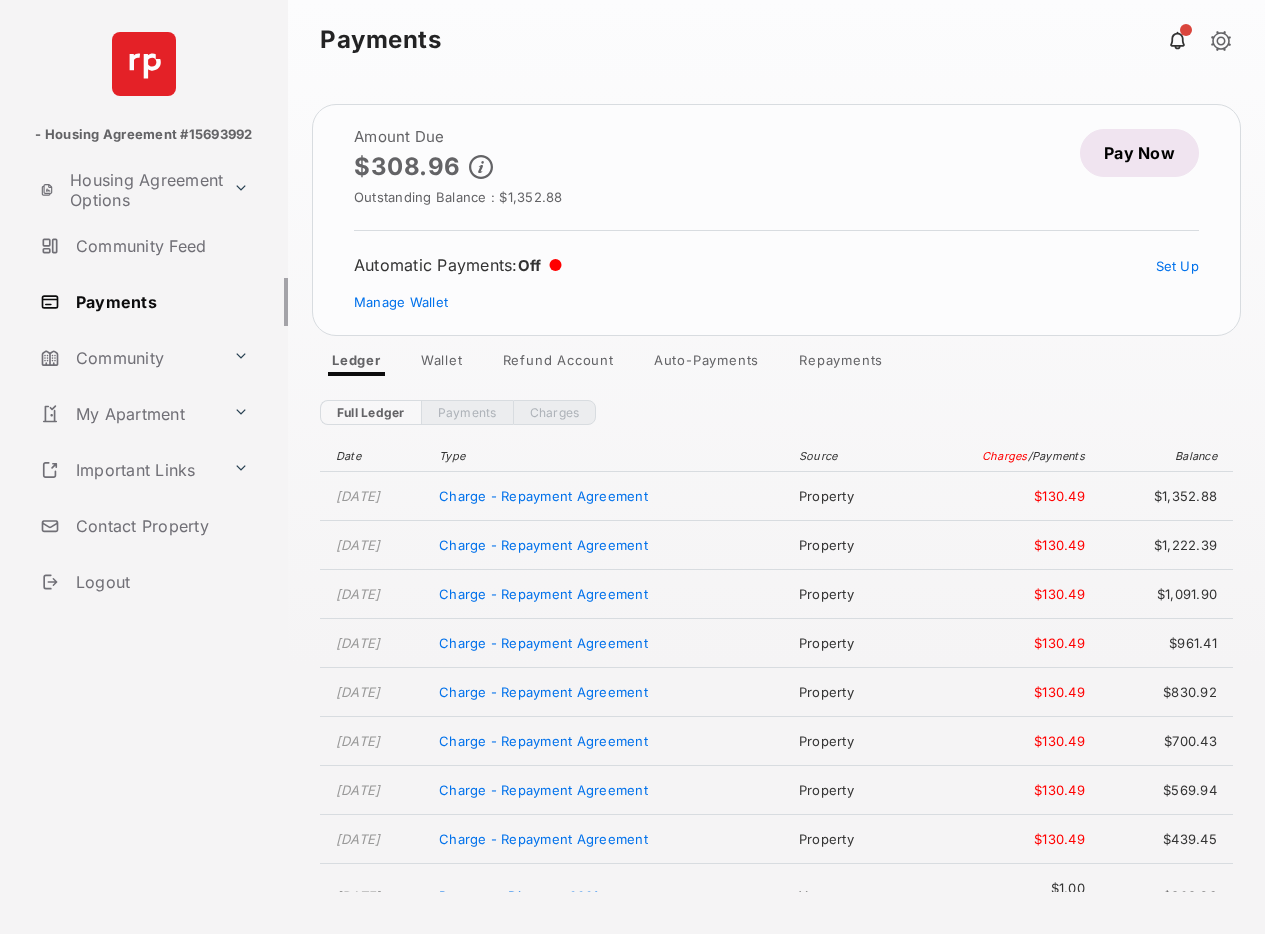 click on "Pay Now" at bounding box center [1139, 153] 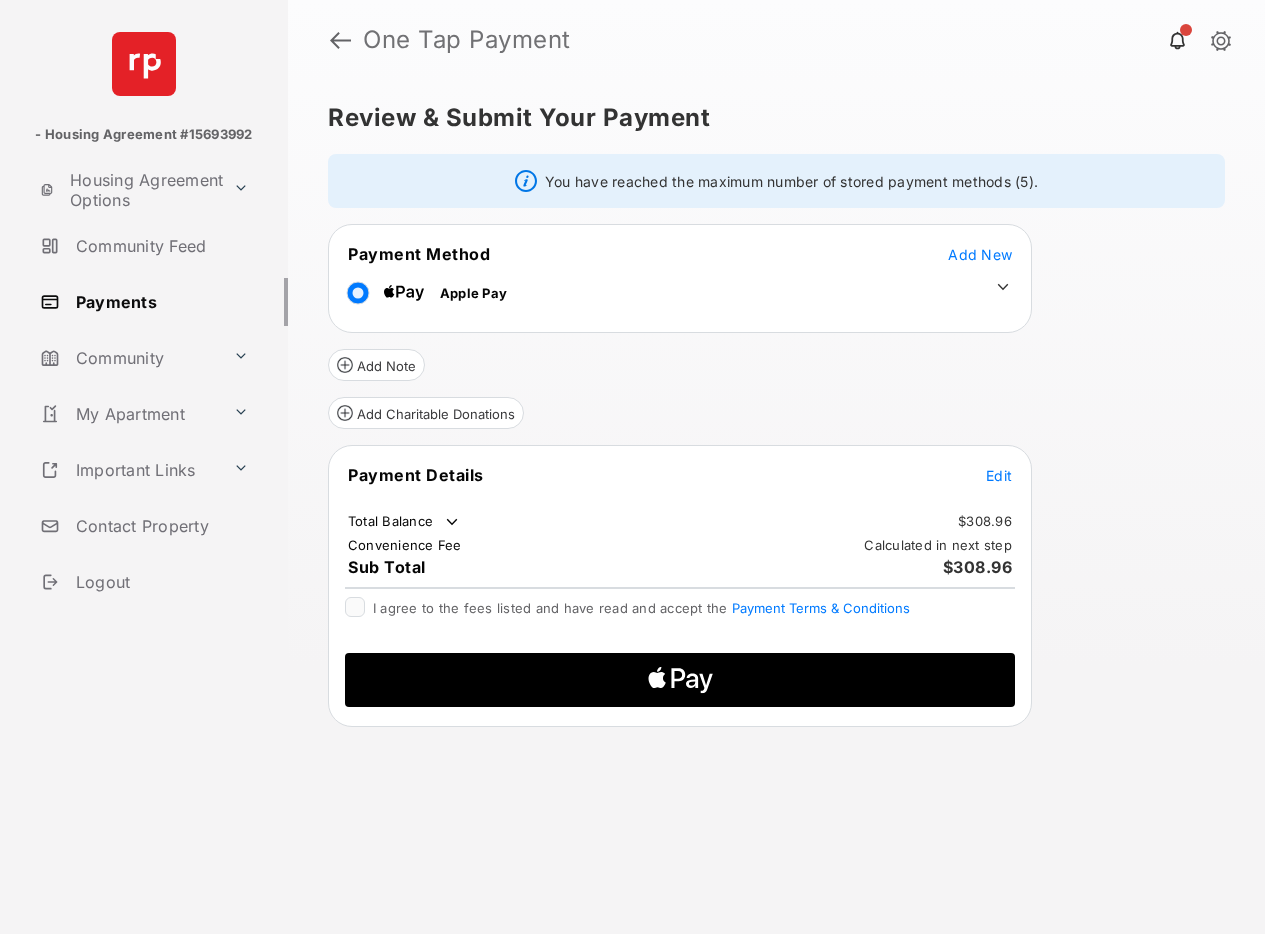 click on "Edit" at bounding box center [999, 475] 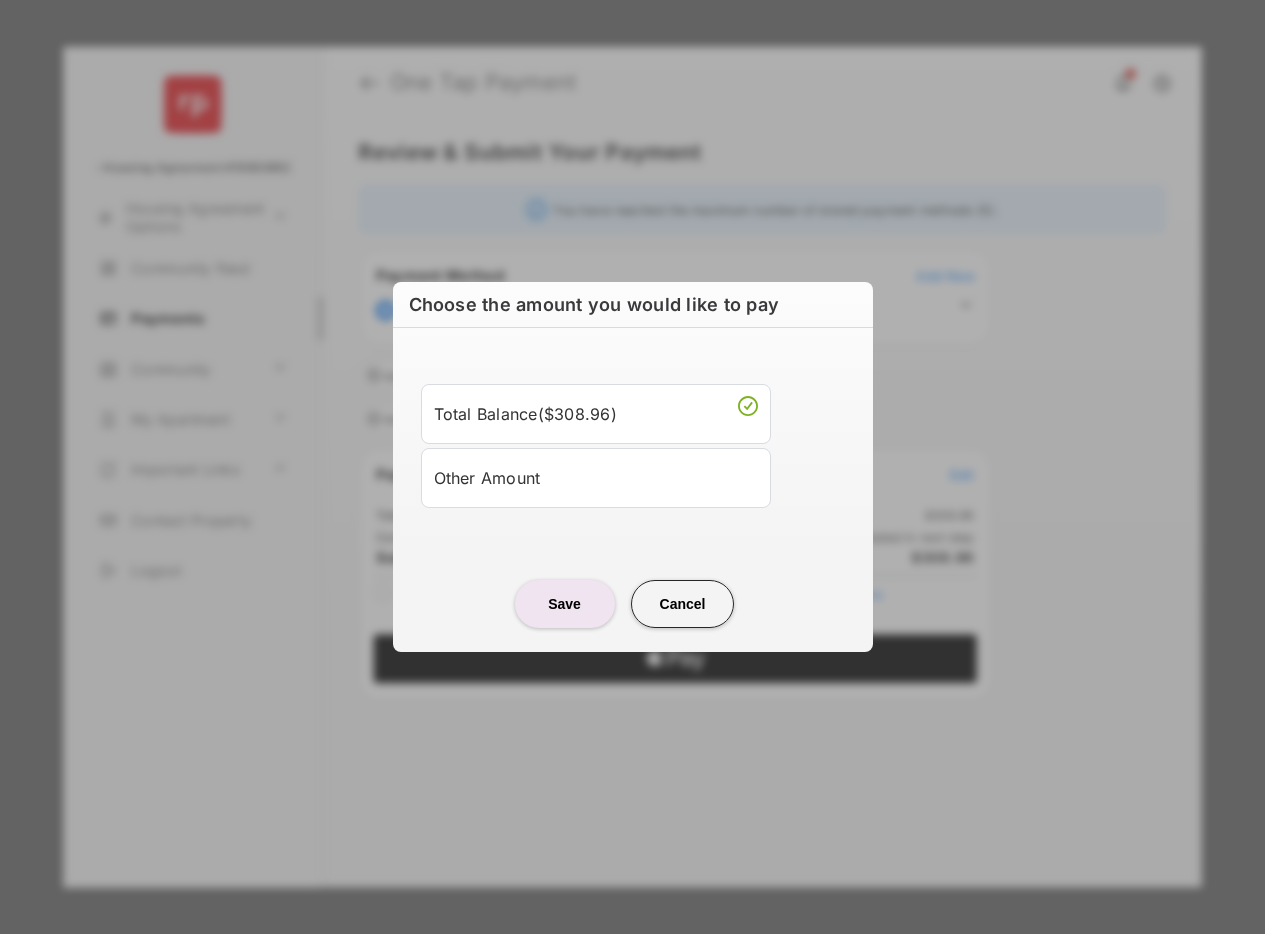 click on "Other Amount" at bounding box center [596, 478] 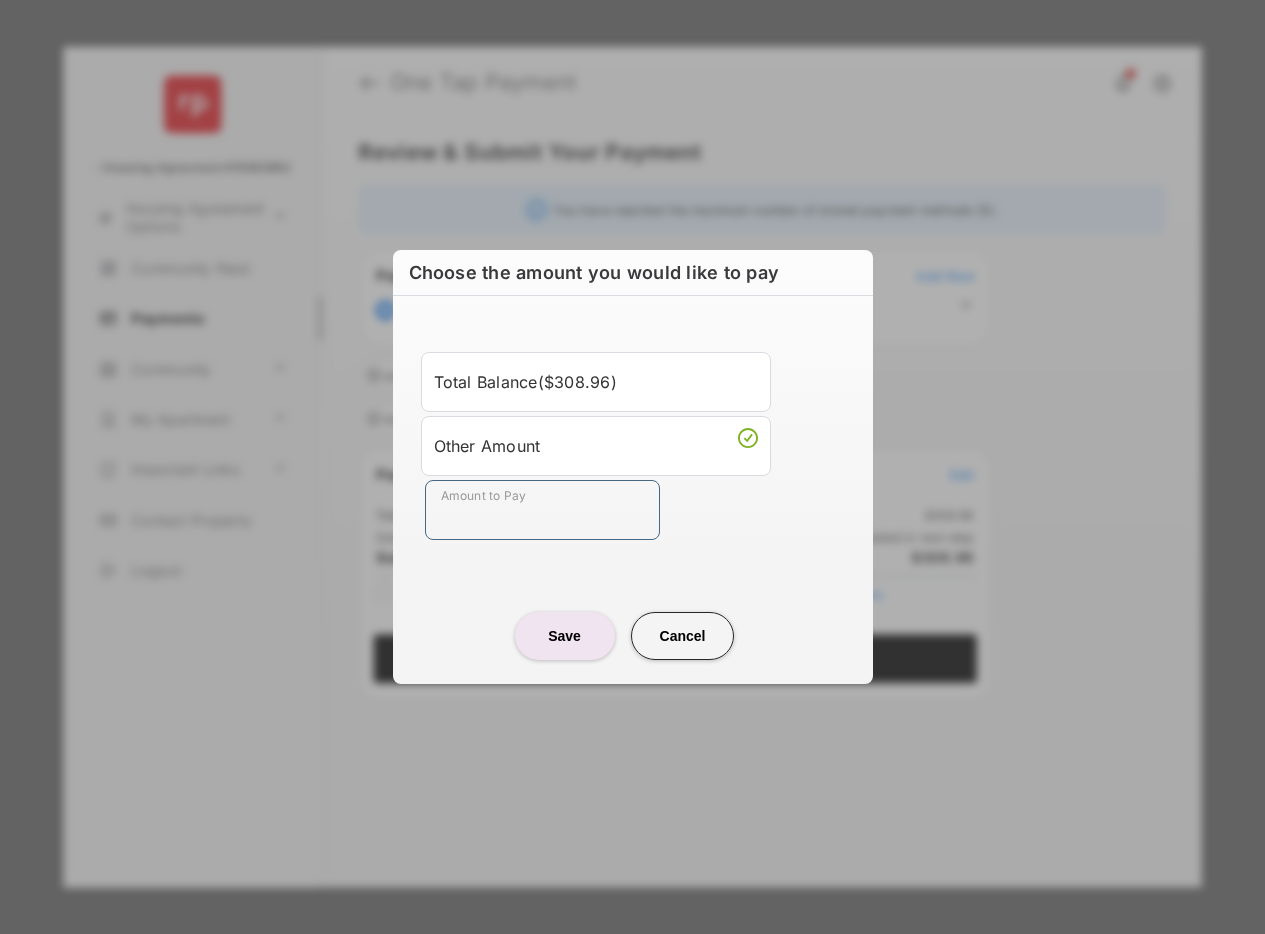 click on "Amount to Pay" at bounding box center [542, 510] 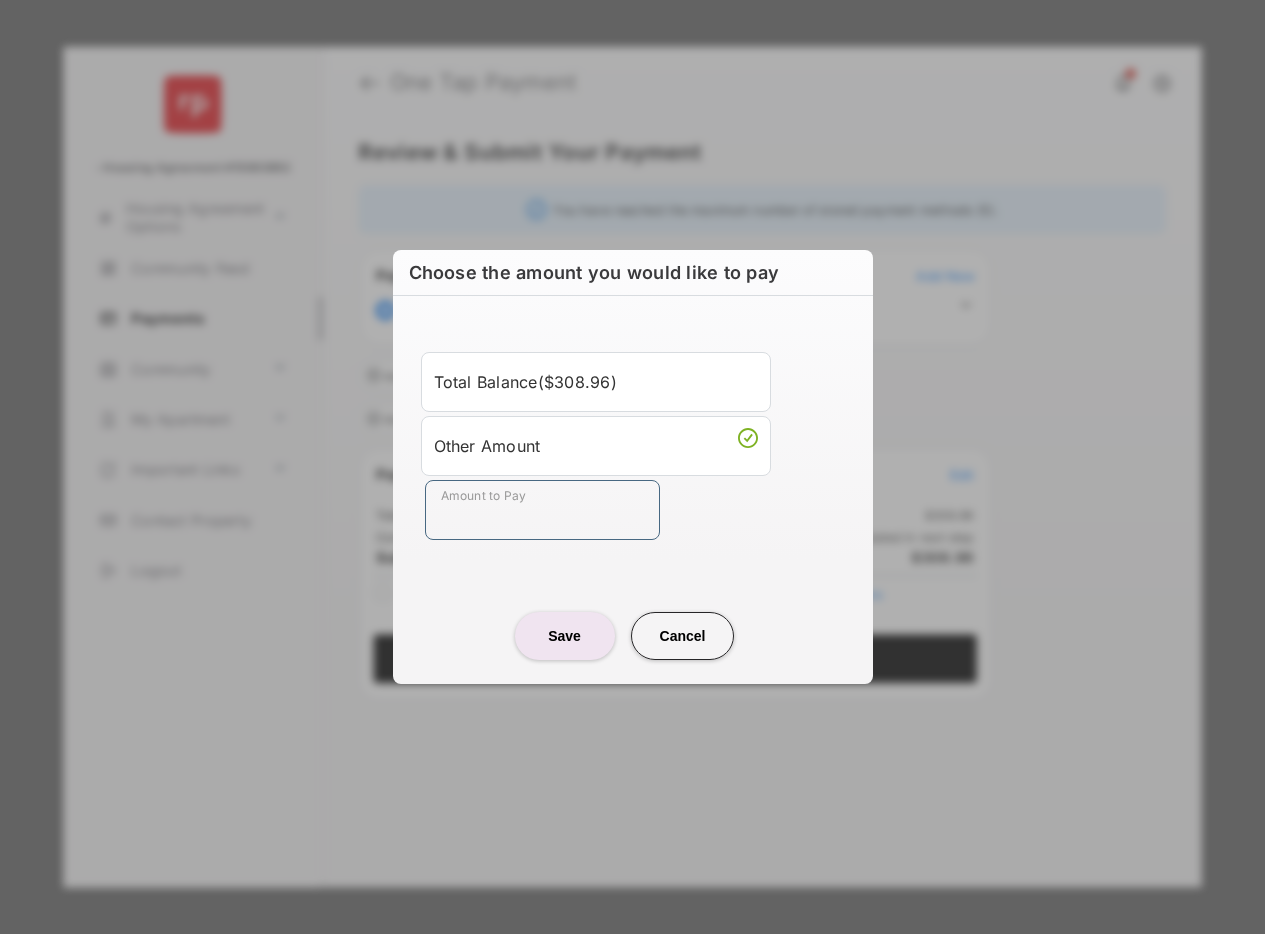type on "***" 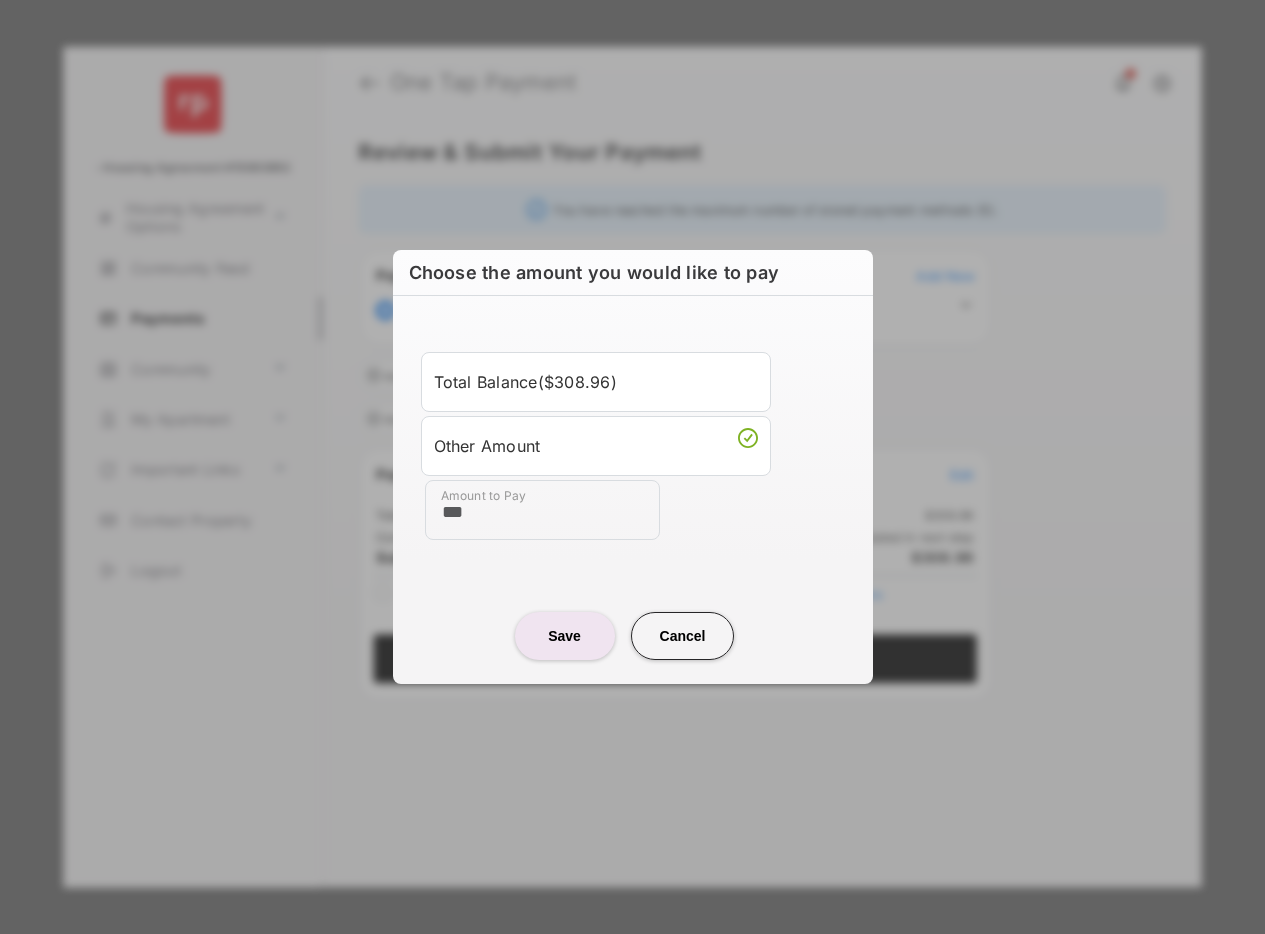 click on "Save" at bounding box center (565, 636) 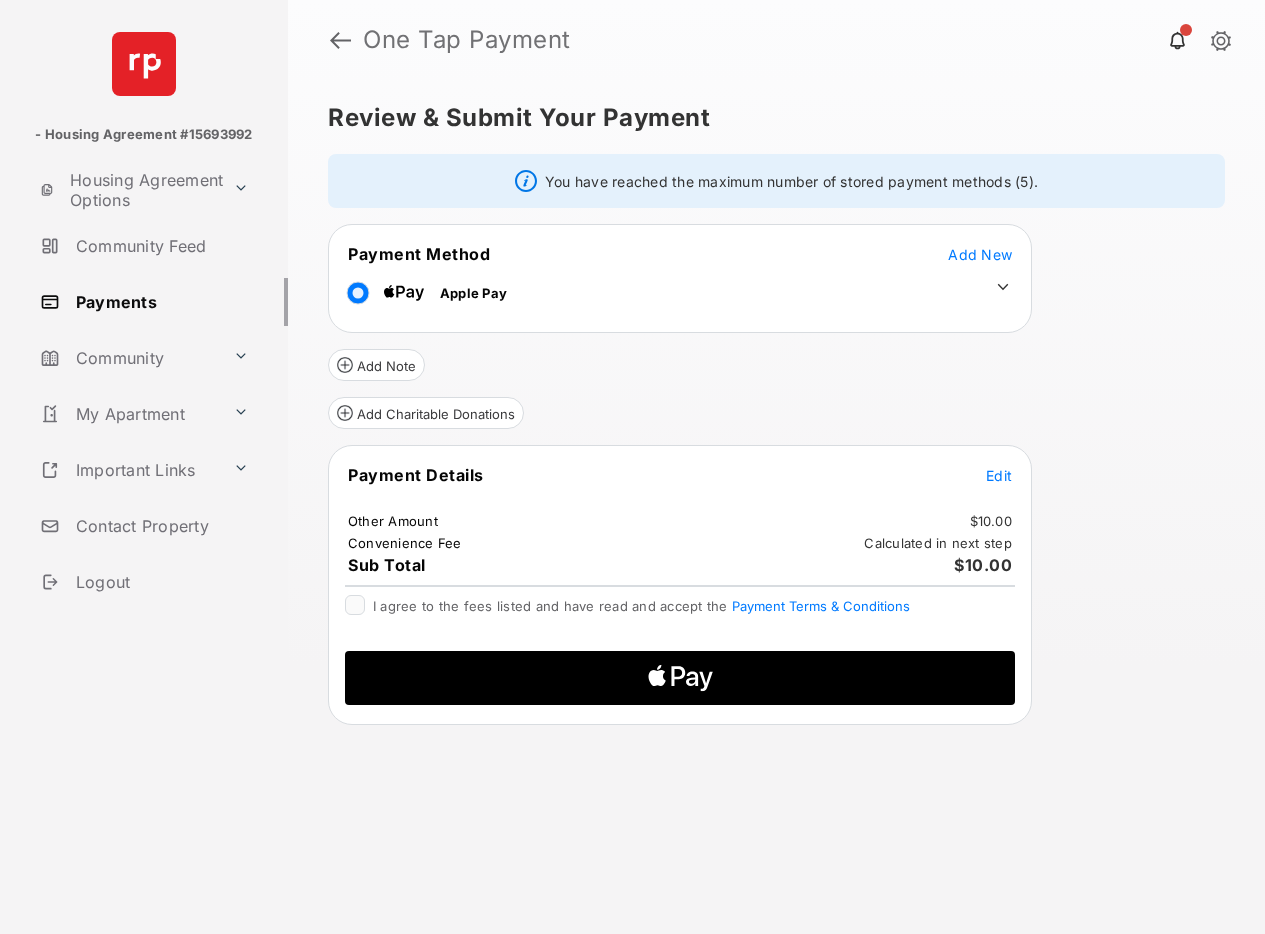 click at bounding box center [1221, 42] 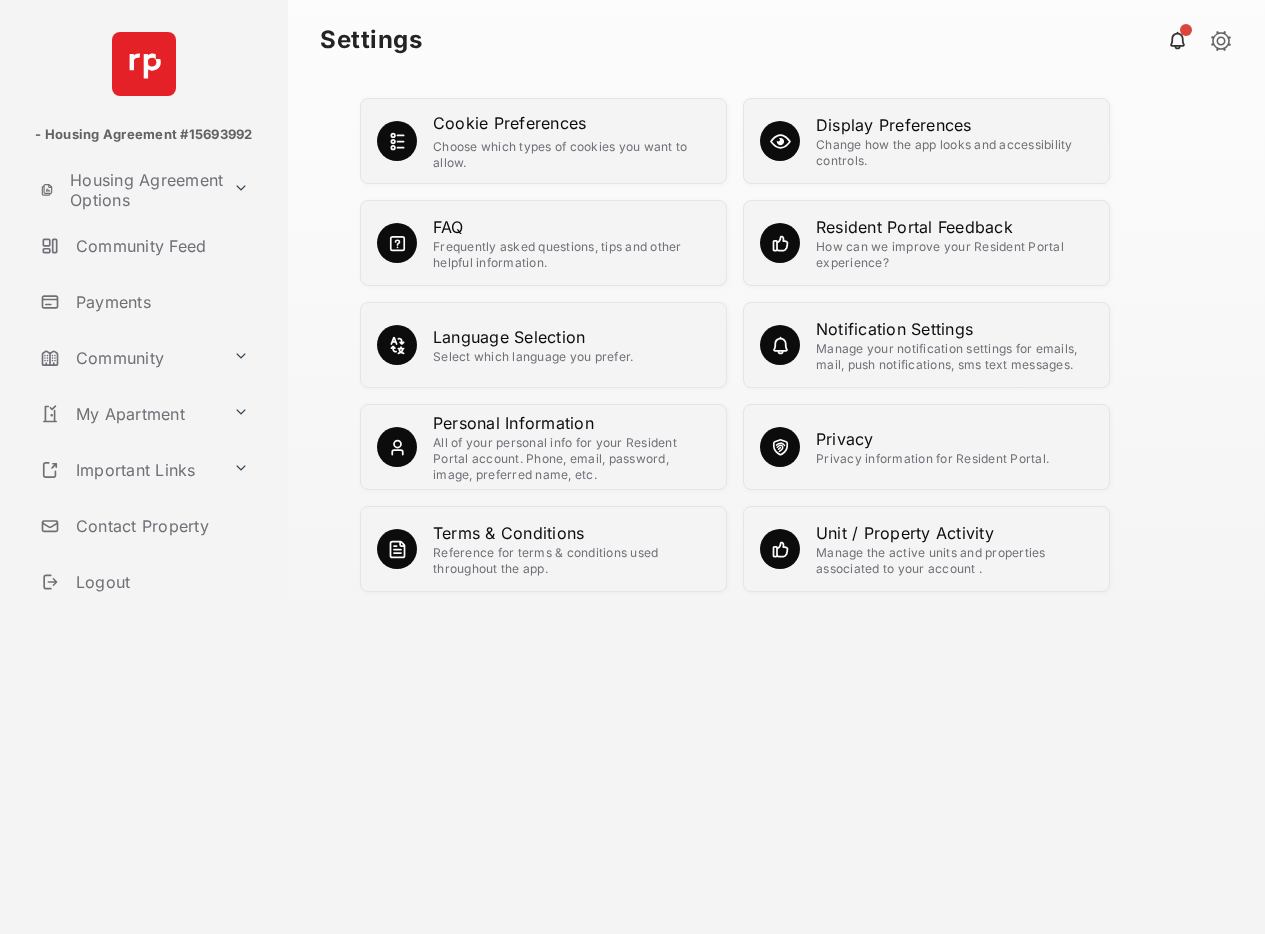 click on "Change how the app looks and accessibility controls." at bounding box center [954, 153] 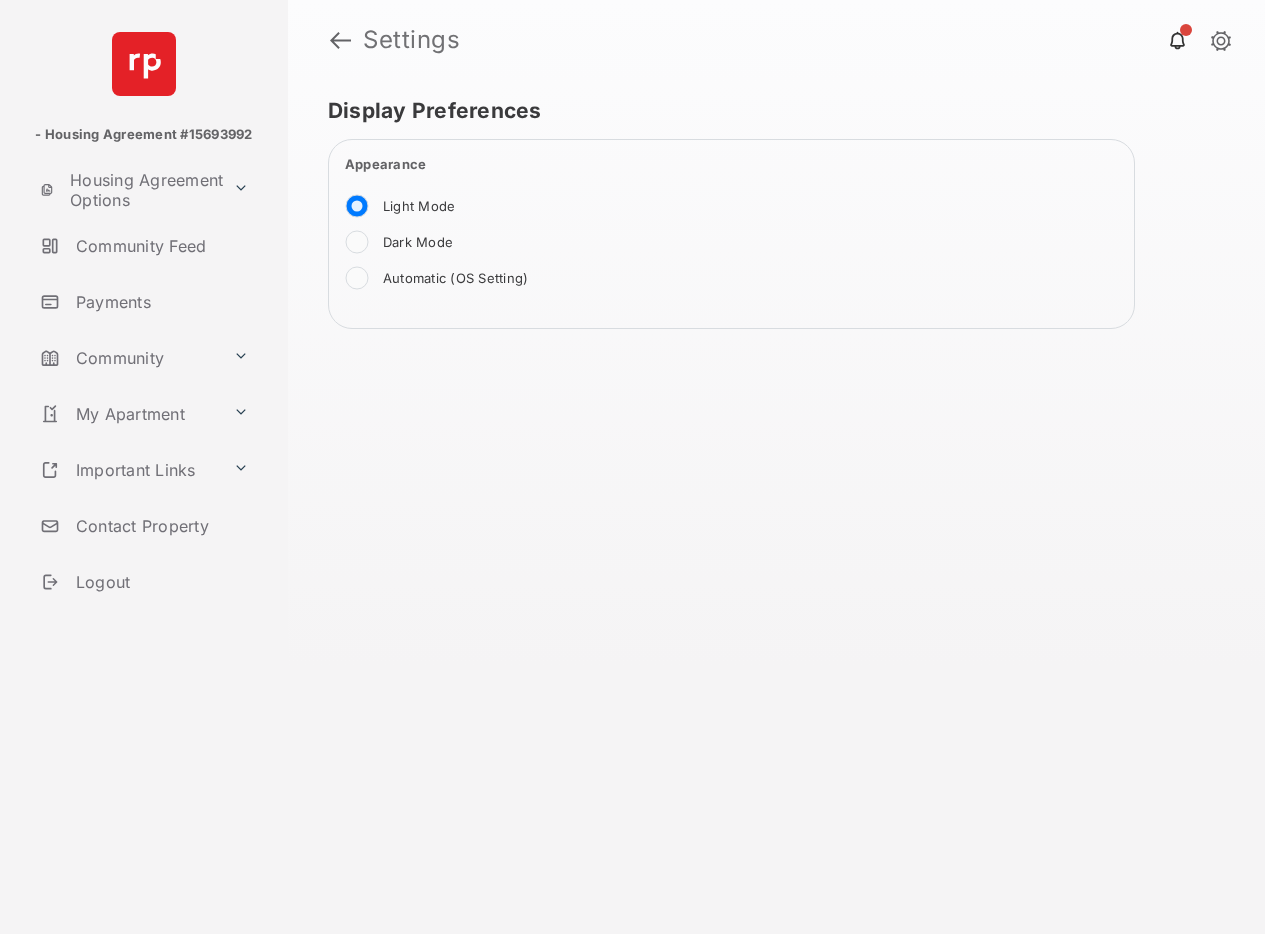click on "Dark Mode" at bounding box center (418, 243) 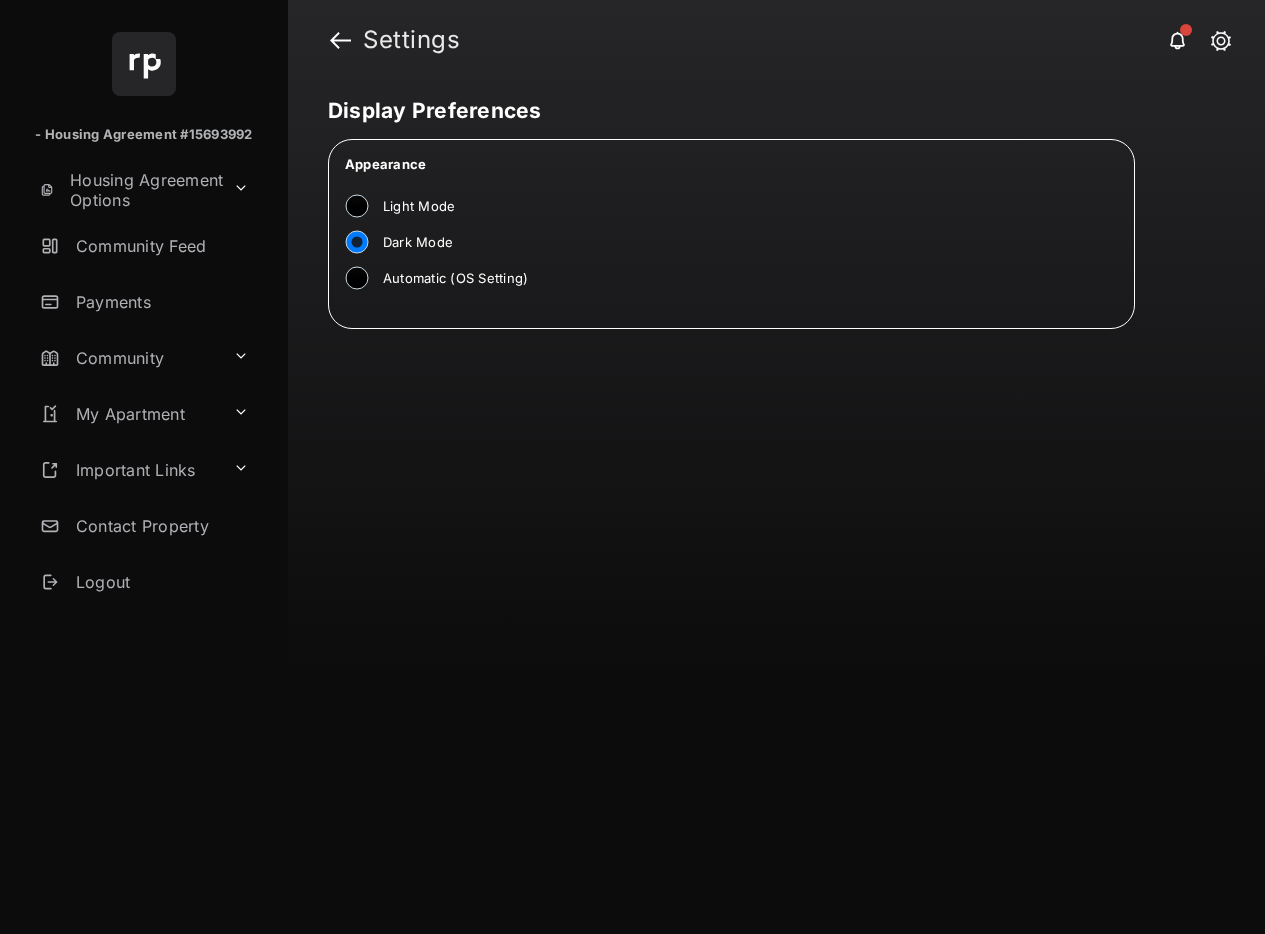 click on "Payments" at bounding box center [160, 302] 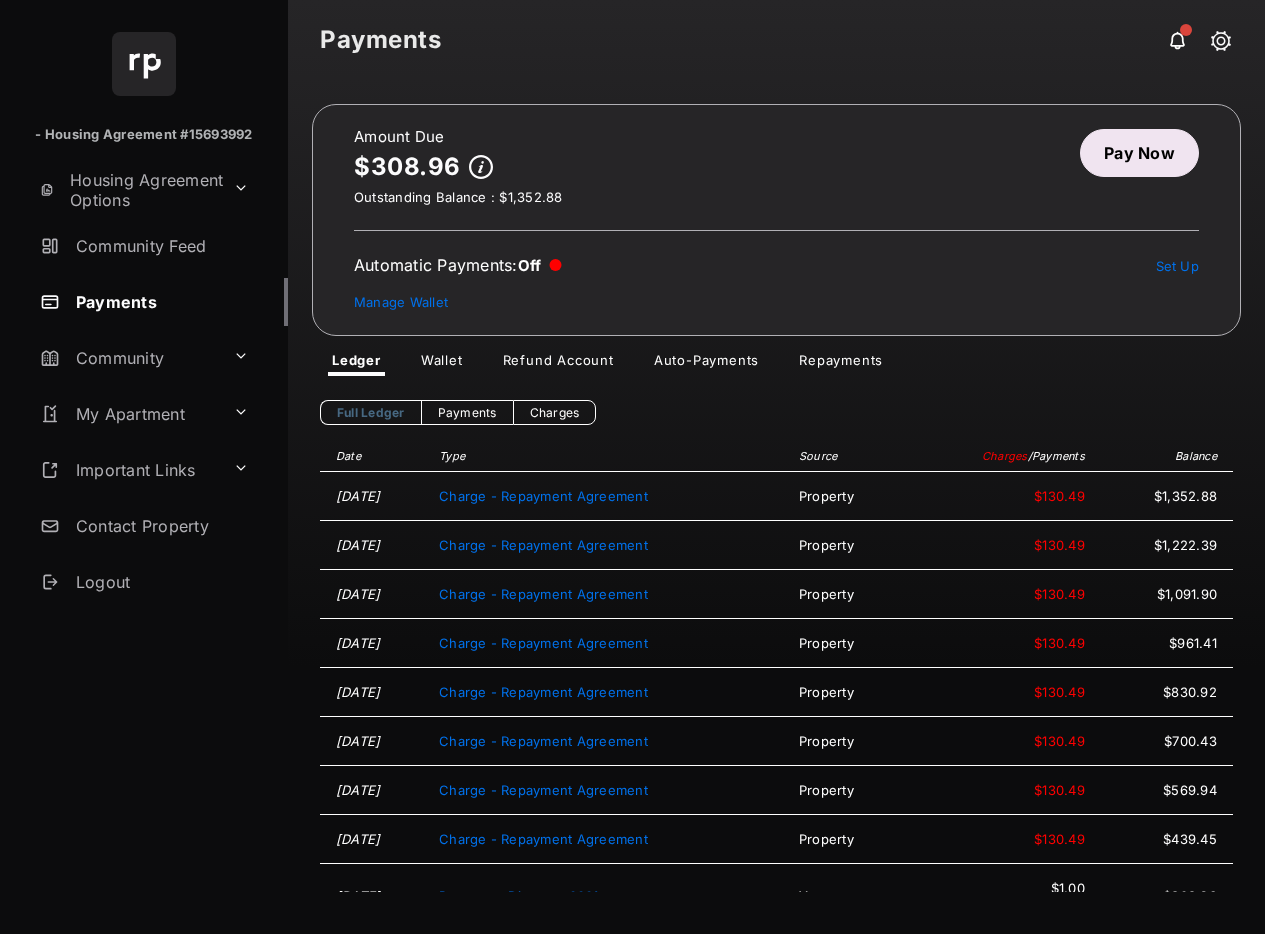 click on "Pay Now" at bounding box center (1139, 153) 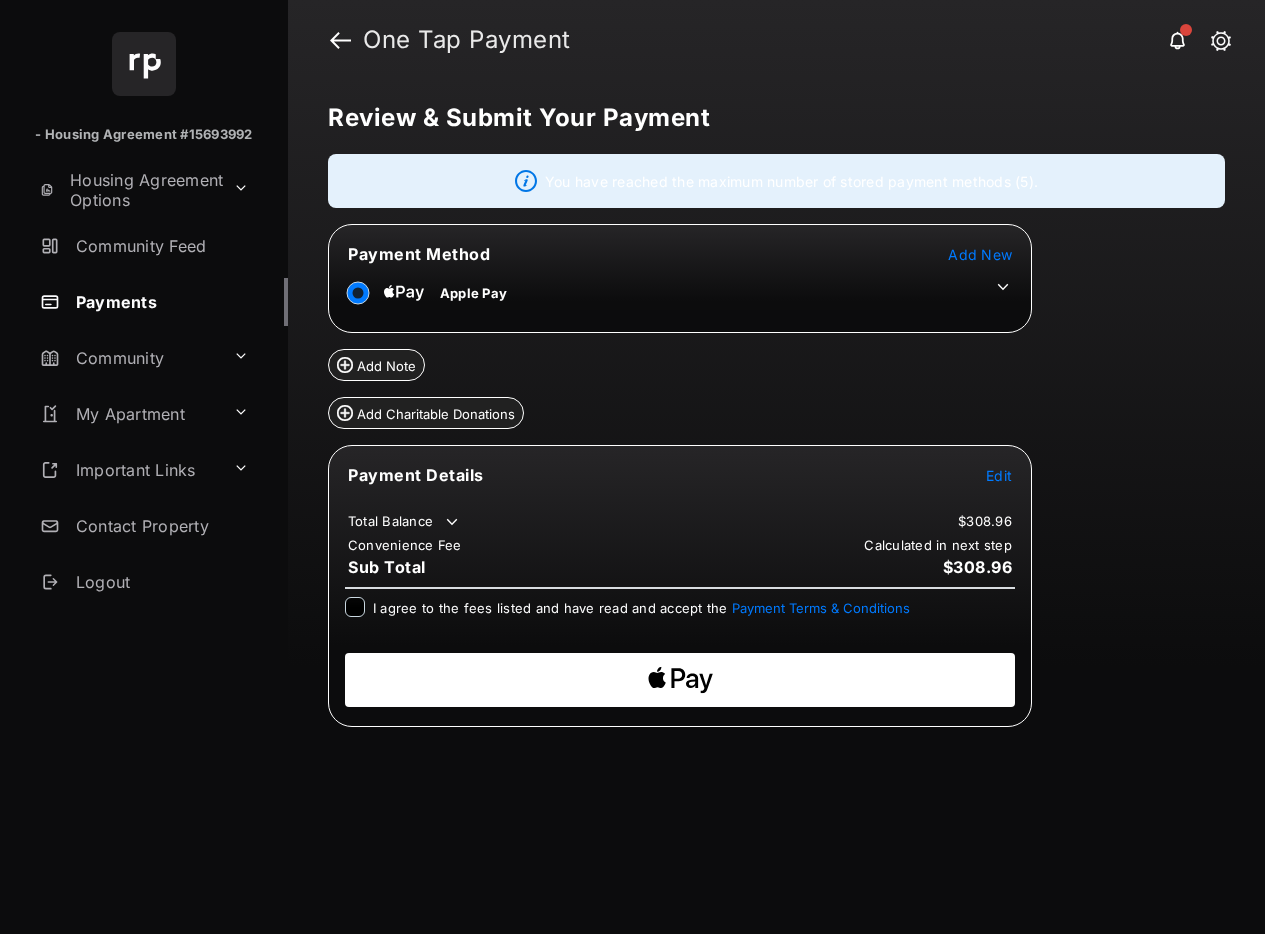click on "Edit" at bounding box center [999, 475] 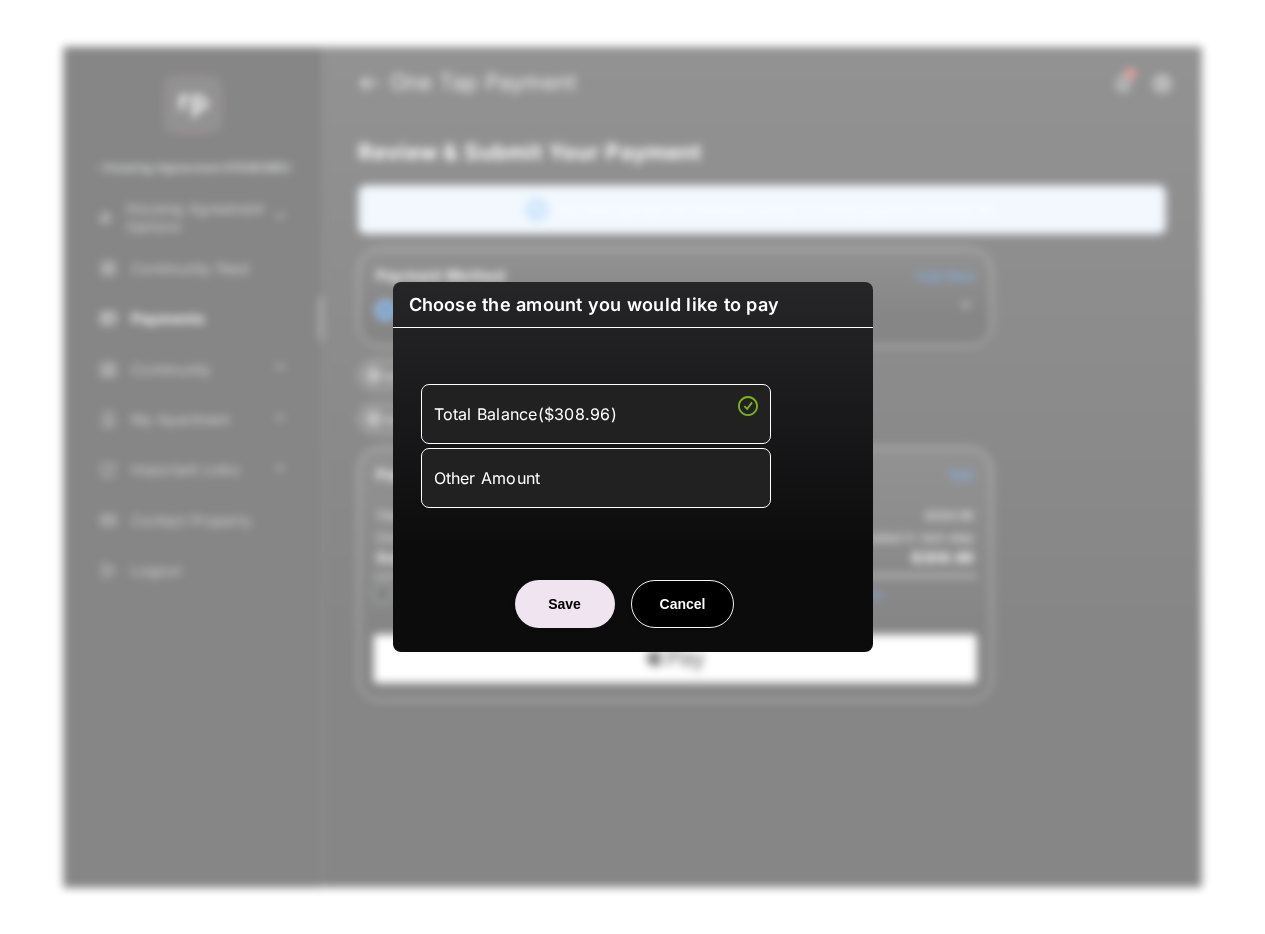 click on "Other Amount" at bounding box center [596, 478] 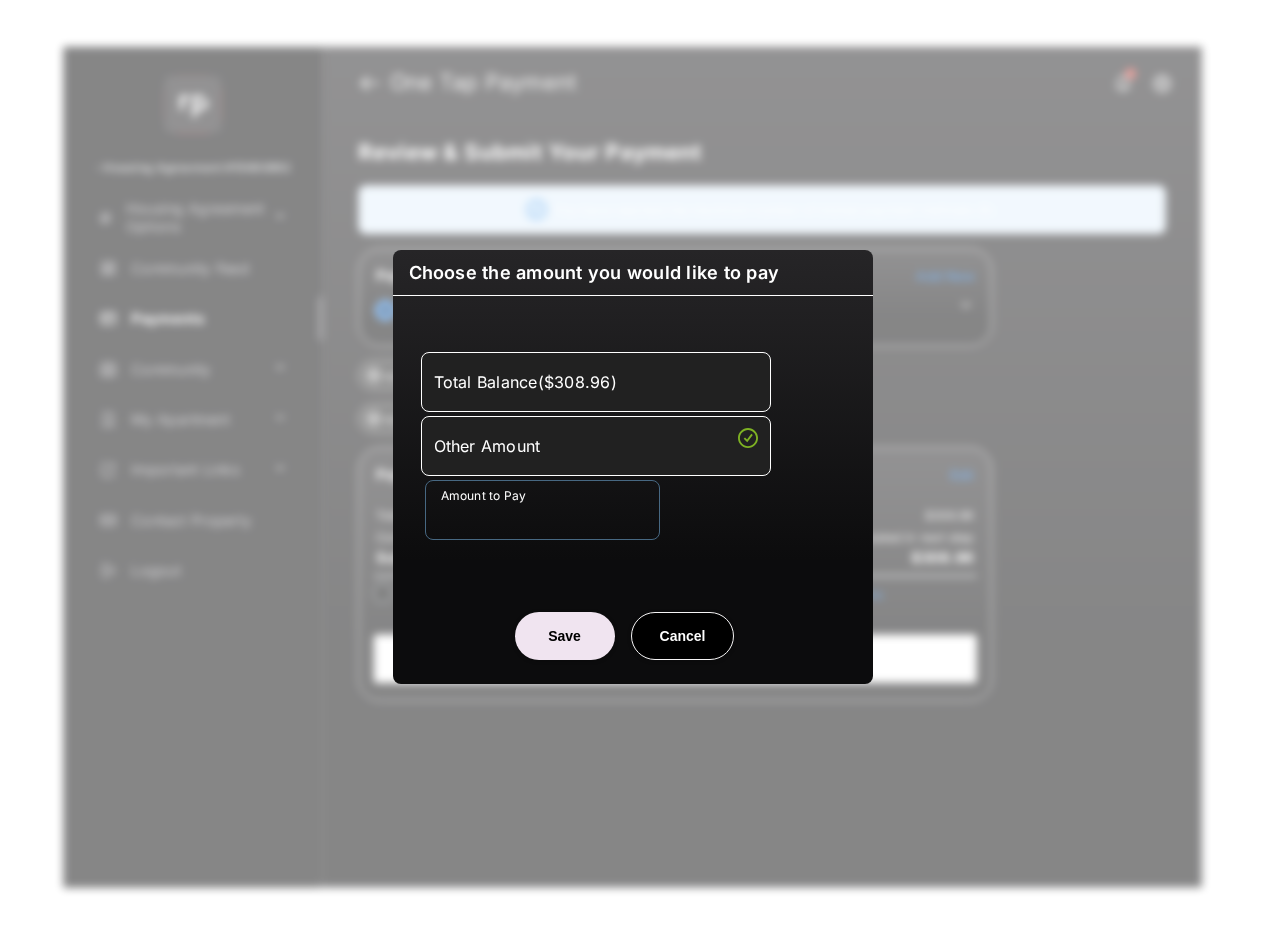 click on "Amount to Pay" at bounding box center [542, 510] 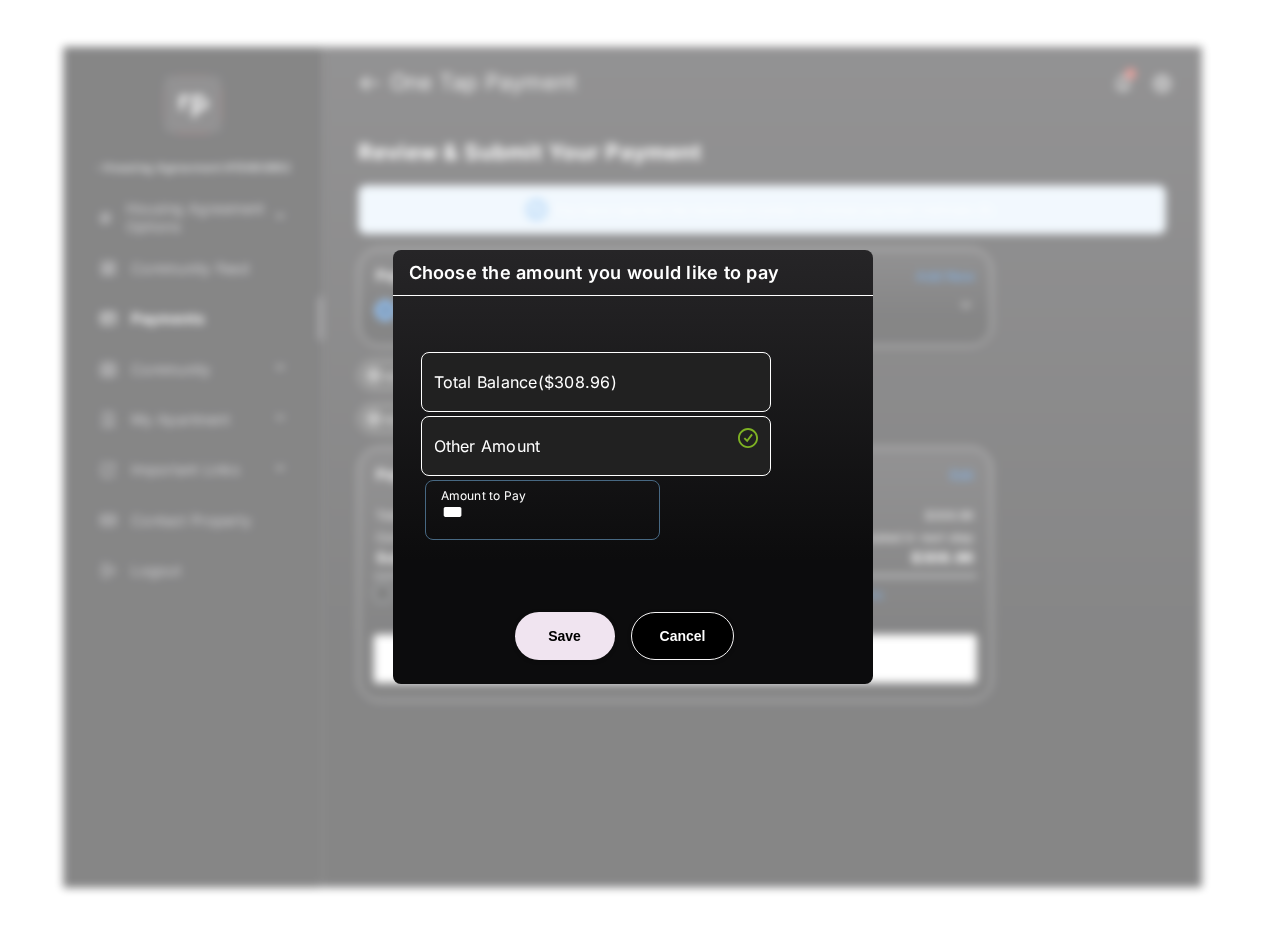 click on "***" at bounding box center [542, 510] 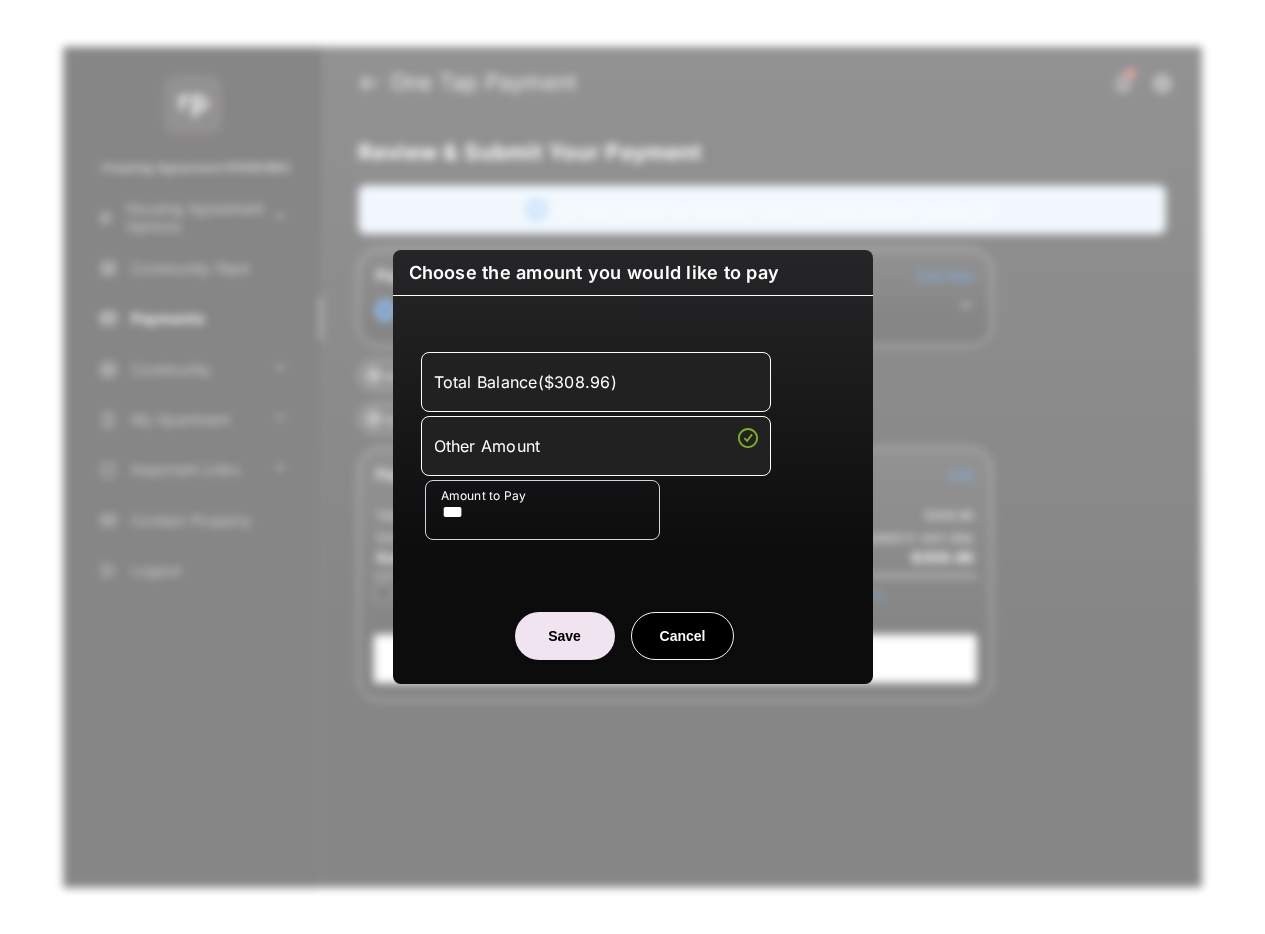 click on "Total Balance  ( $308.96 )" at bounding box center [596, 382] 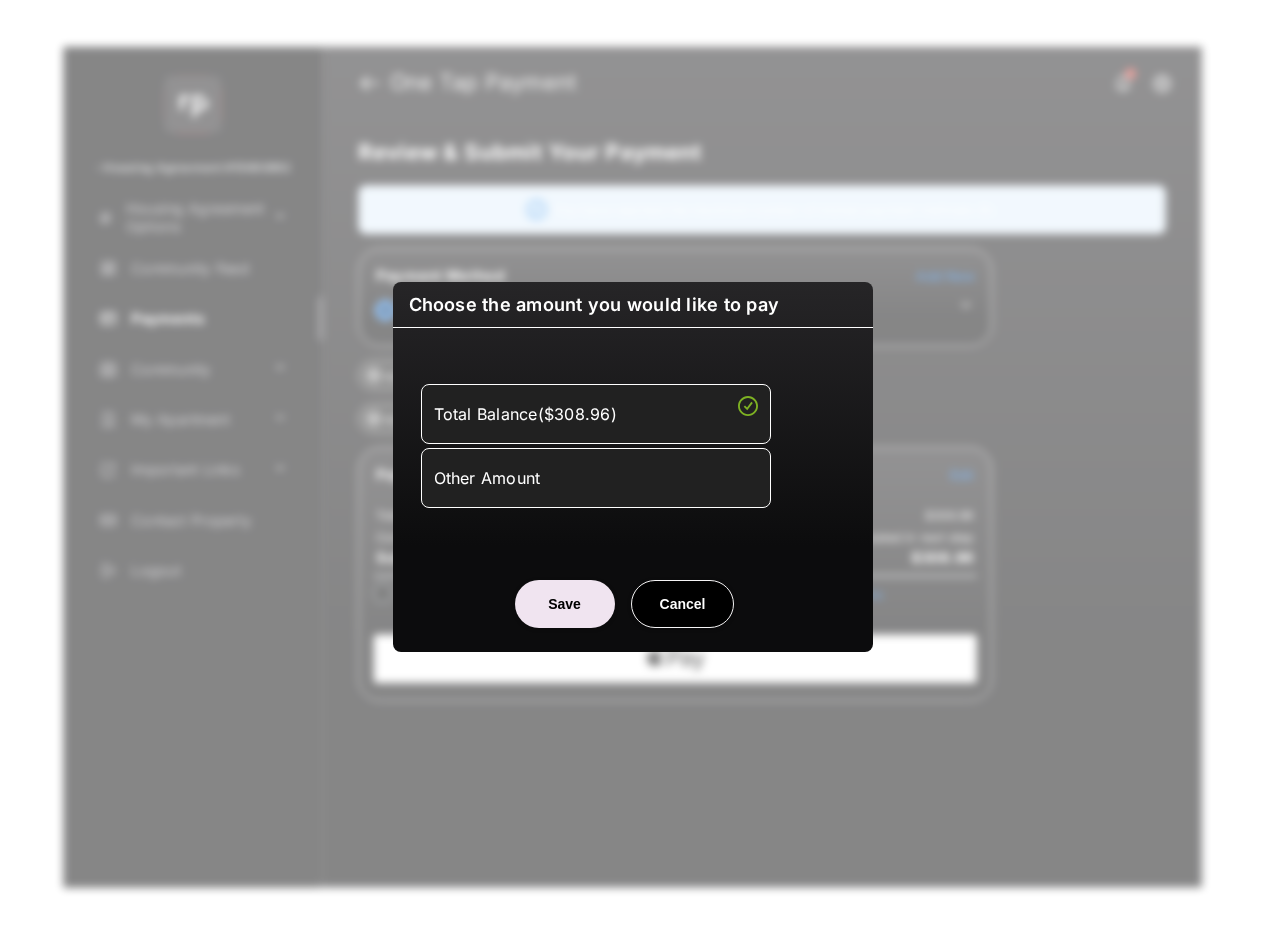 click on "Other Amount" at bounding box center [596, 478] 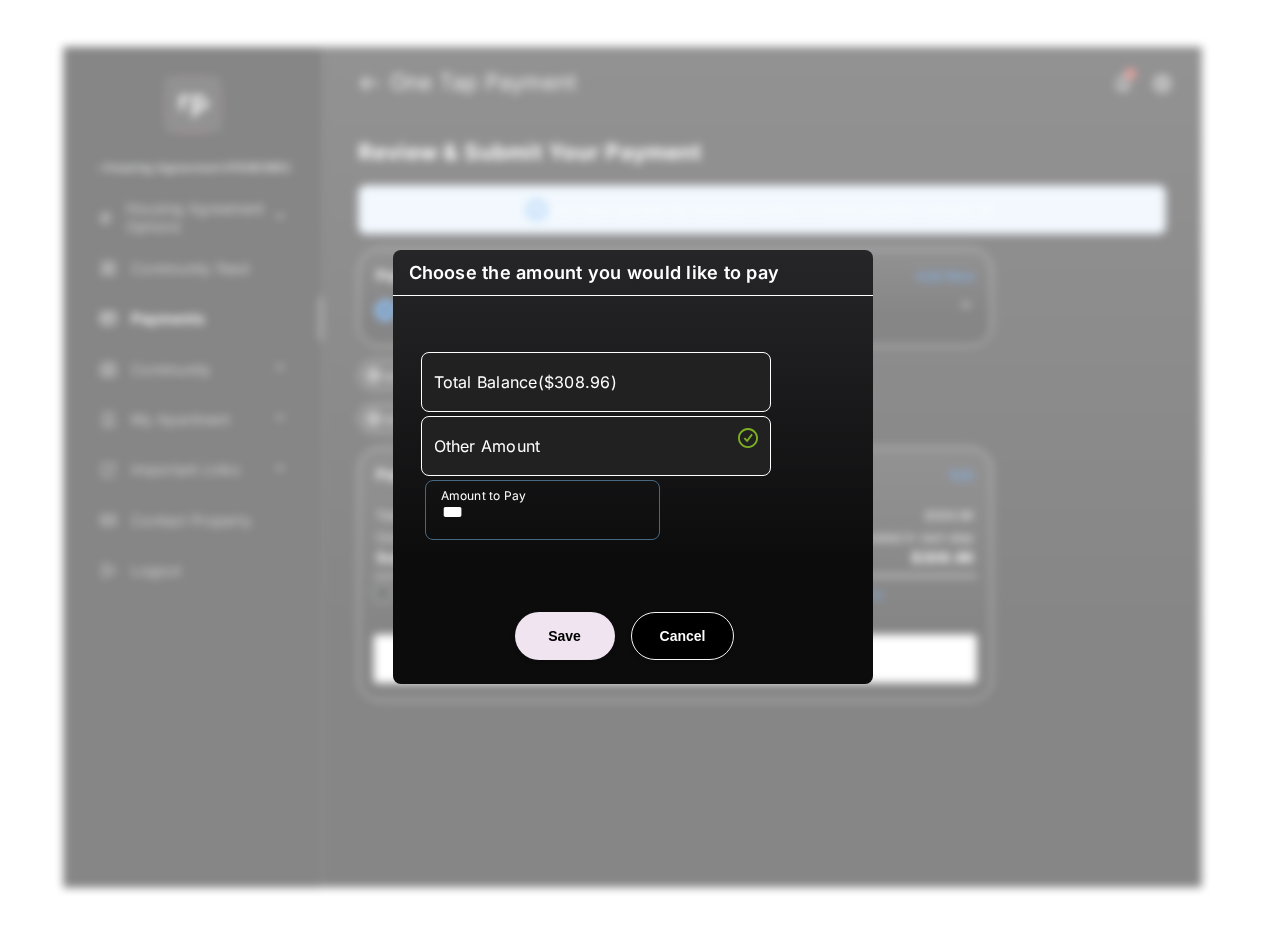 click on "***" at bounding box center (542, 510) 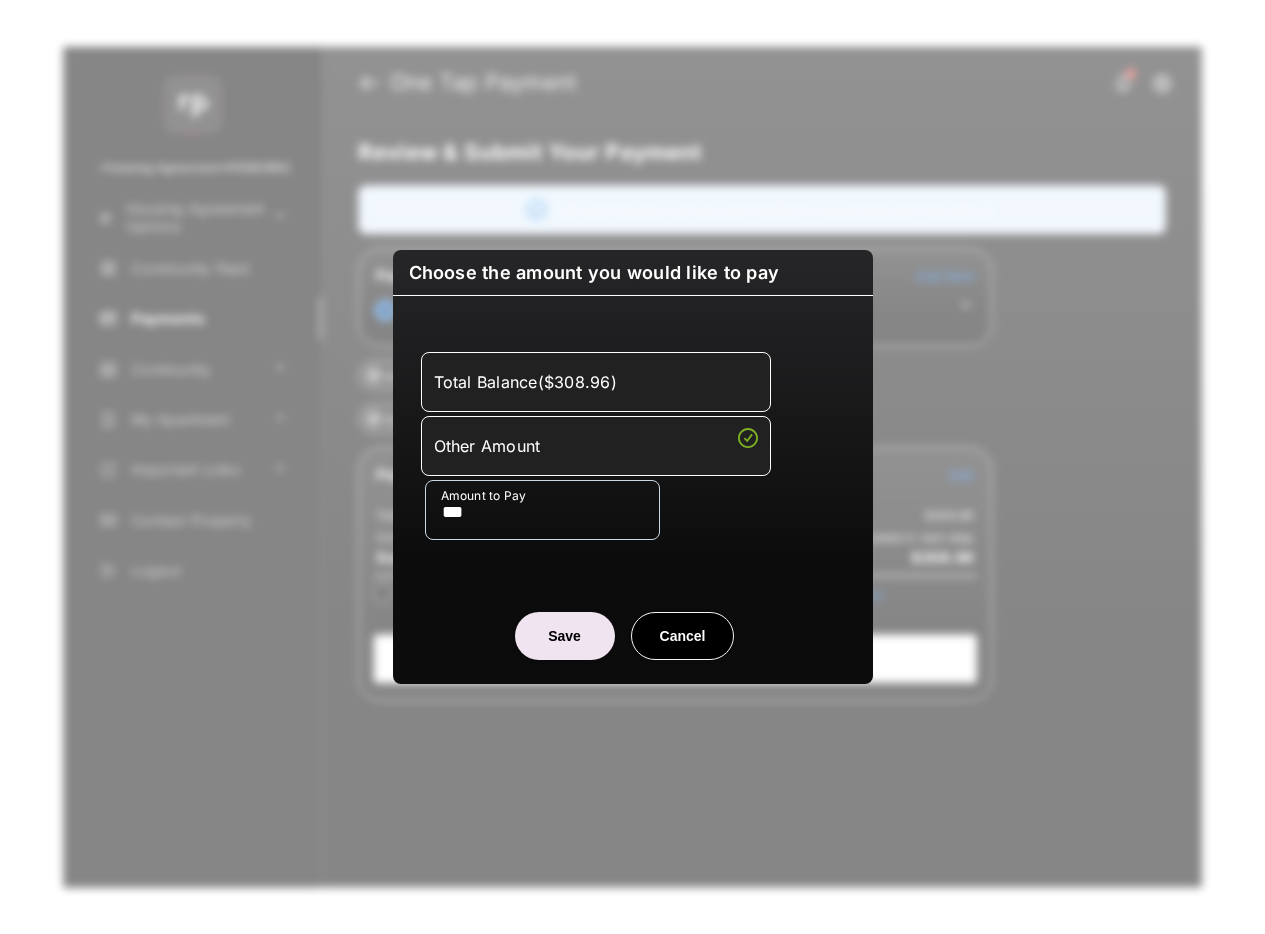 click on "Save Cancel" at bounding box center (633, 616) 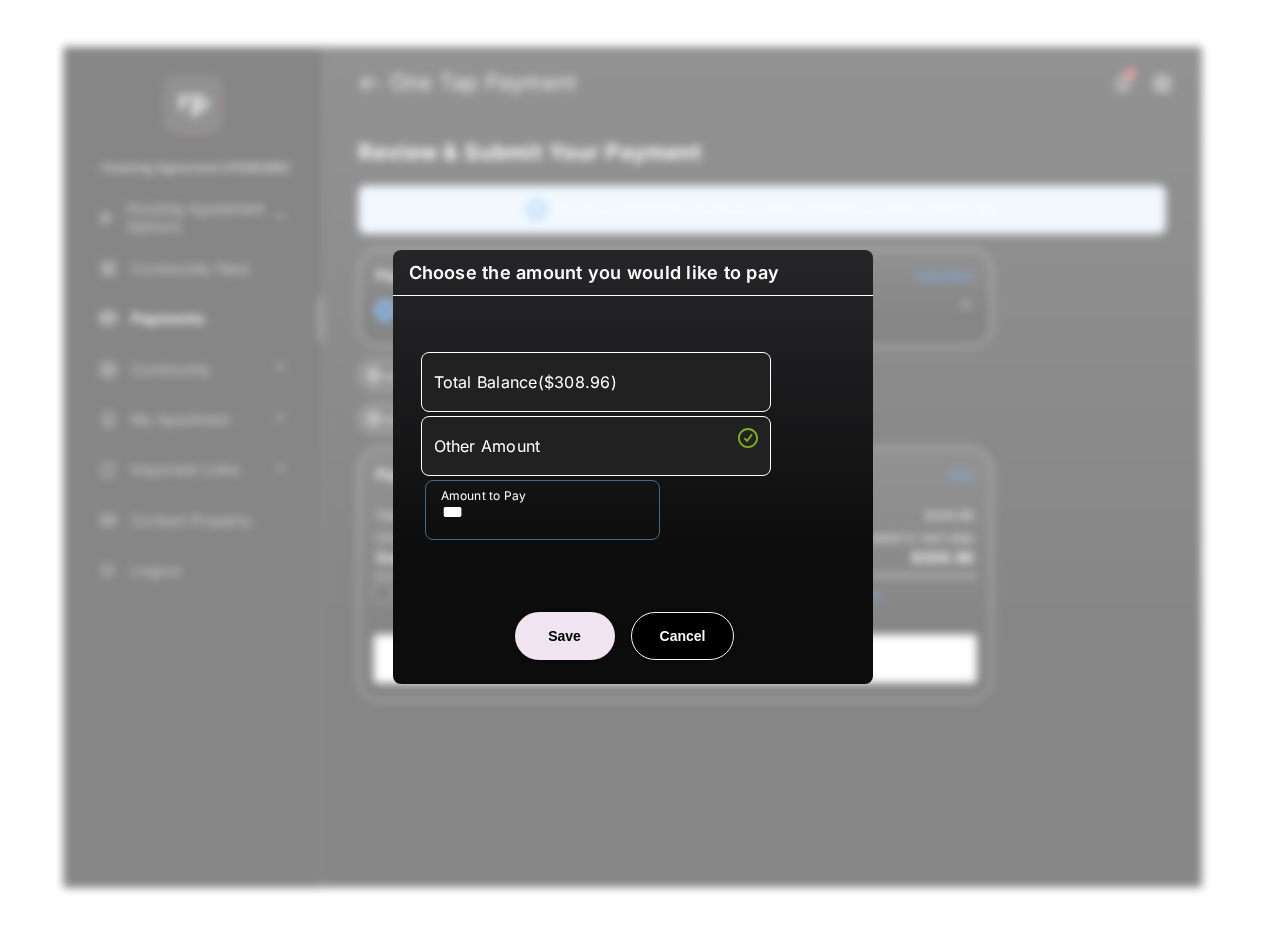drag, startPoint x: 511, startPoint y: 518, endPoint x: 421, endPoint y: 520, distance: 90.02222 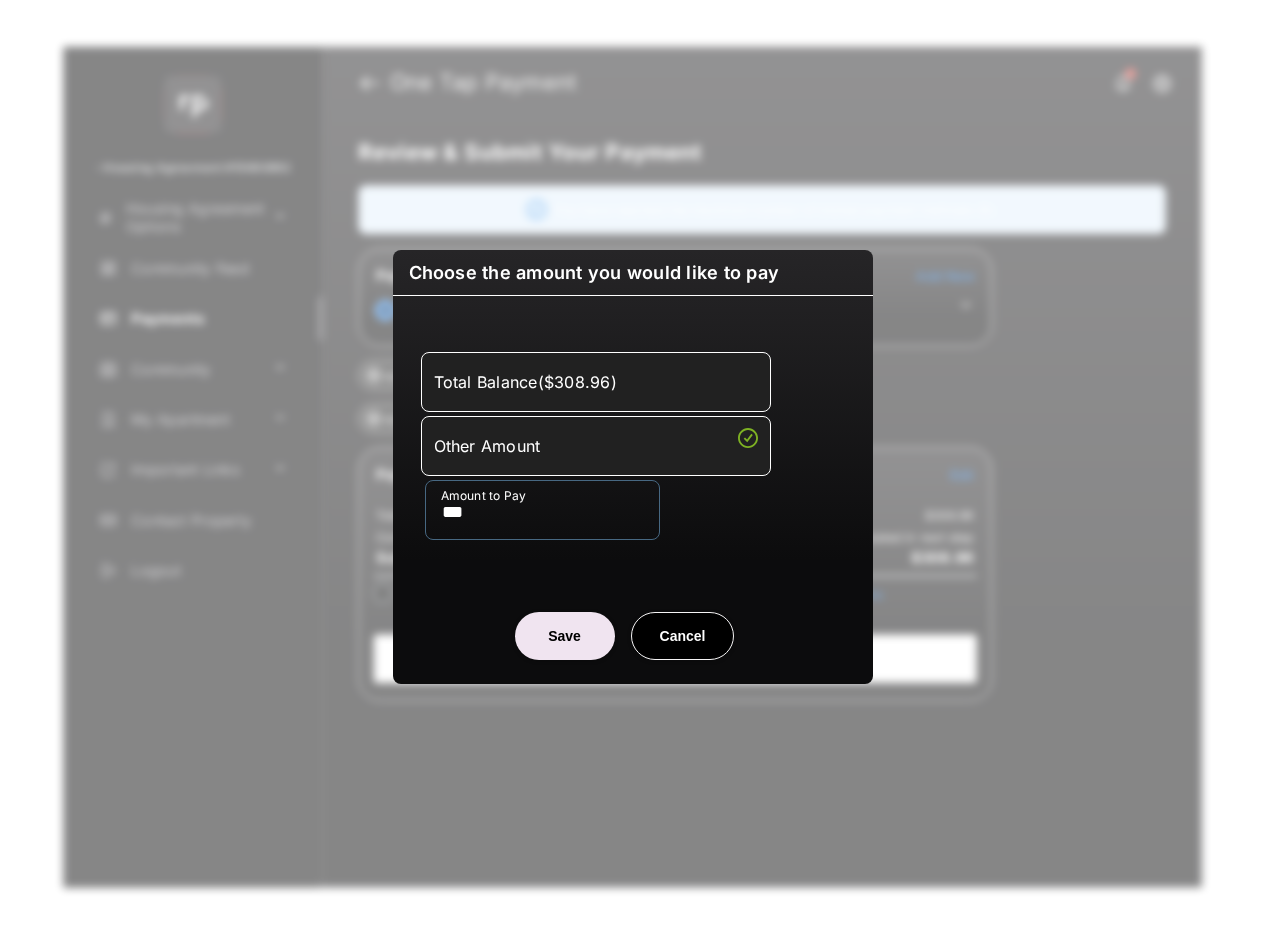 type on "***" 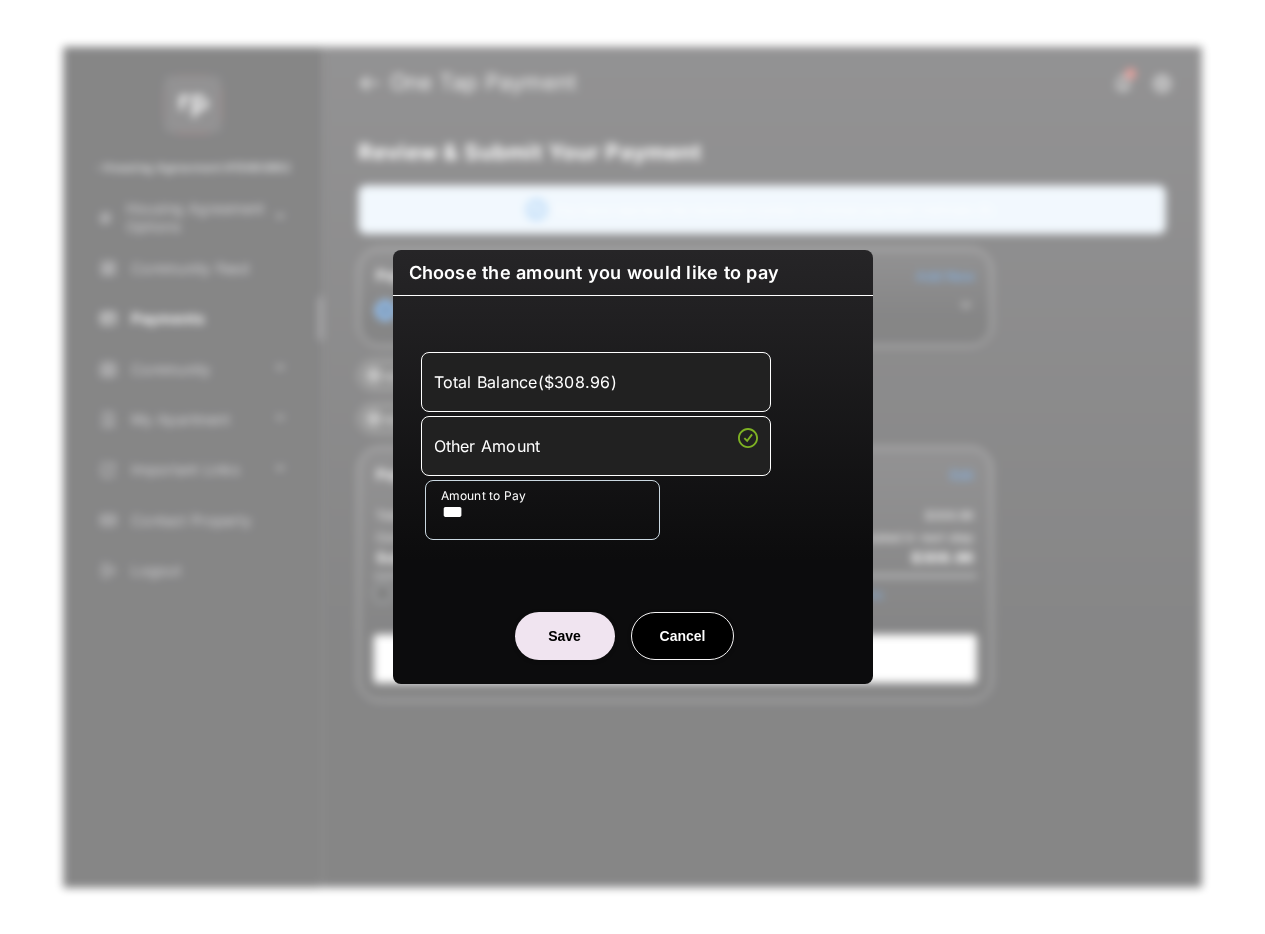 click on "Save" at bounding box center (565, 636) 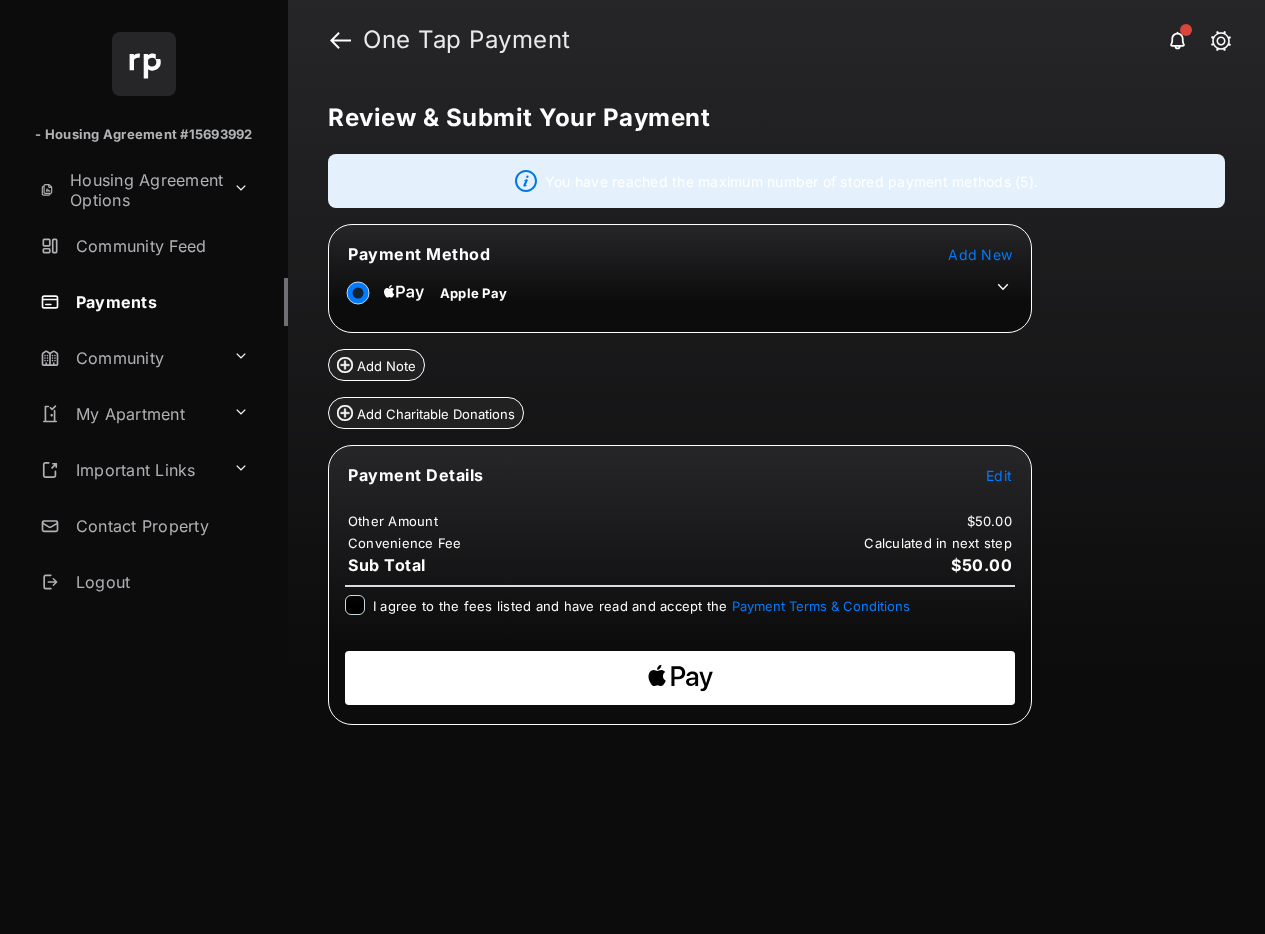 click on "Payments" at bounding box center (160, 302) 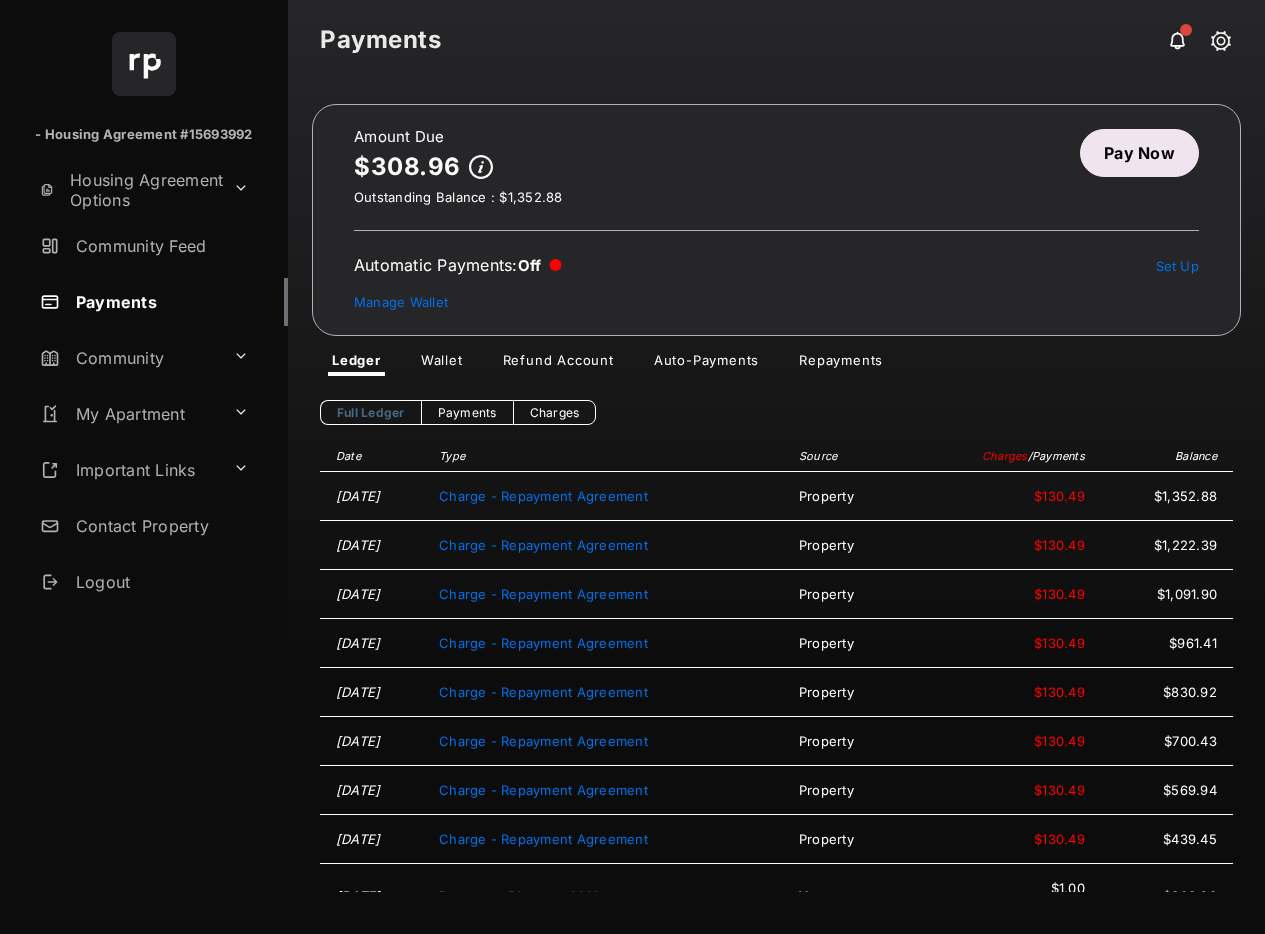 click on "Payments" at bounding box center (160, 302) 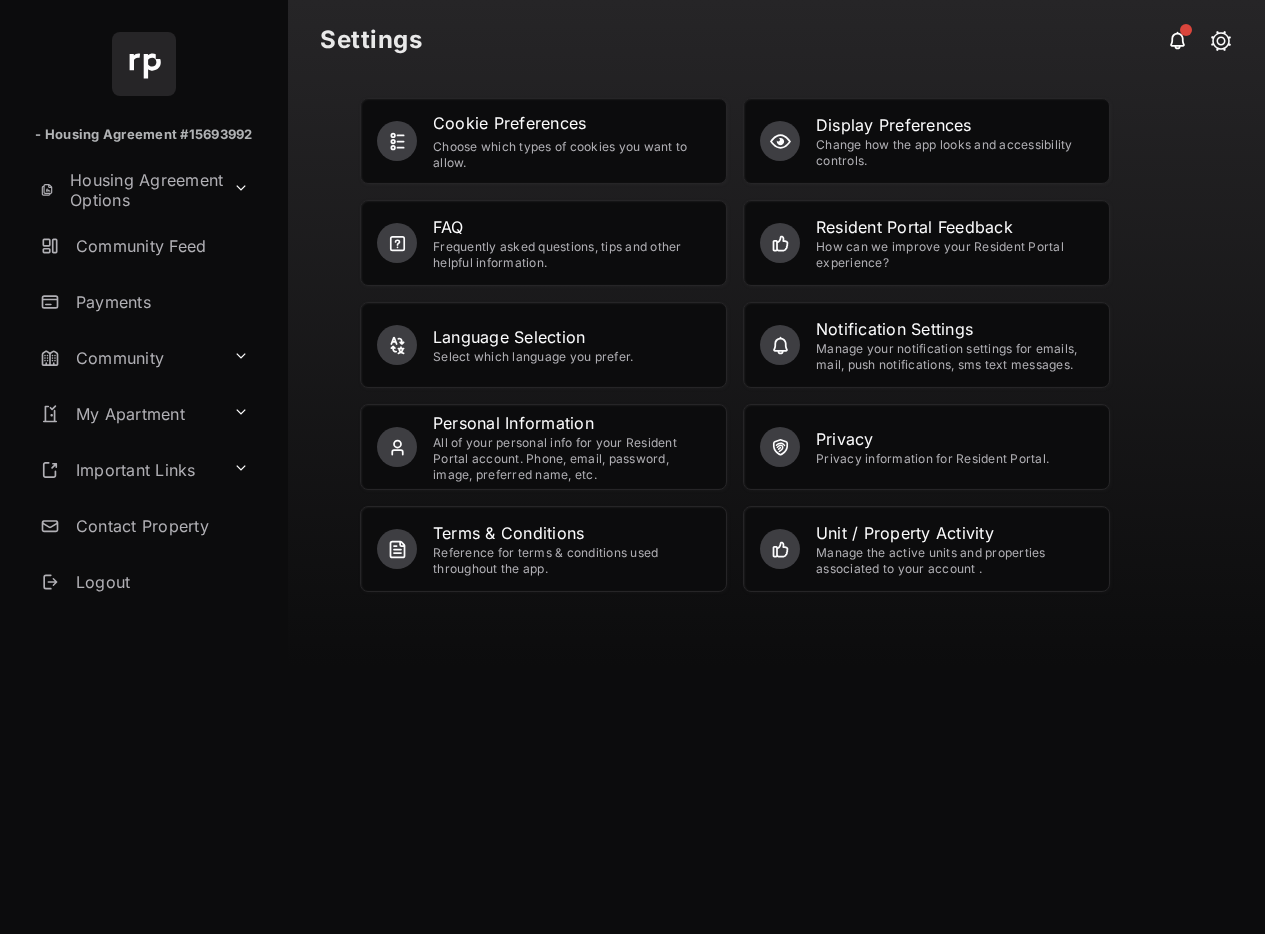 click on "Change how the app looks and accessibility controls." at bounding box center [954, 153] 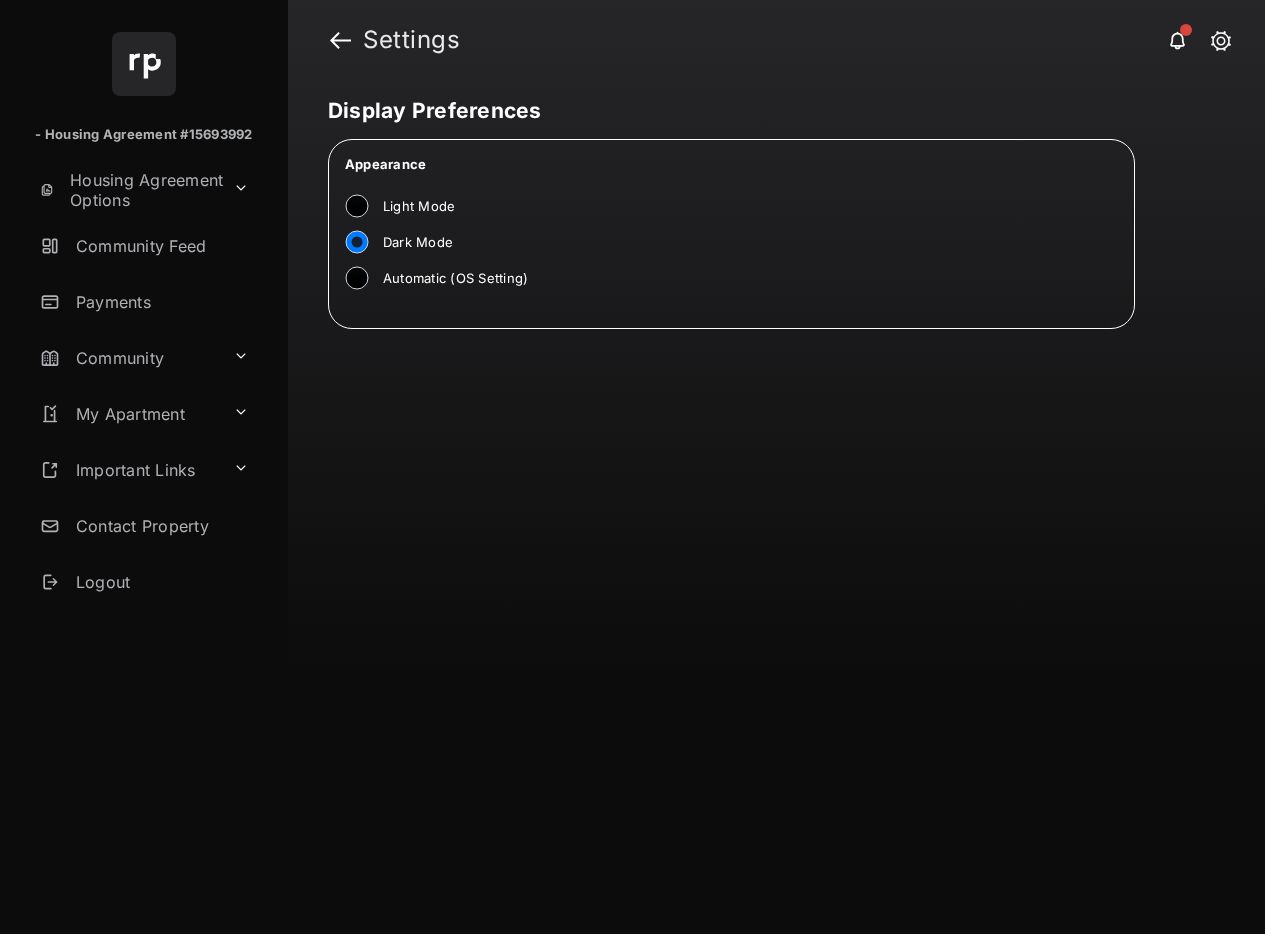 click on "Automatic (OS Setting)" at bounding box center [455, 279] 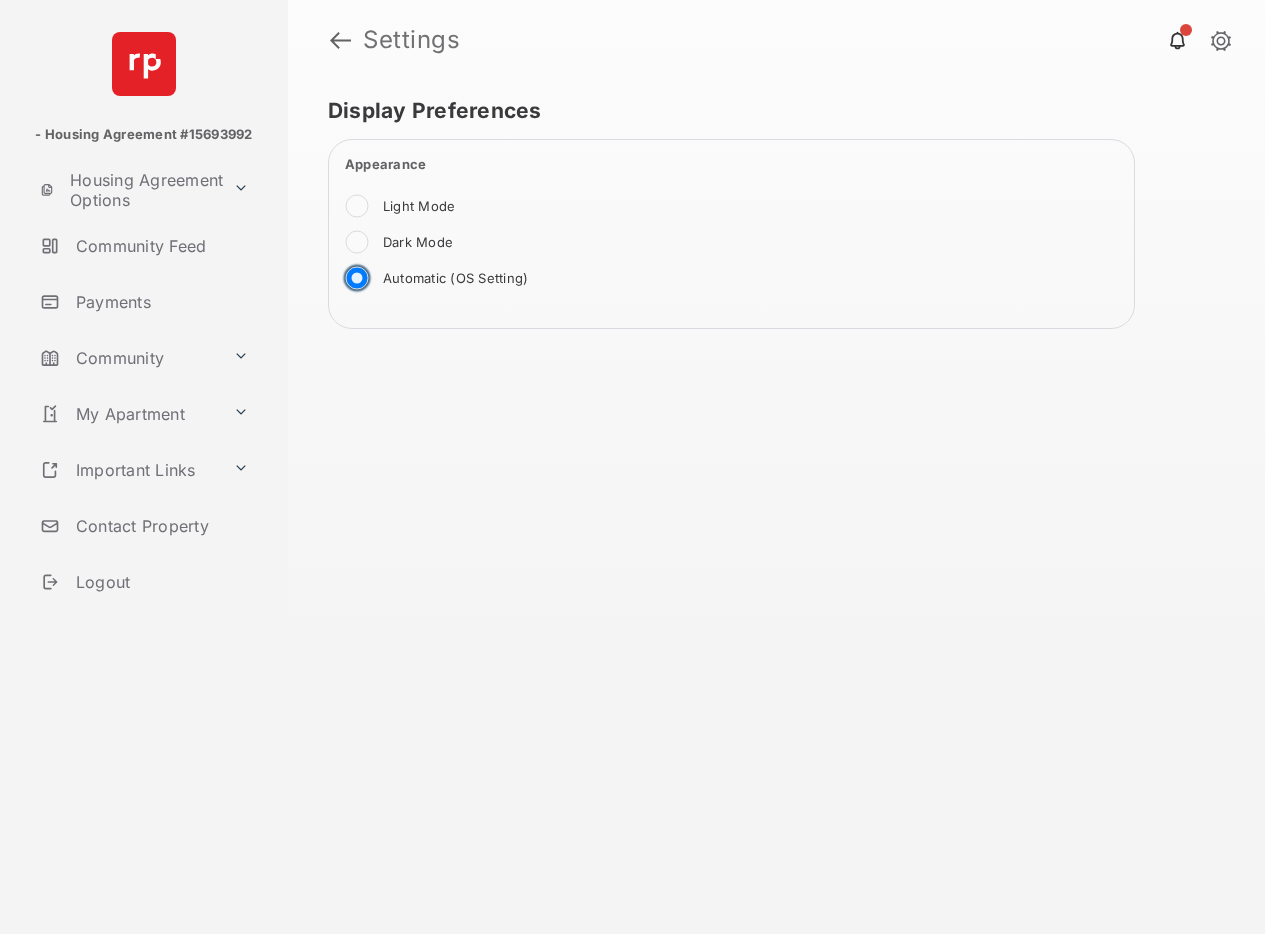 click on "Payments" at bounding box center [160, 302] 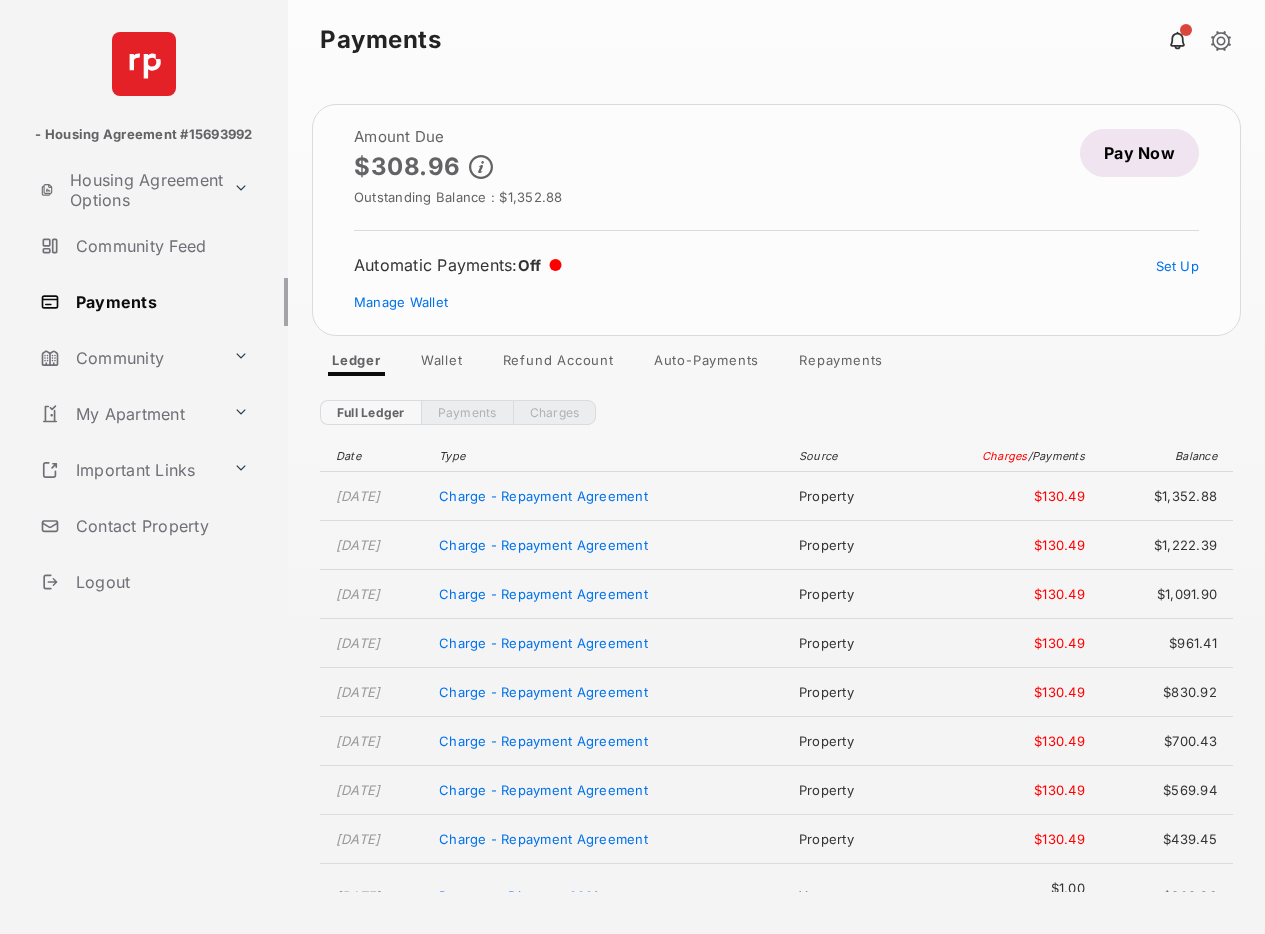 click on "Pay Now" at bounding box center [1139, 153] 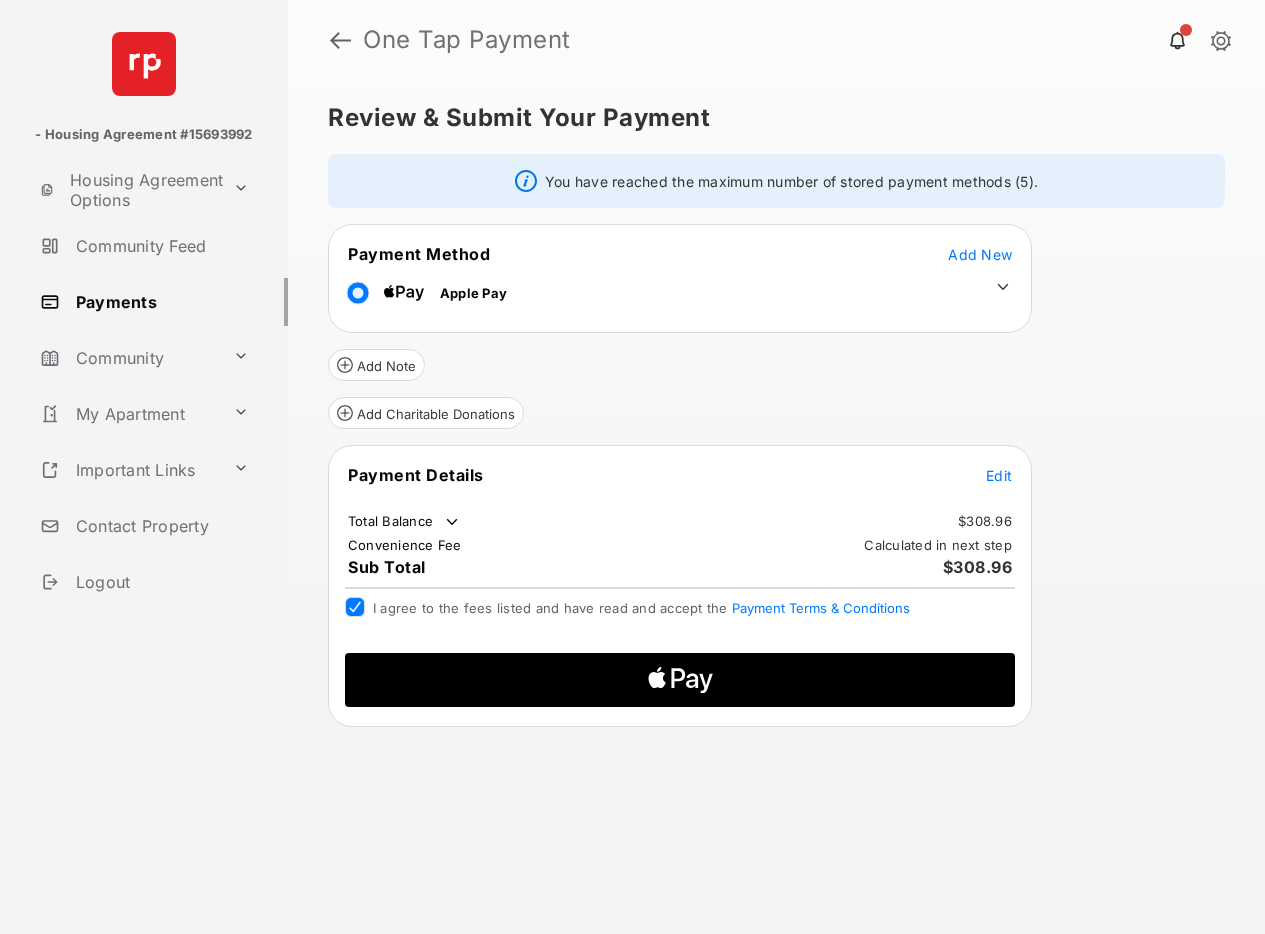 click on "Apple Logo" 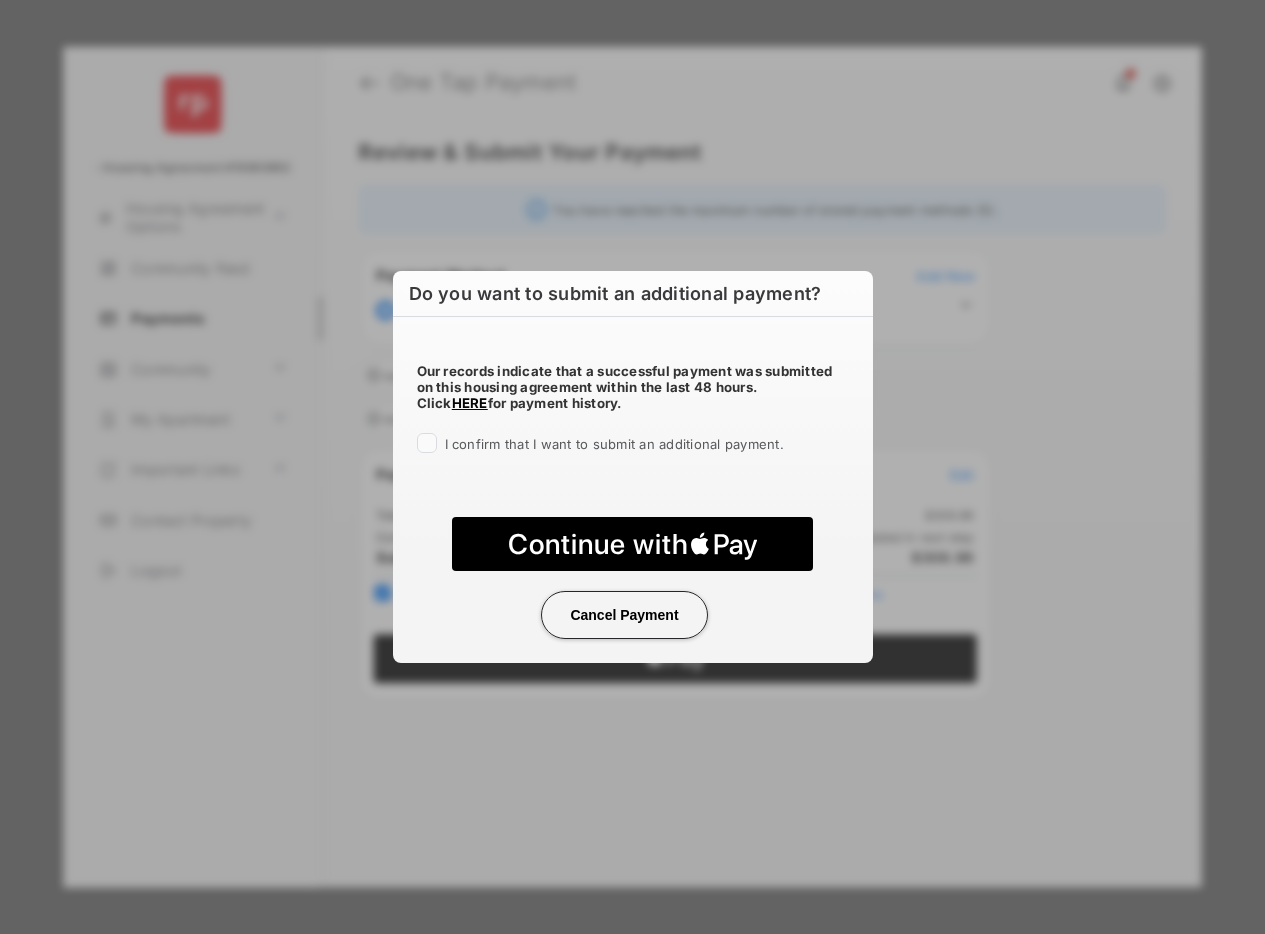 click on "Cancel Payment" at bounding box center [624, 615] 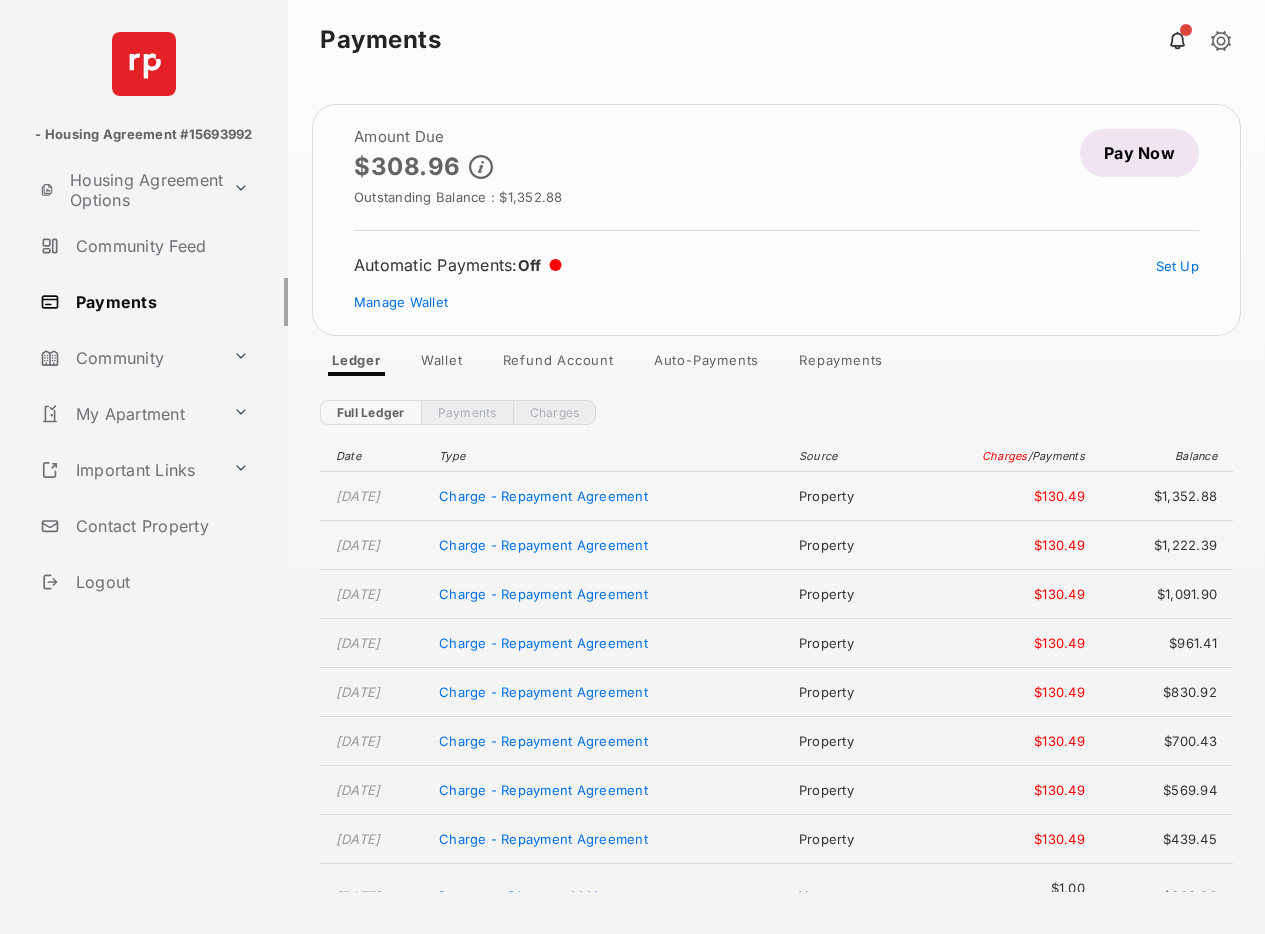click on "Pay Now" at bounding box center [1139, 153] 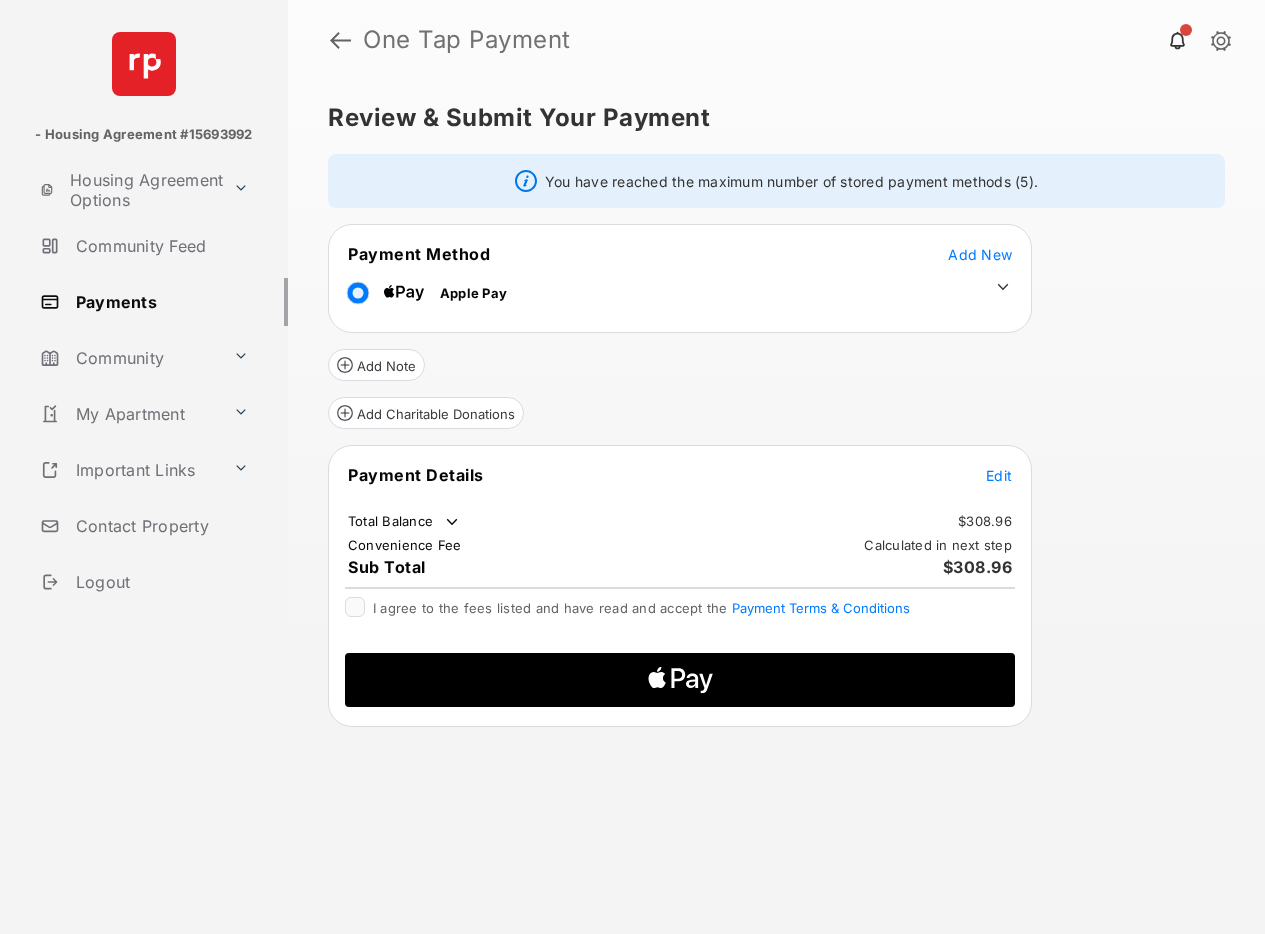 click on "Edit" at bounding box center [999, 475] 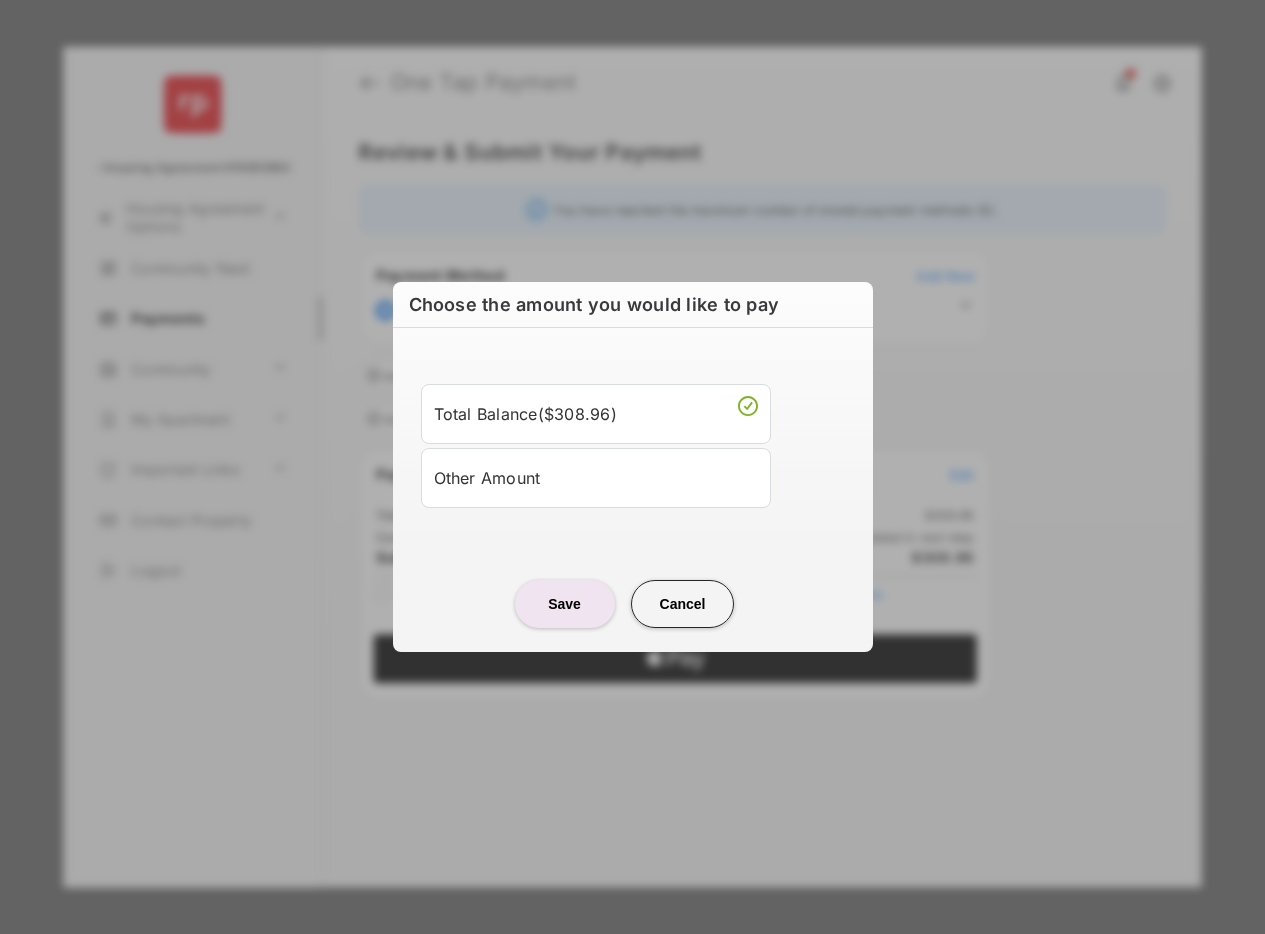 click on "Other Amount" at bounding box center (596, 478) 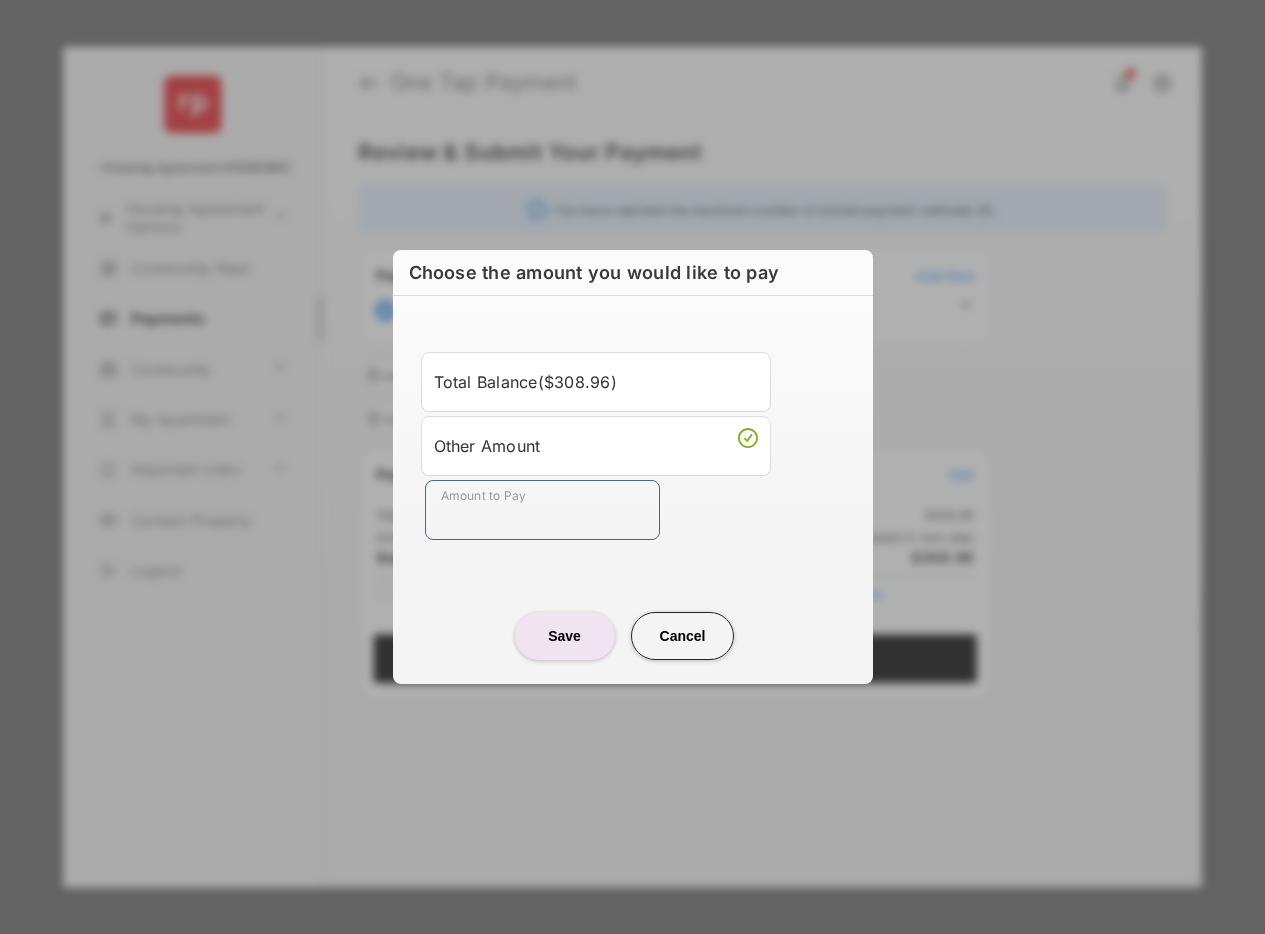 click on "Amount to Pay" at bounding box center (542, 510) 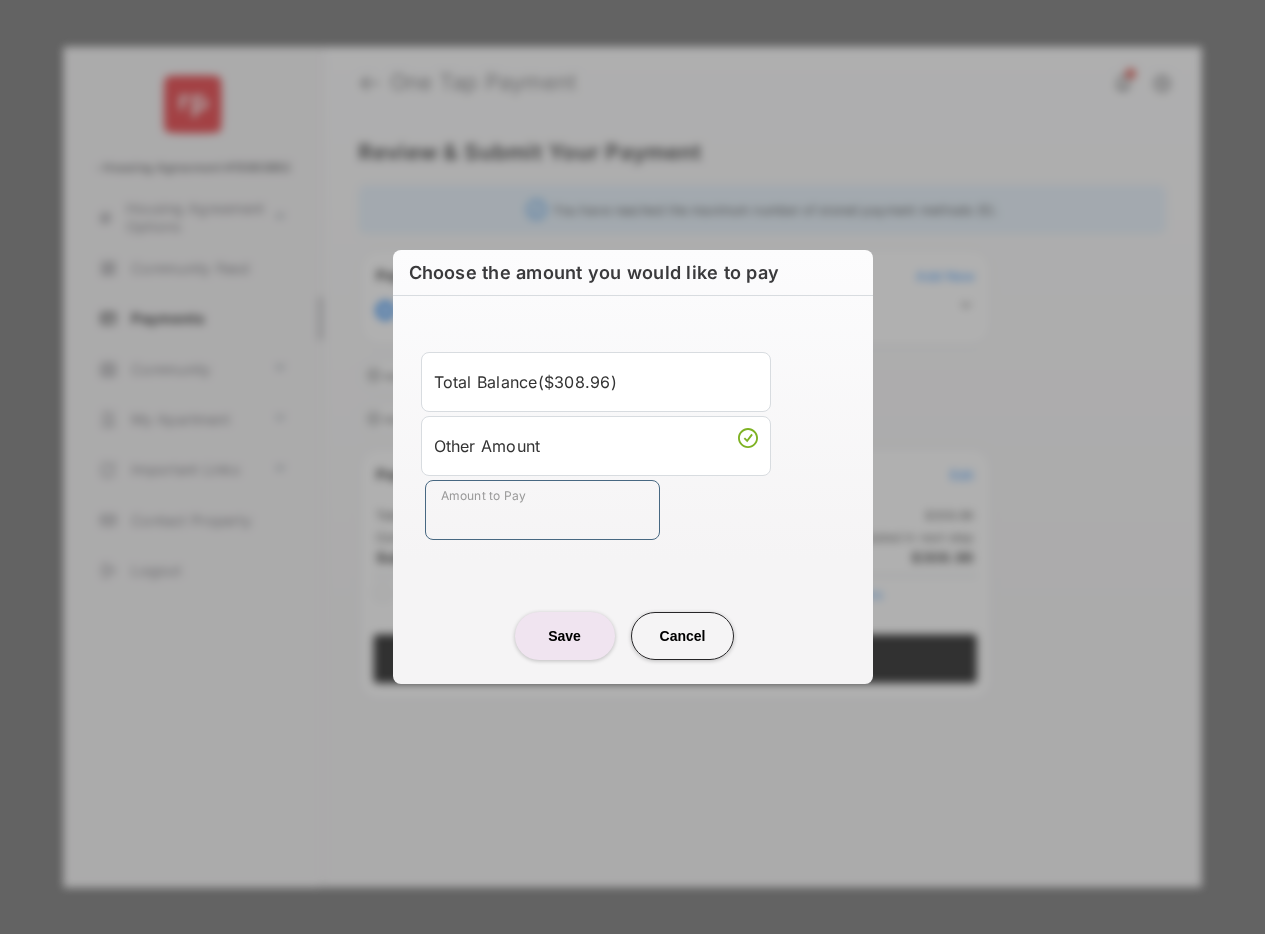 type on "***" 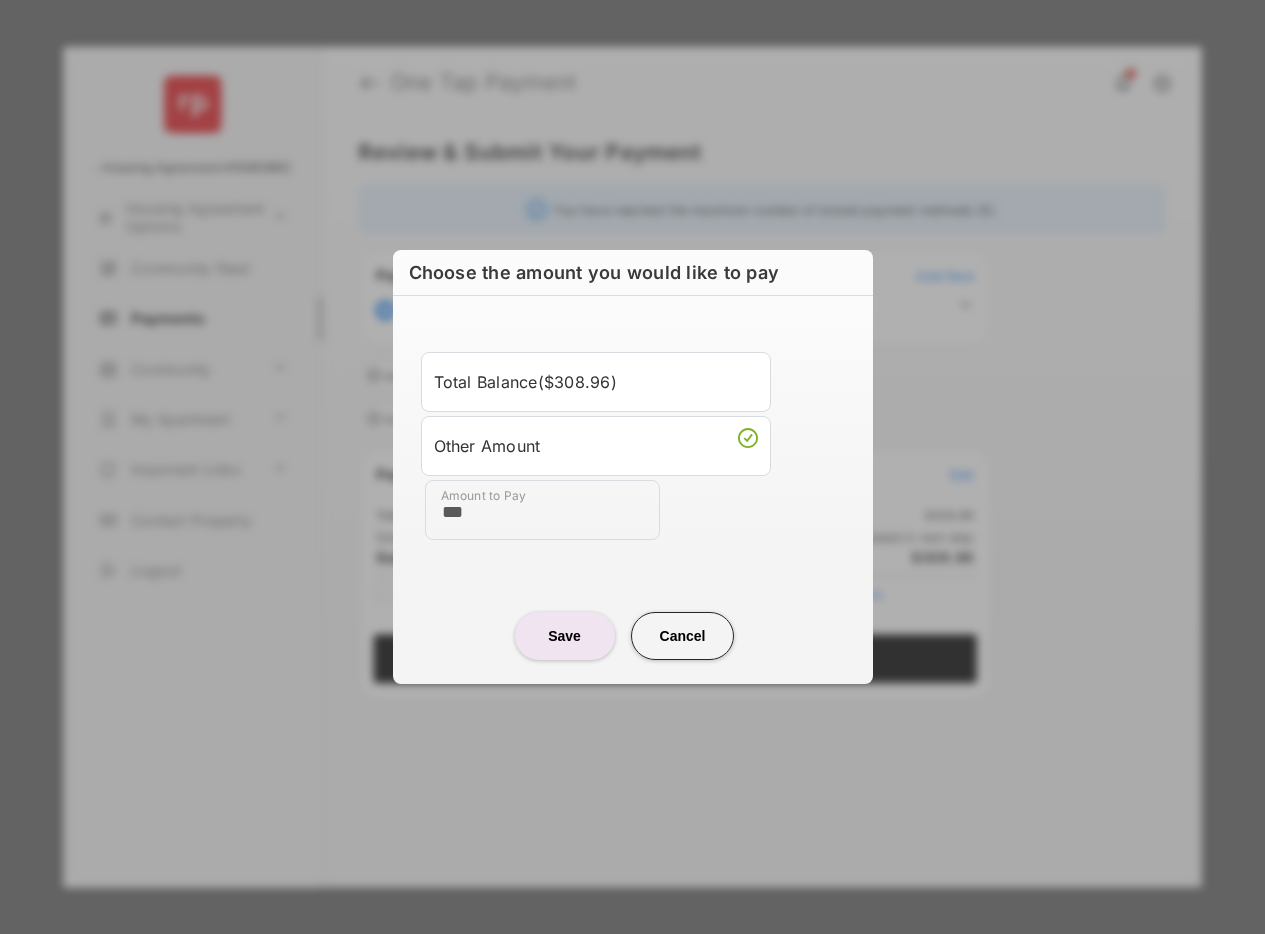 click on "Save" at bounding box center [565, 636] 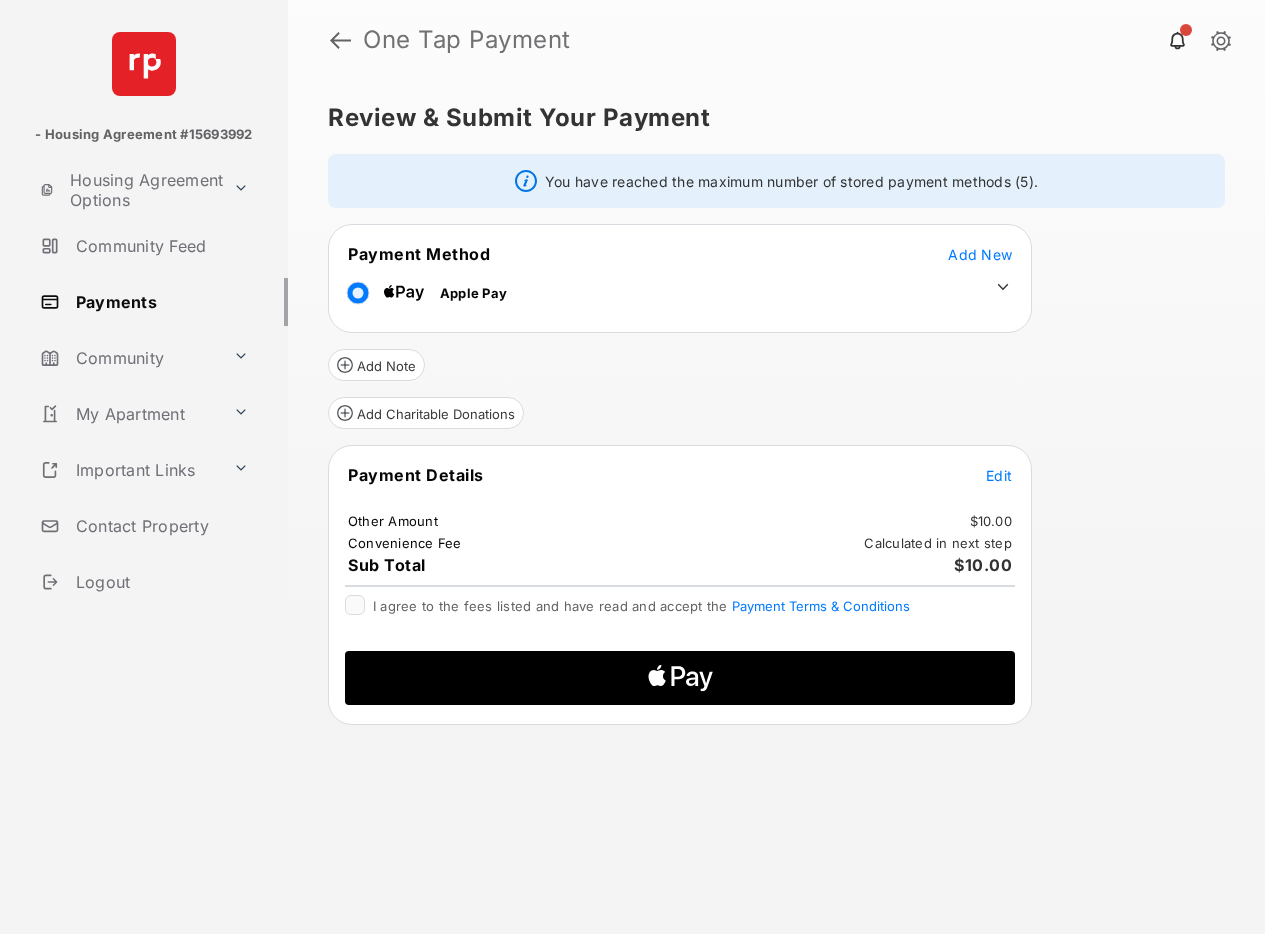 click on "Payments" at bounding box center [160, 302] 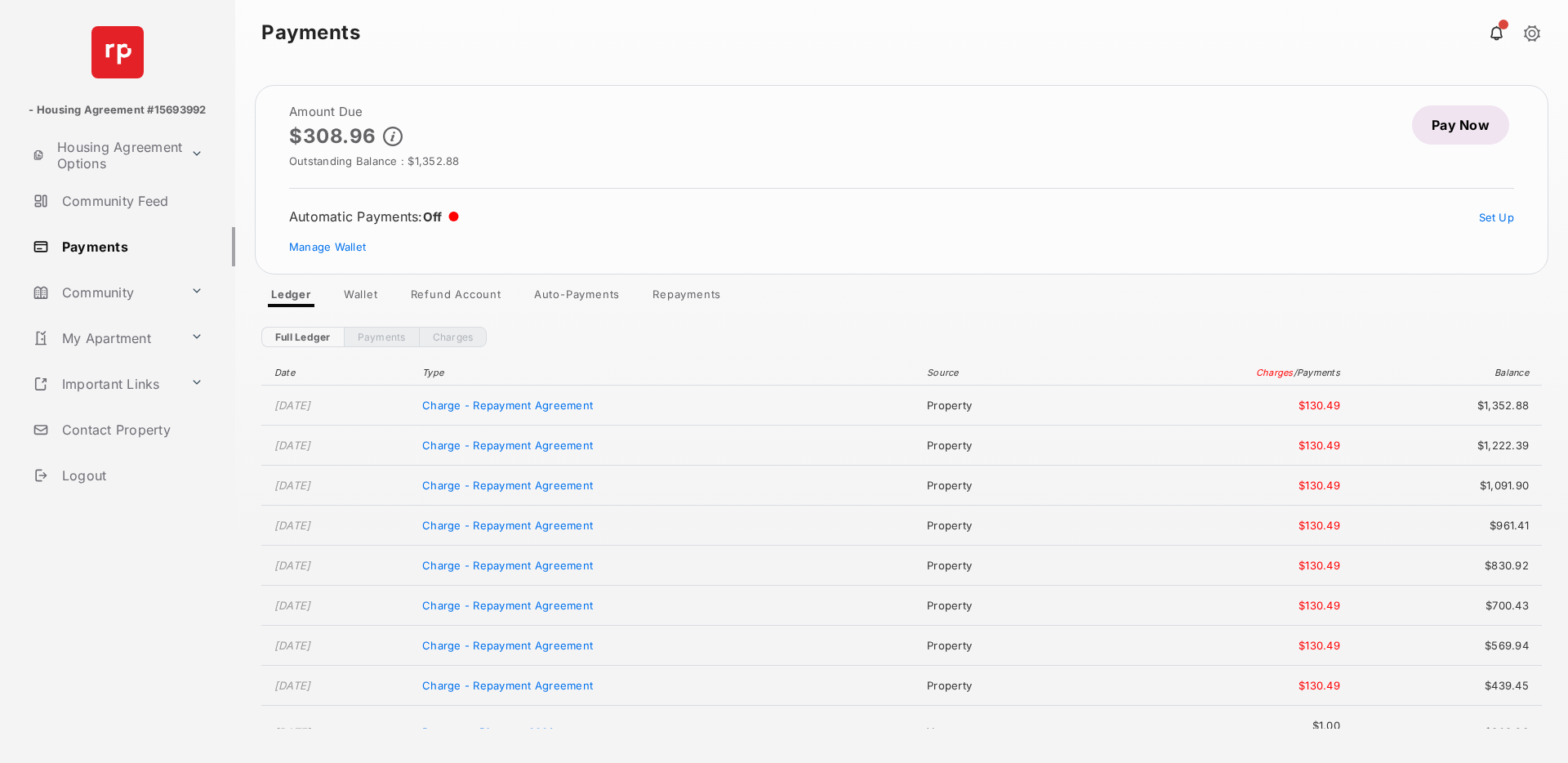 click on "Payments" at bounding box center [902, 33] 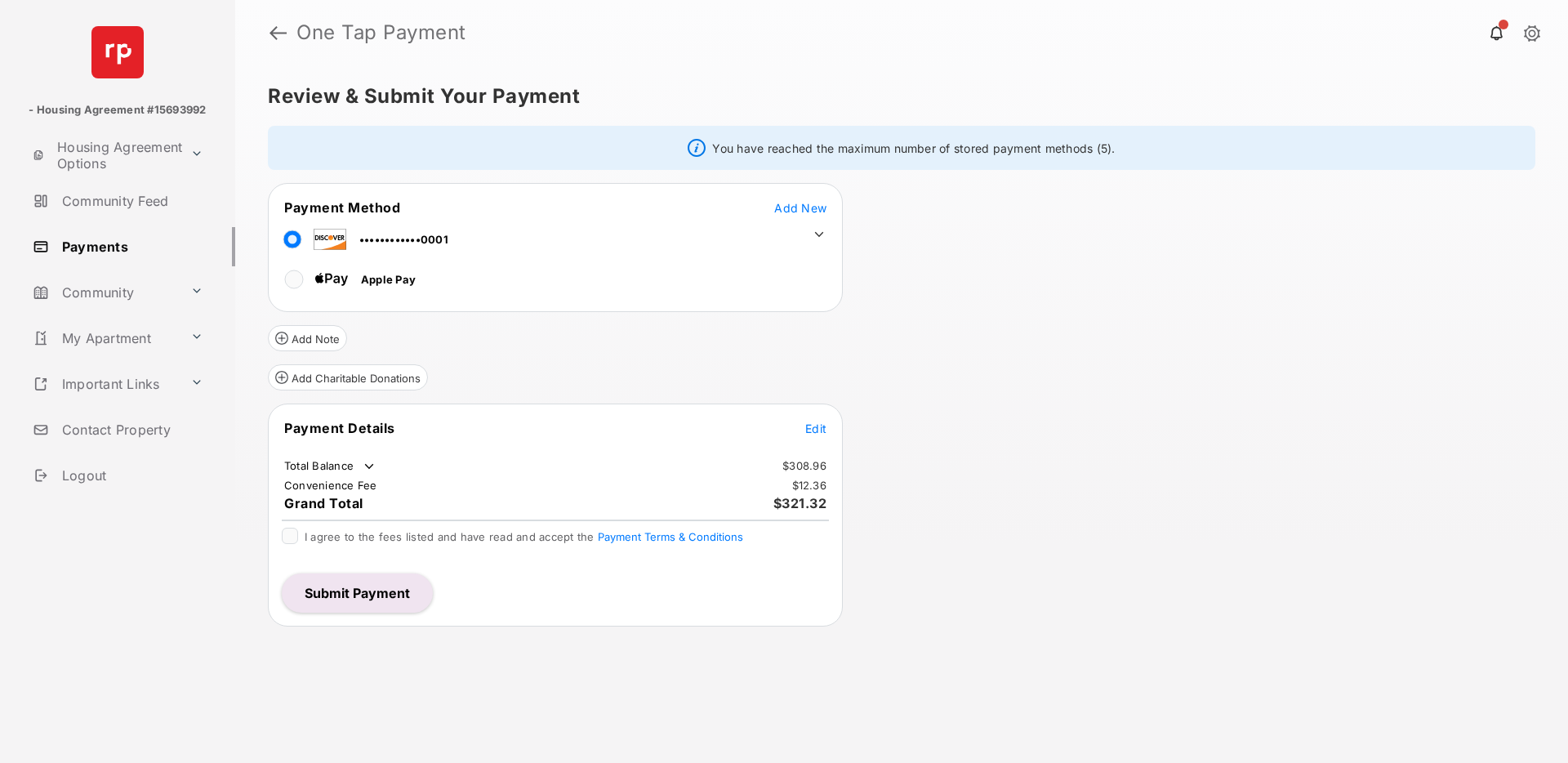 click at bounding box center (1532, 34) 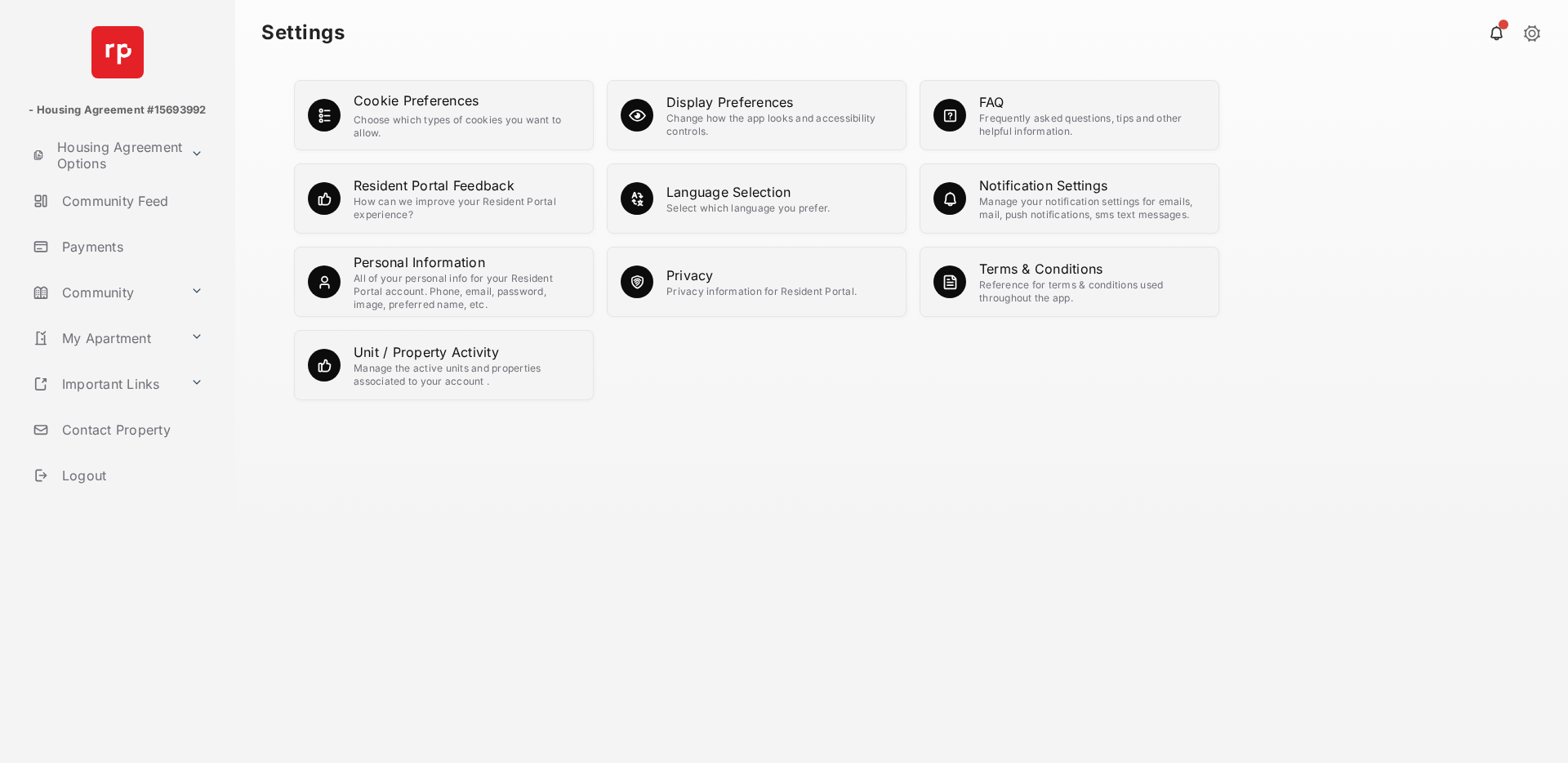 click on "Change how the app looks and accessibility controls." at bounding box center [779, 125] 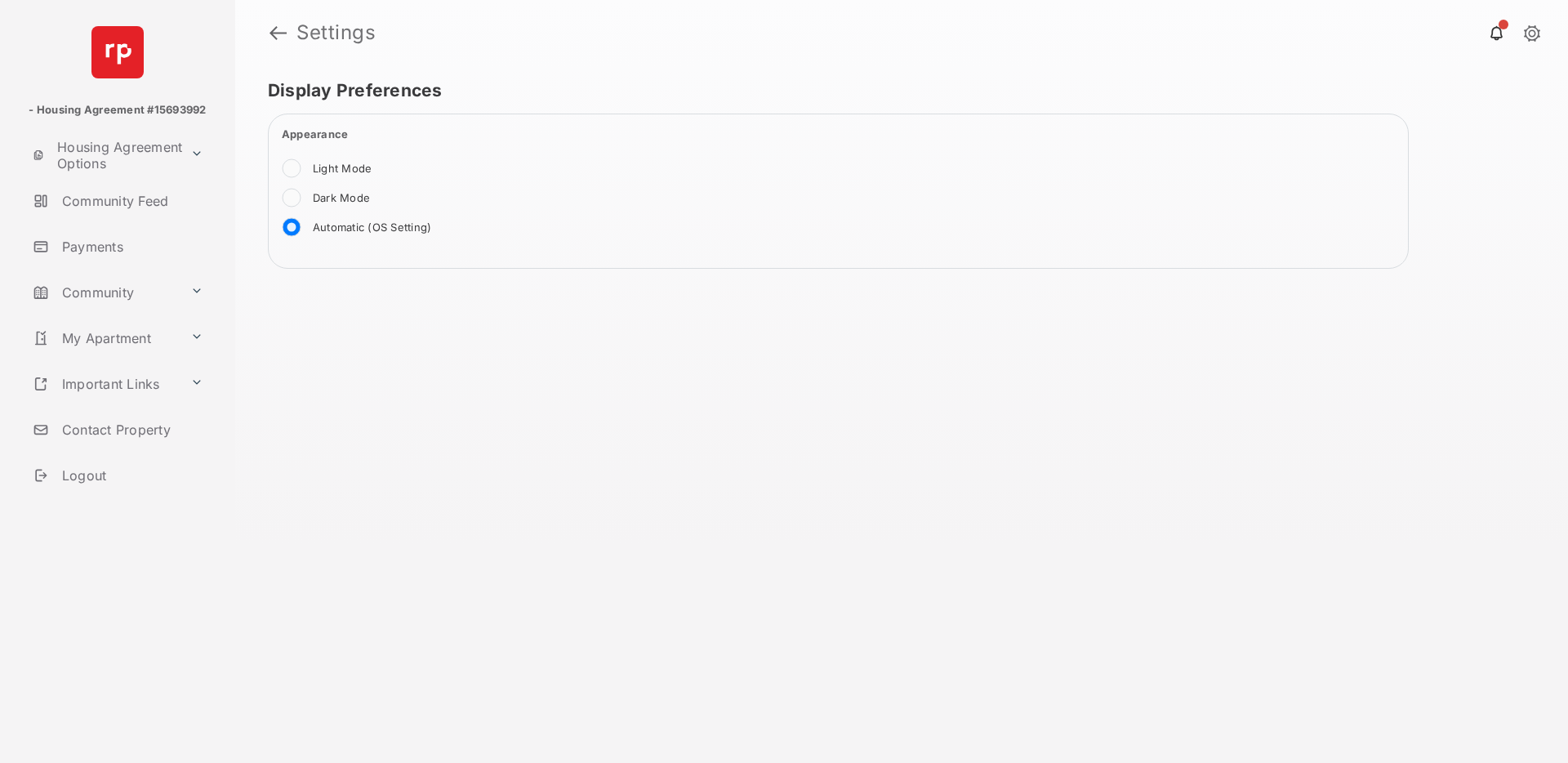 click on "Dark Mode" at bounding box center [341, 199] 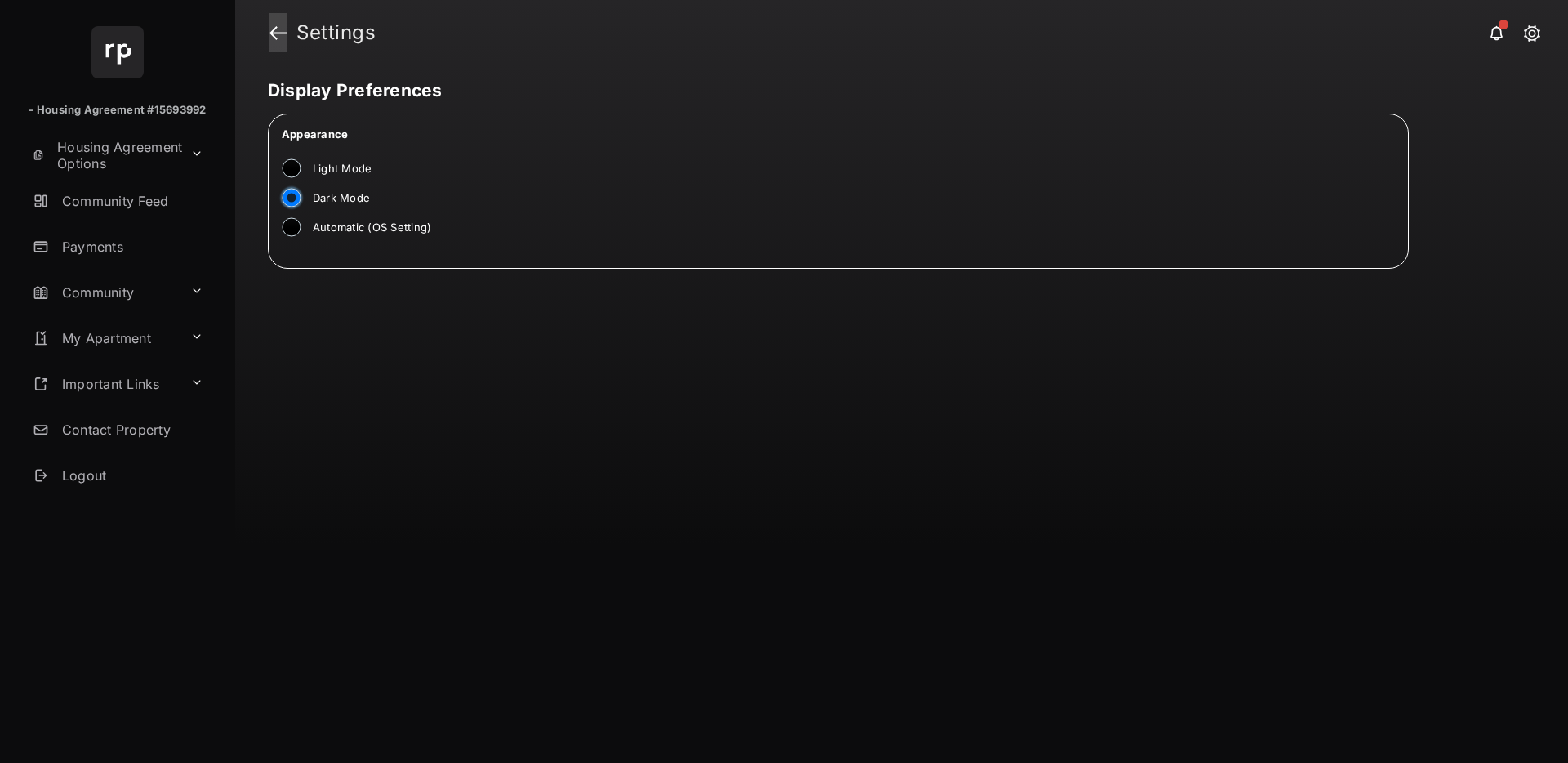 click at bounding box center [278, 33] 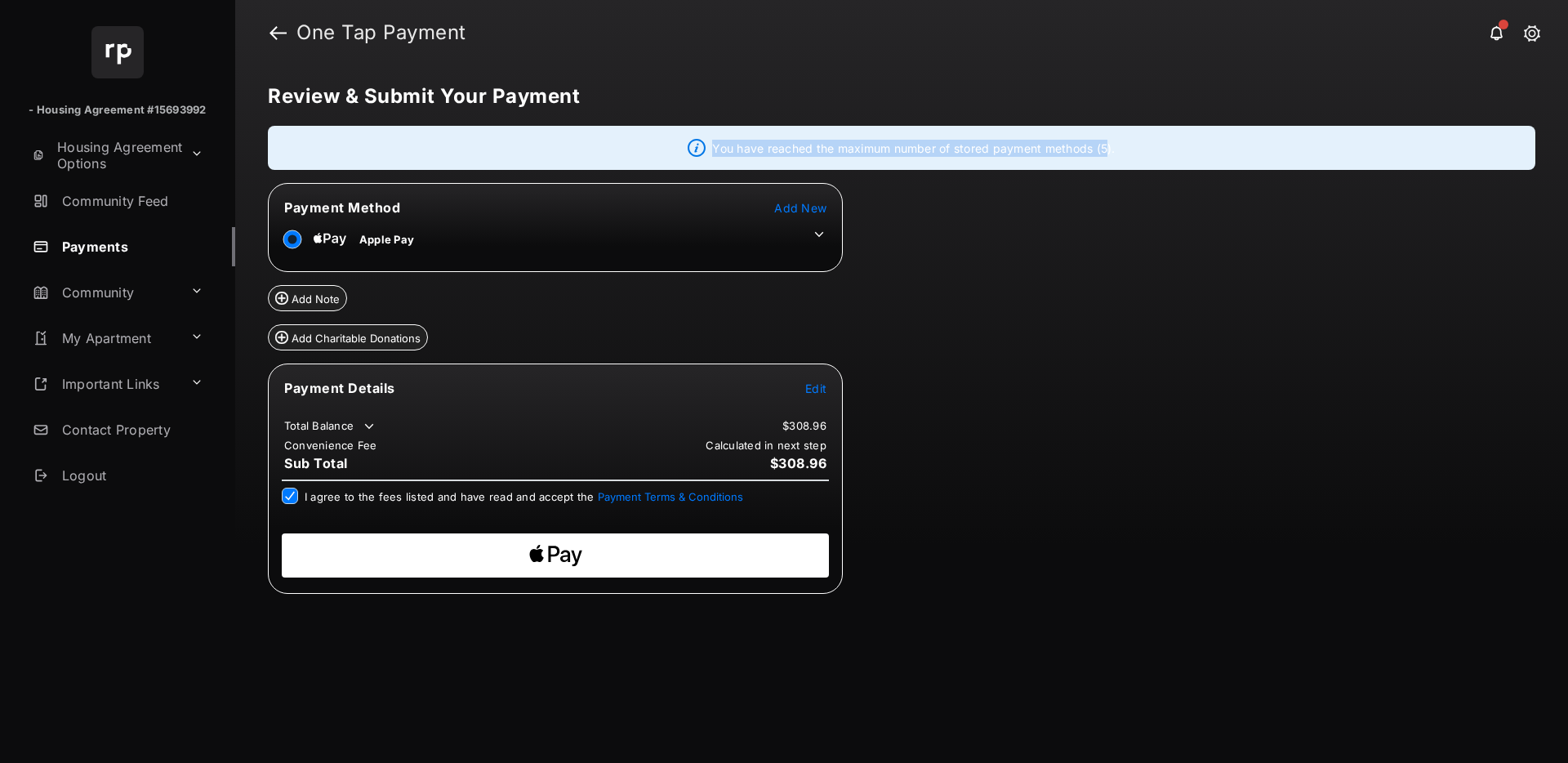 drag, startPoint x: 710, startPoint y: 148, endPoint x: 1108, endPoint y: 149, distance: 398.00126 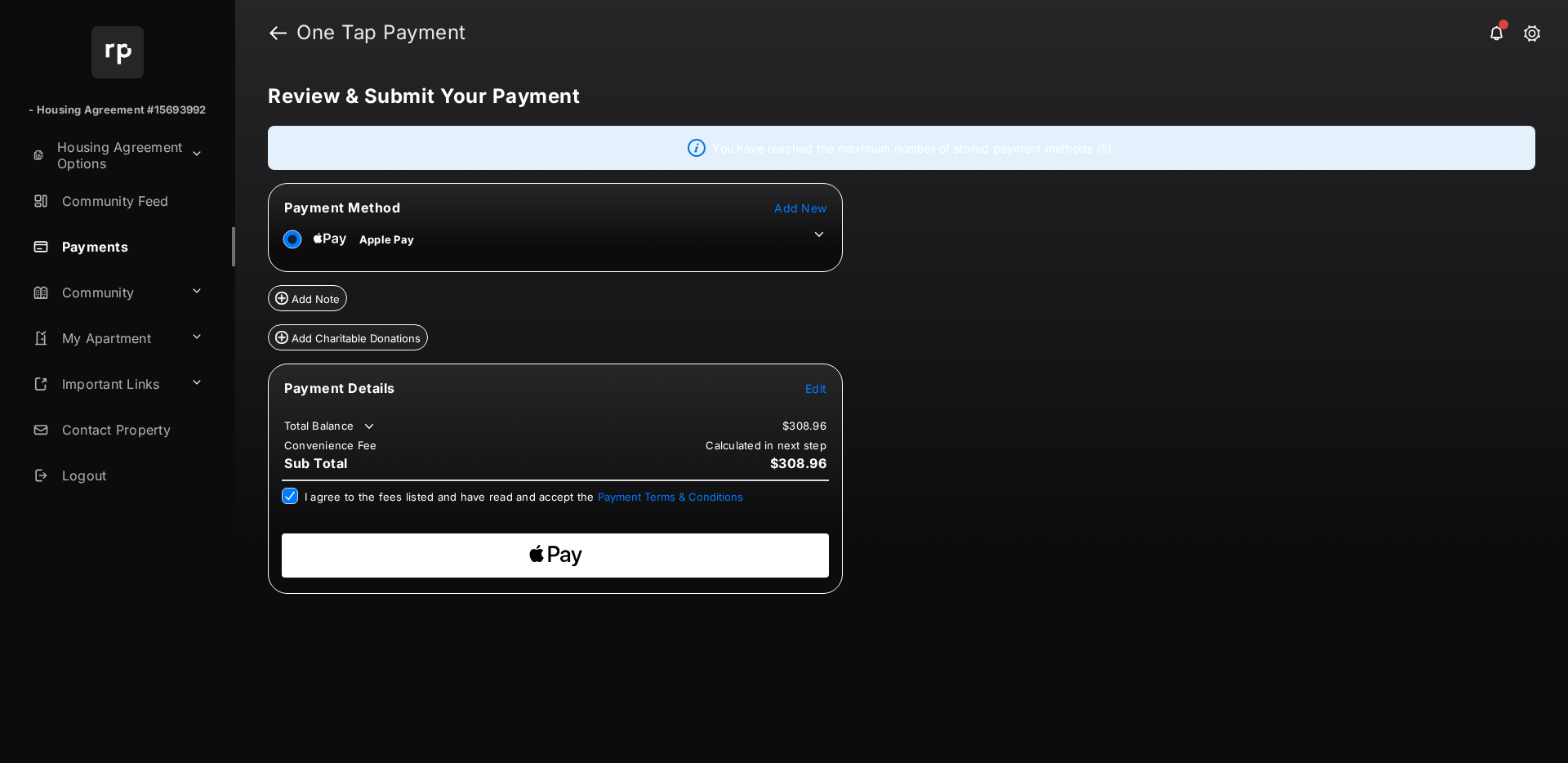click on "Review & Submit Your Payment You have reached the maximum number of stored payment methods (5). Payment Method Add New Apple Pay Add Note Add Charitable Donations Payment Details Edit Total Balance $308.96 Convenience Fee Calculated in next step Sub Total $308.96 I agree to the fees listed and have read and accept the   Payment Terms & Conditions" at bounding box center [902, 414] 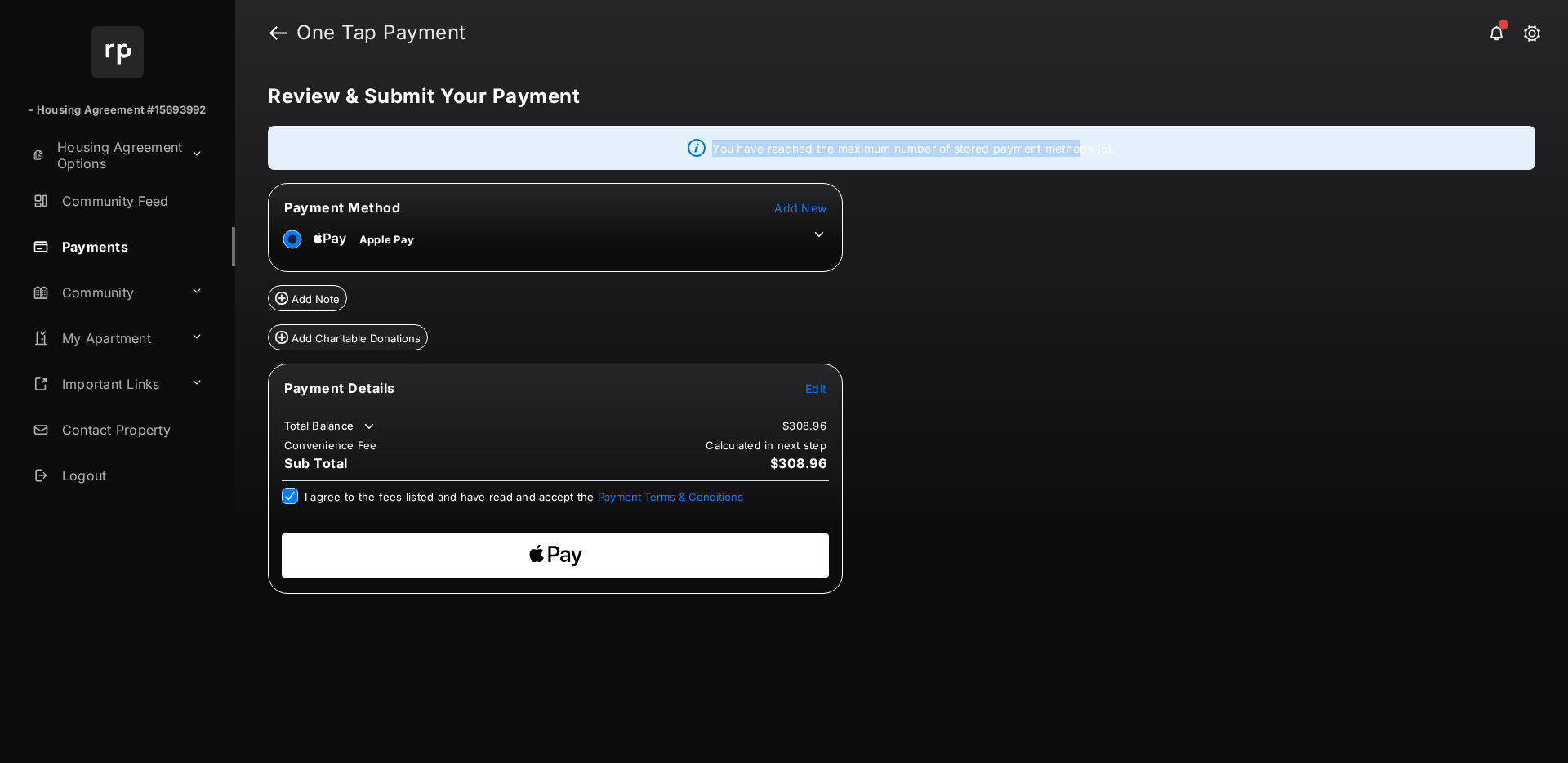 drag, startPoint x: 710, startPoint y: 145, endPoint x: 1080, endPoint y: 148, distance: 370.0122 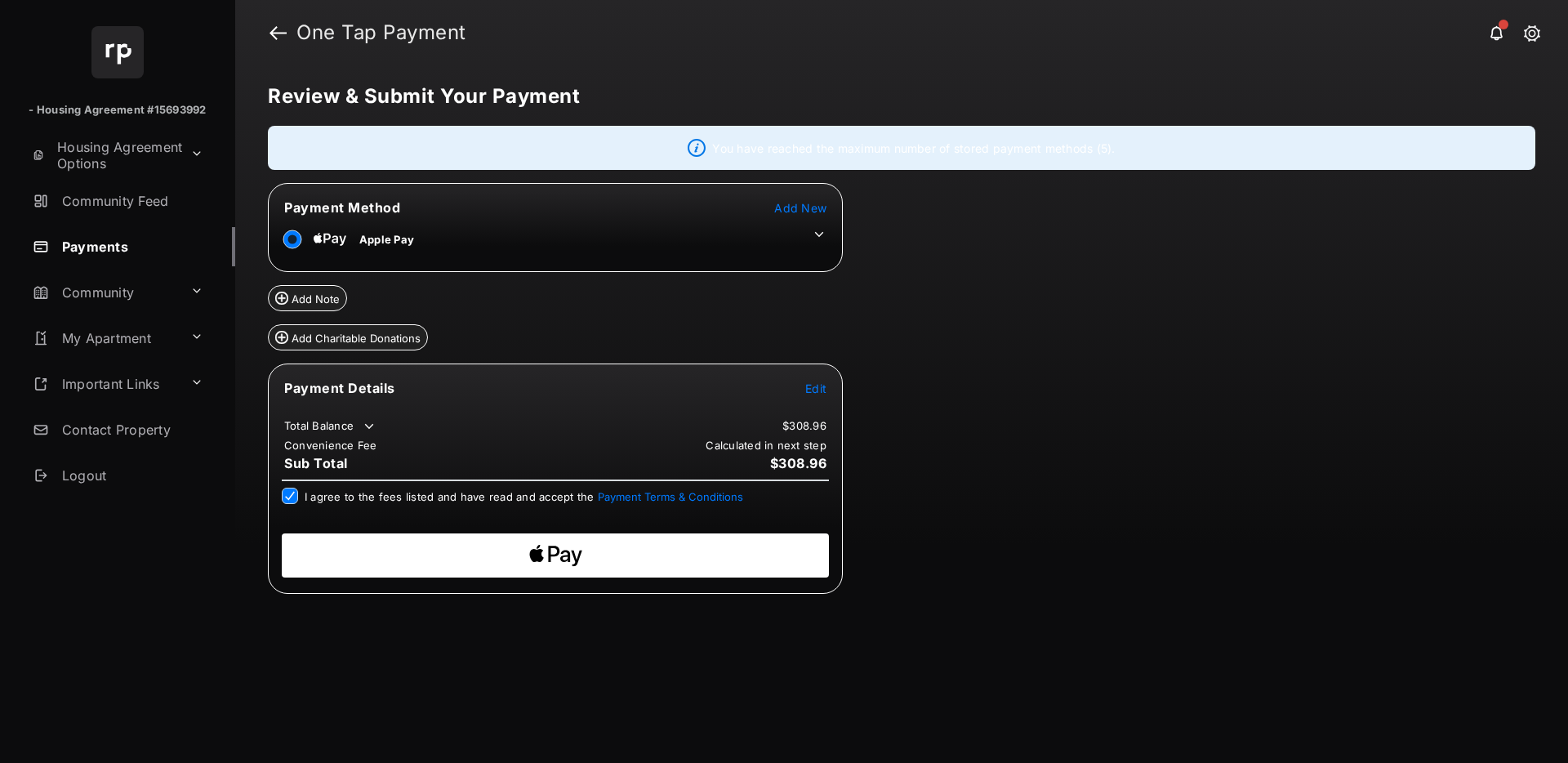click on "Review & Submit Your Payment You have reached the maximum number of stored payment methods (5). Payment Method Add New Apple Pay Add Note Add Charitable Donations Payment Details Edit Total Balance $308.96 Convenience Fee Calculated in next step Sub Total $308.96 I agree to the fees listed and have read and accept the   Payment Terms & Conditions" at bounding box center (902, 414) 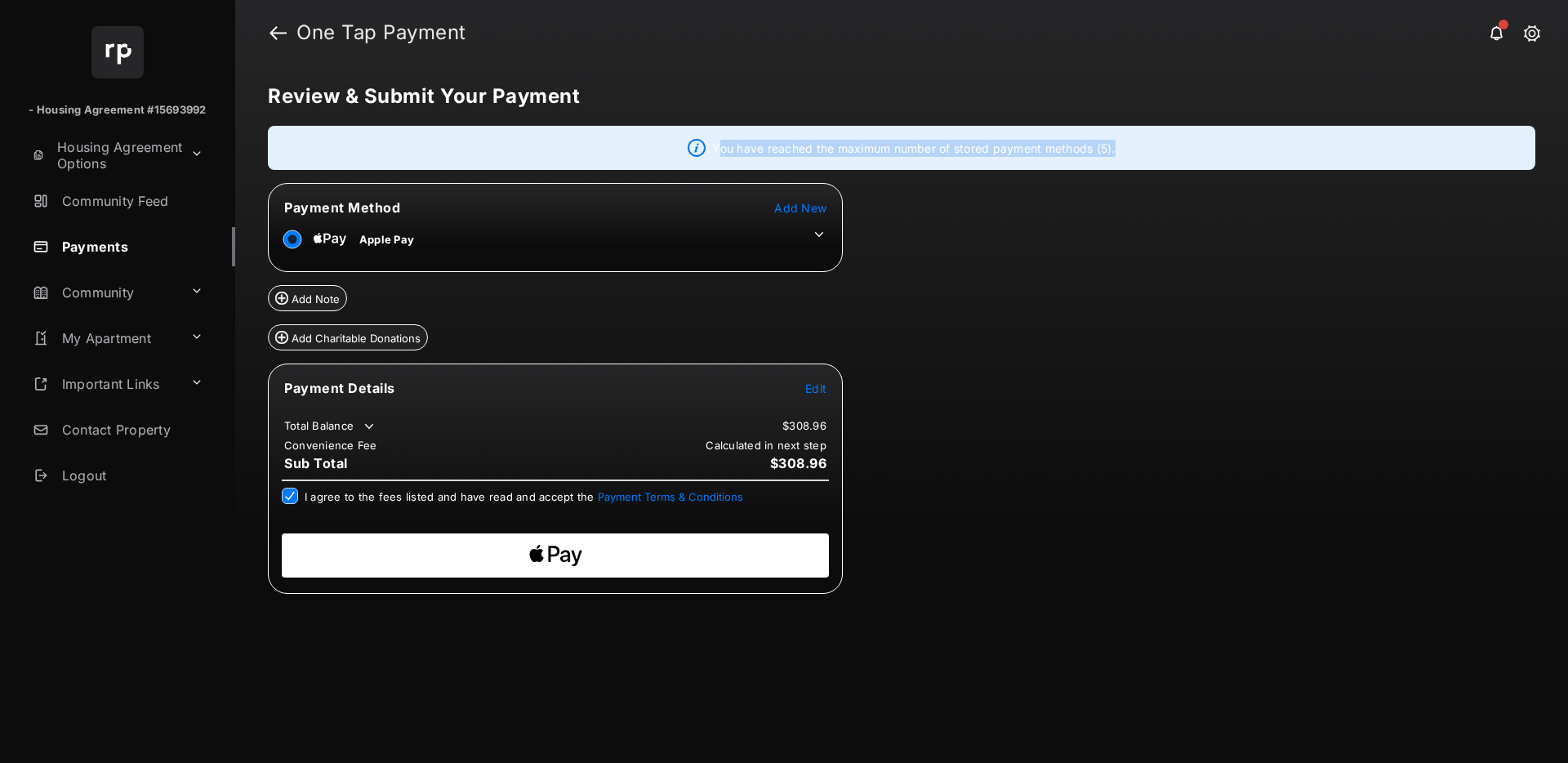 drag, startPoint x: 715, startPoint y: 147, endPoint x: 1009, endPoint y: 158, distance: 294.20571 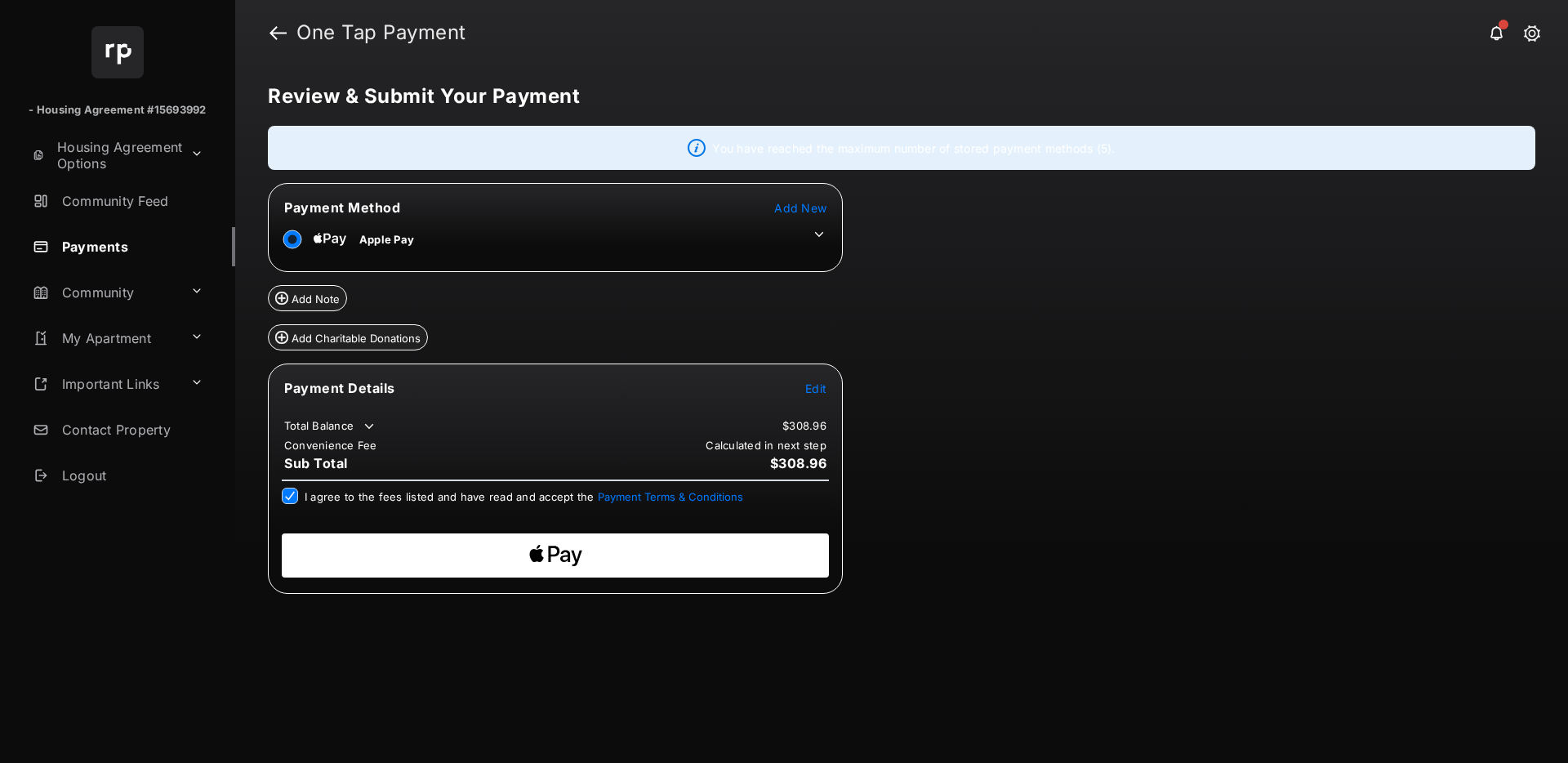 click on "You have reached the maximum number of stored payment methods (5)." at bounding box center [902, 148] 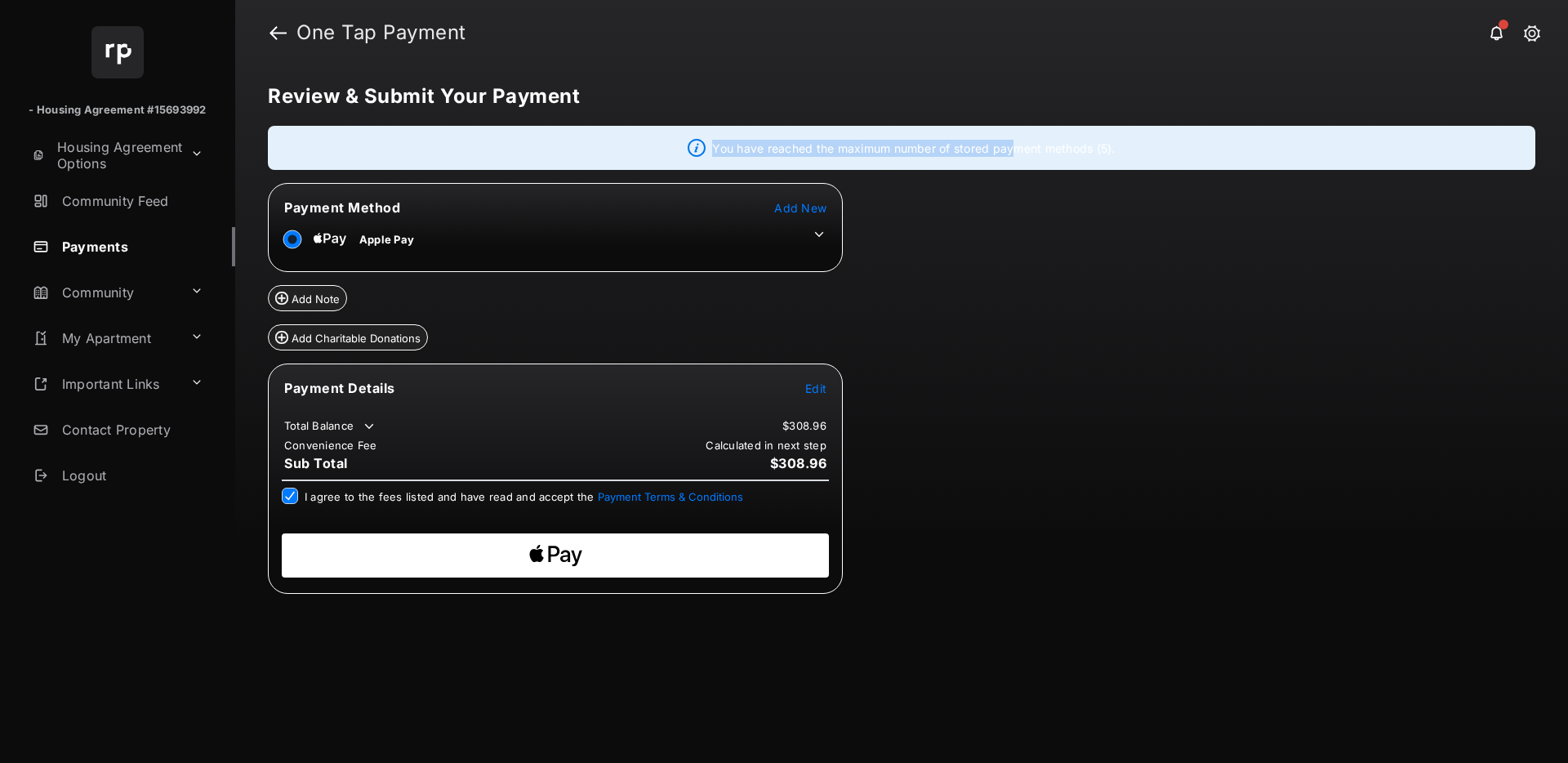 drag, startPoint x: 711, startPoint y: 148, endPoint x: 1018, endPoint y: 147, distance: 307.00163 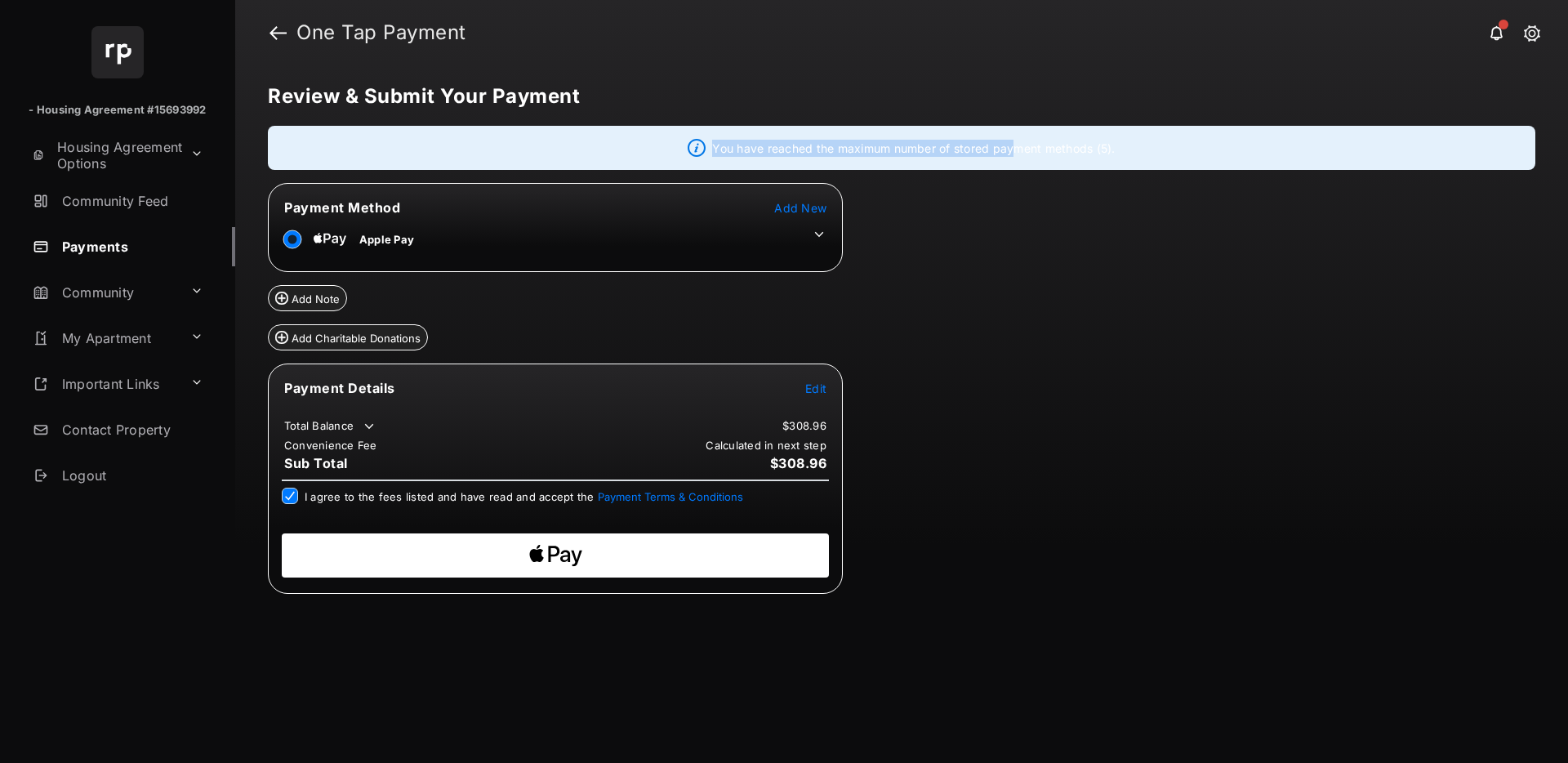 click on "You have reached the maximum number of stored payment methods (5)." at bounding box center (902, 148) 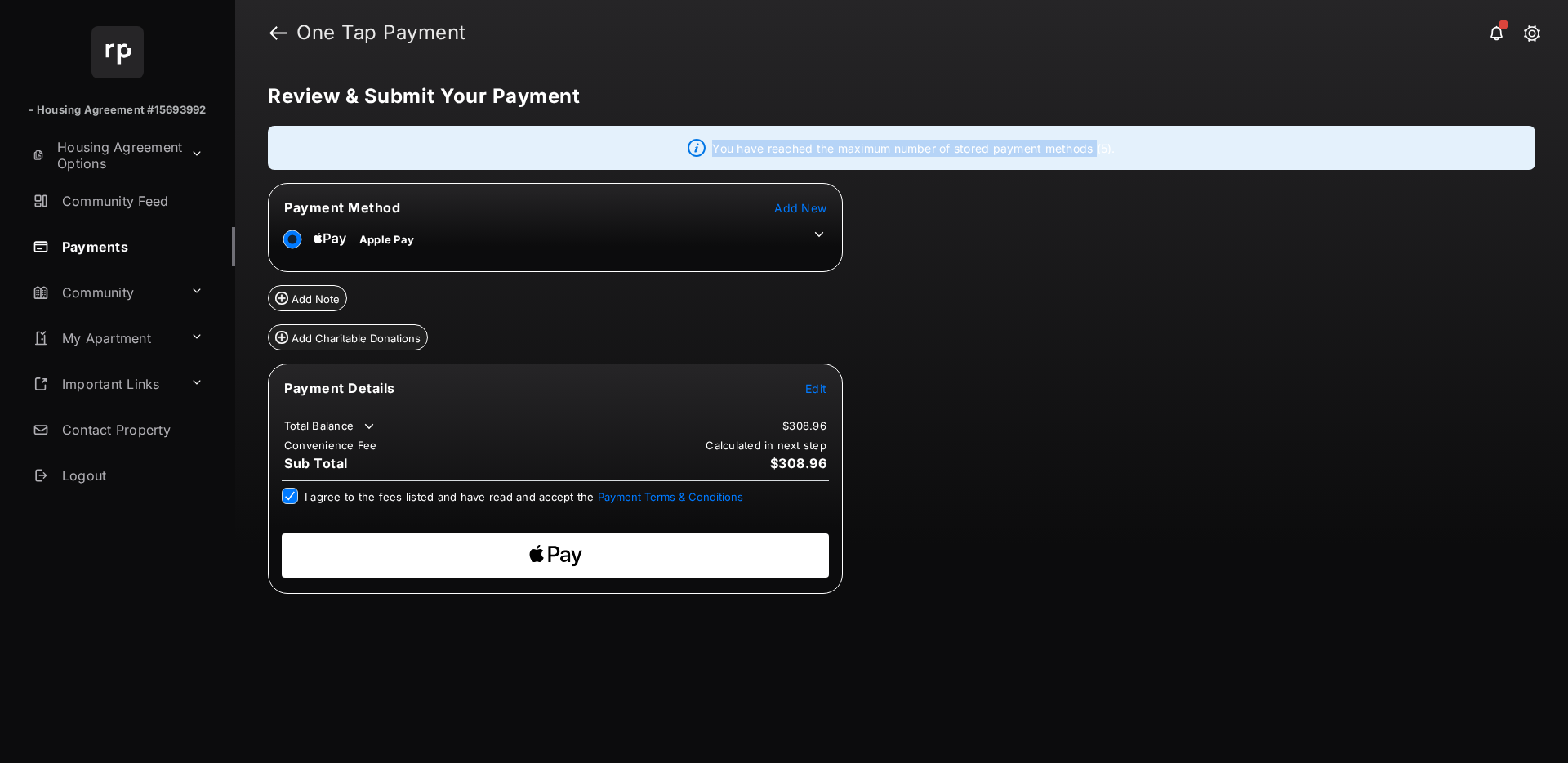 drag, startPoint x: 712, startPoint y: 149, endPoint x: 1097, endPoint y: 142, distance: 385.06363 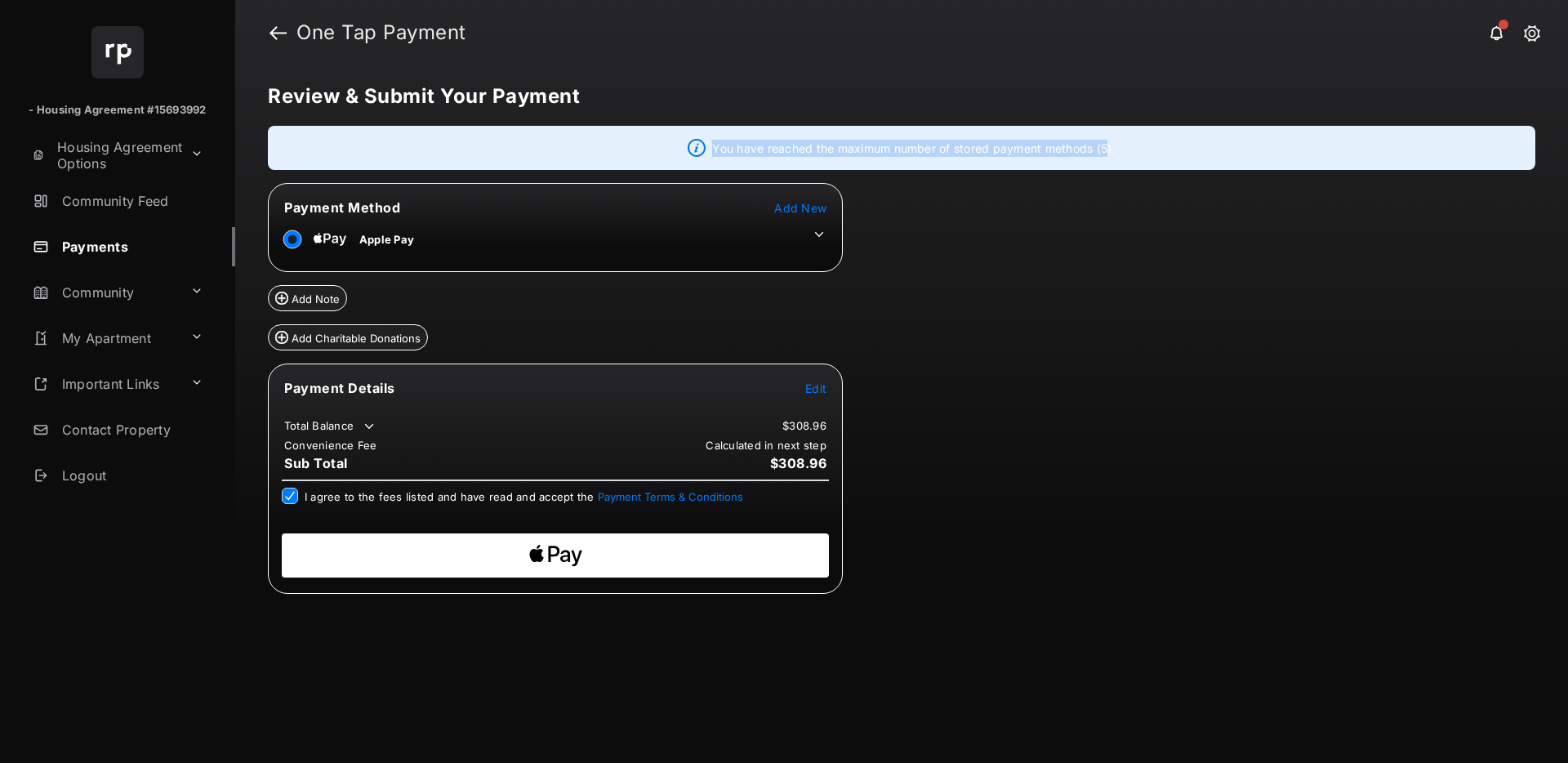 drag, startPoint x: 705, startPoint y: 148, endPoint x: 1110, endPoint y: 148, distance: 405 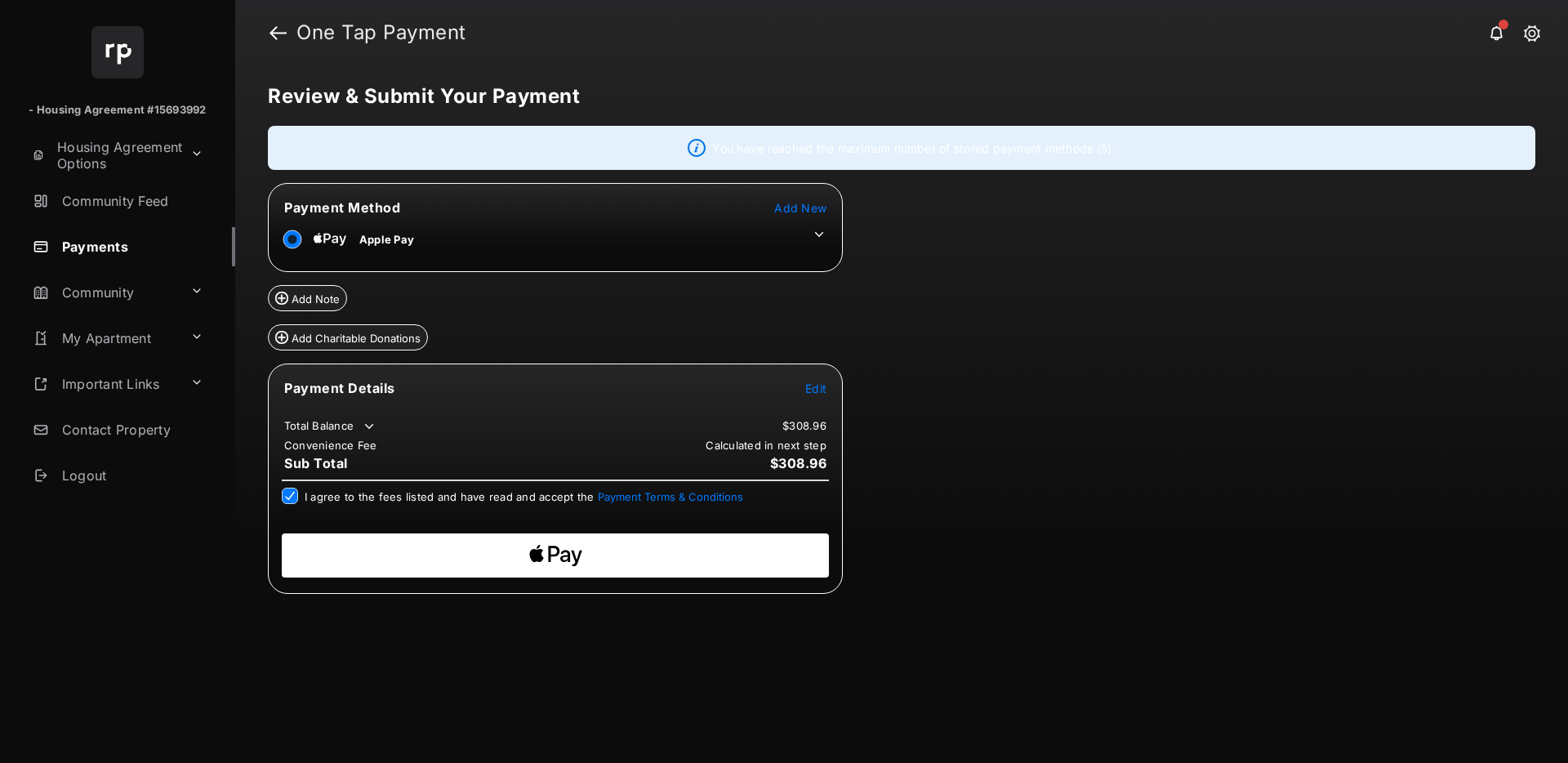click on "You have reached the maximum number of stored payment methods (5)." at bounding box center [902, 148] 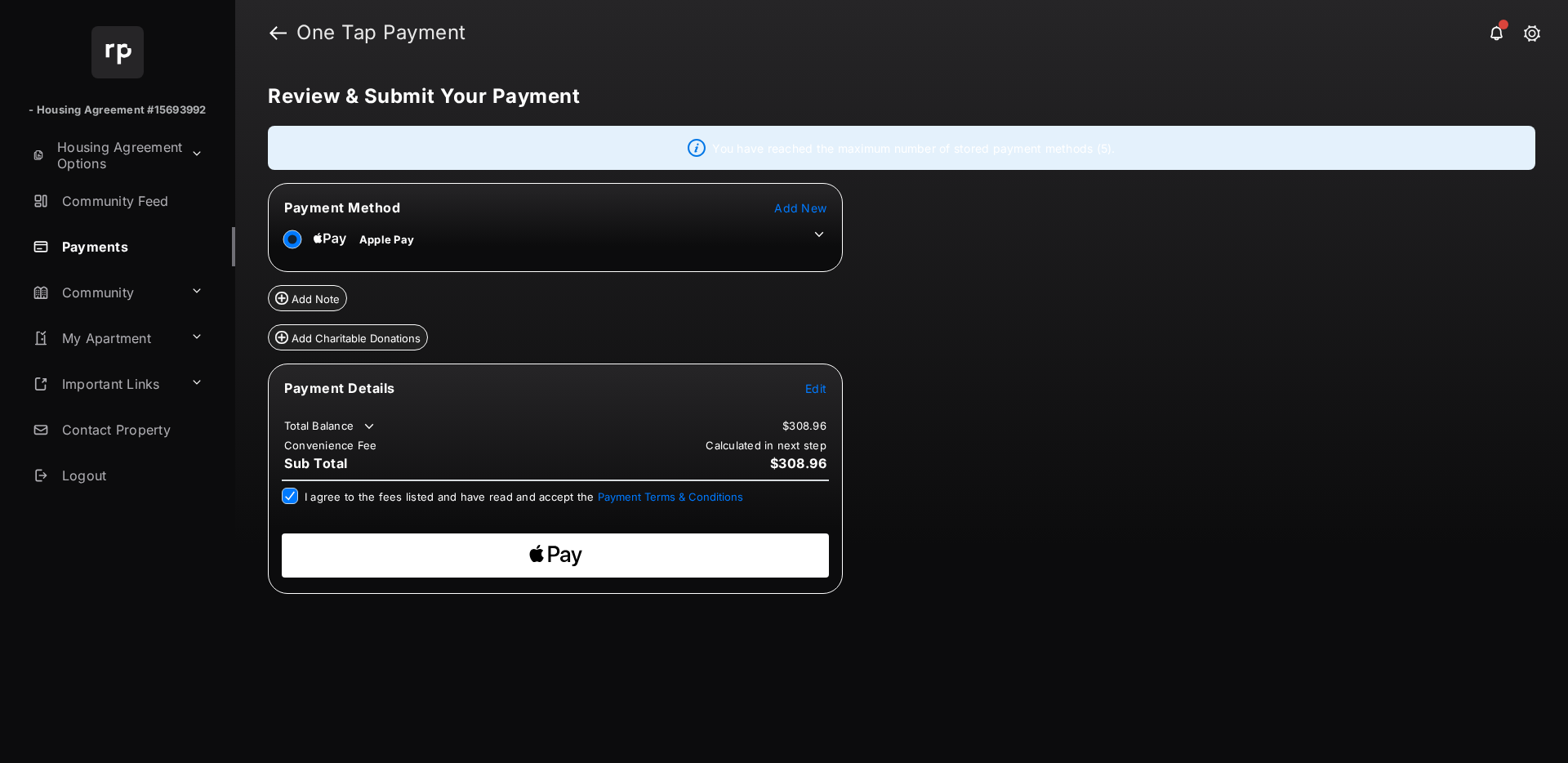 click on "Payments" at bounding box center (131, 247) 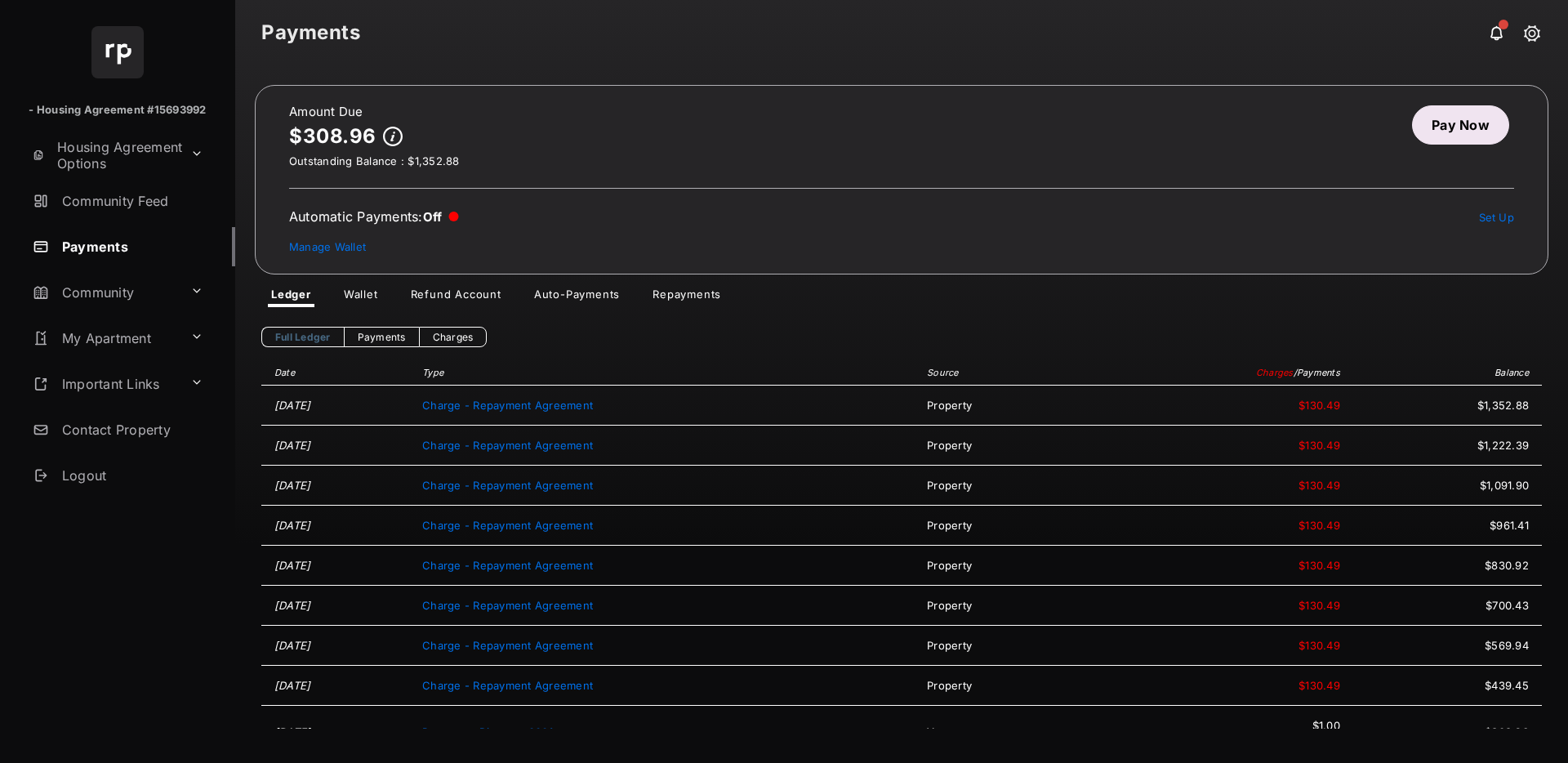 click on "Payments" at bounding box center [131, 247] 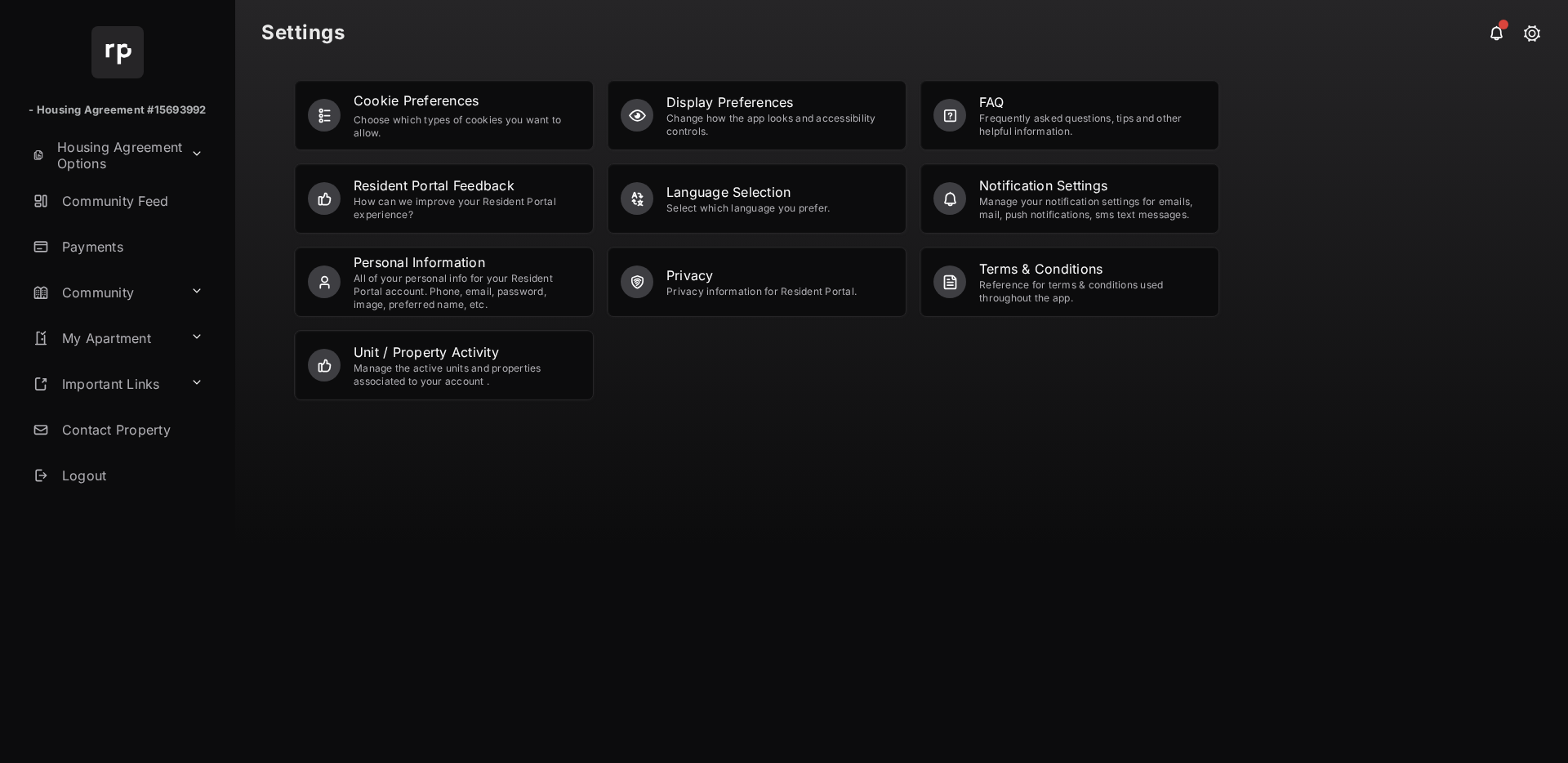 click on "Change how the app looks and accessibility controls." at bounding box center (779, 125) 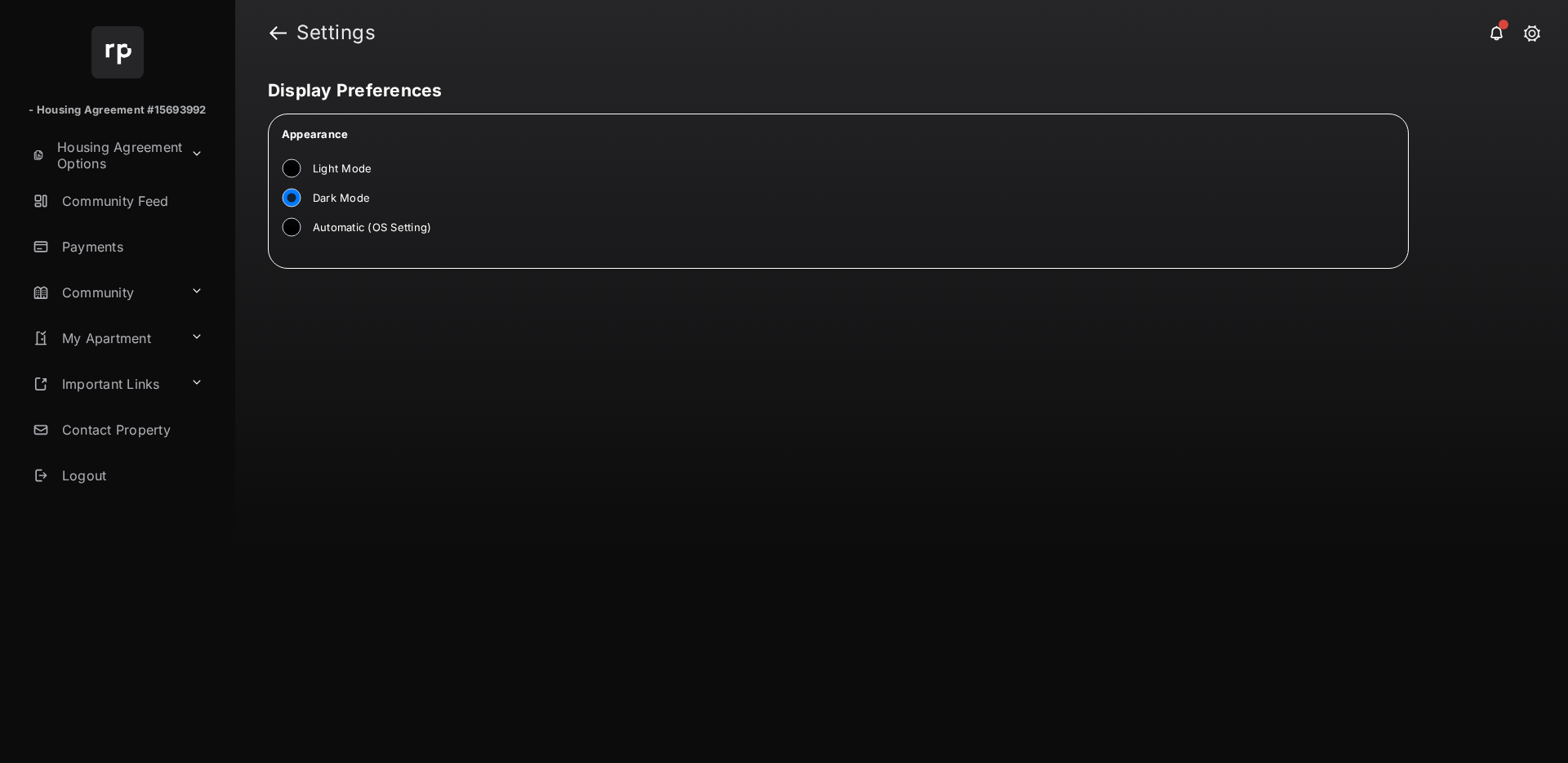 click on "Automatic (OS Setting)" at bounding box center [372, 228] 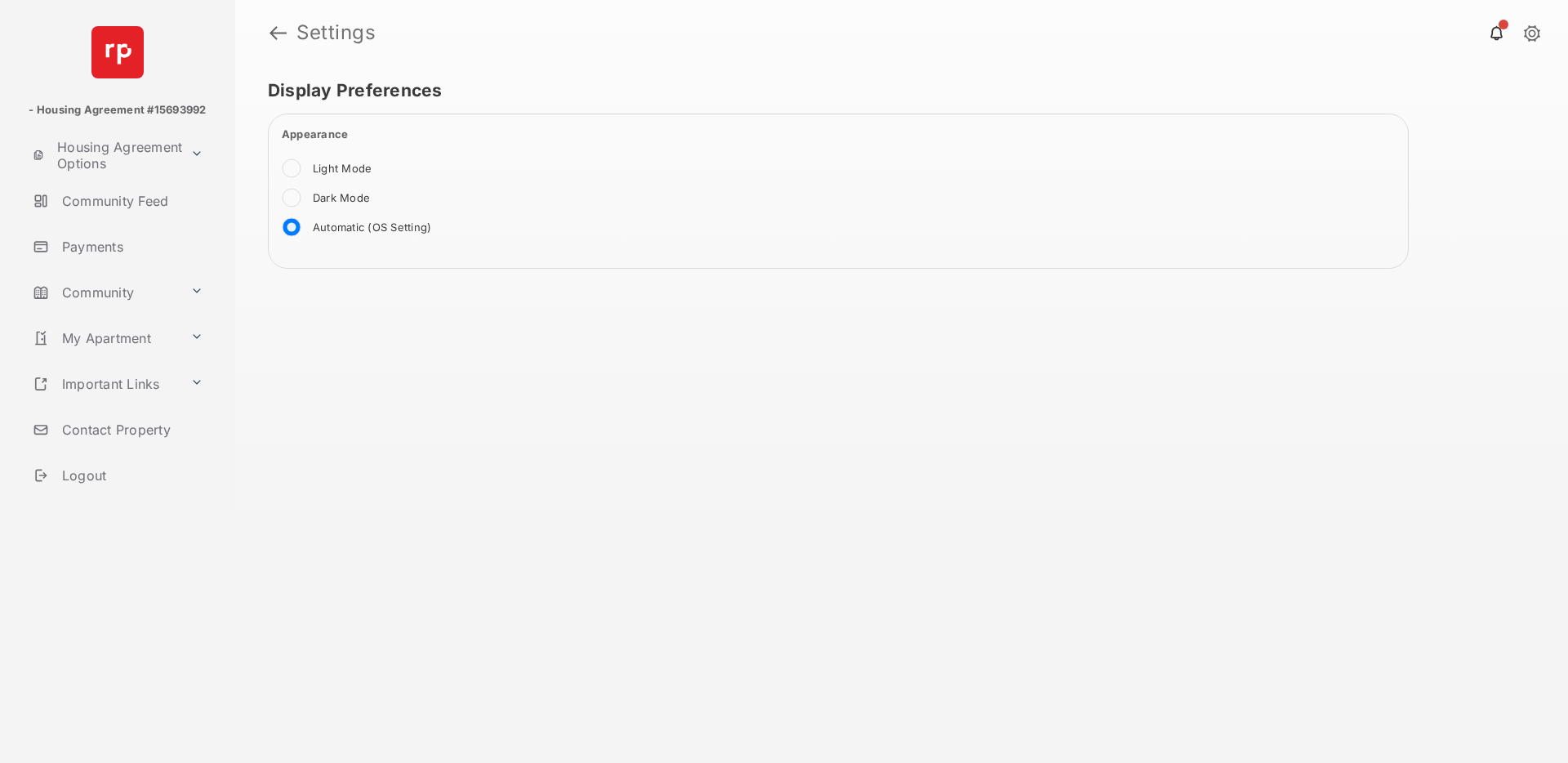 click on "Payments" at bounding box center (131, 247) 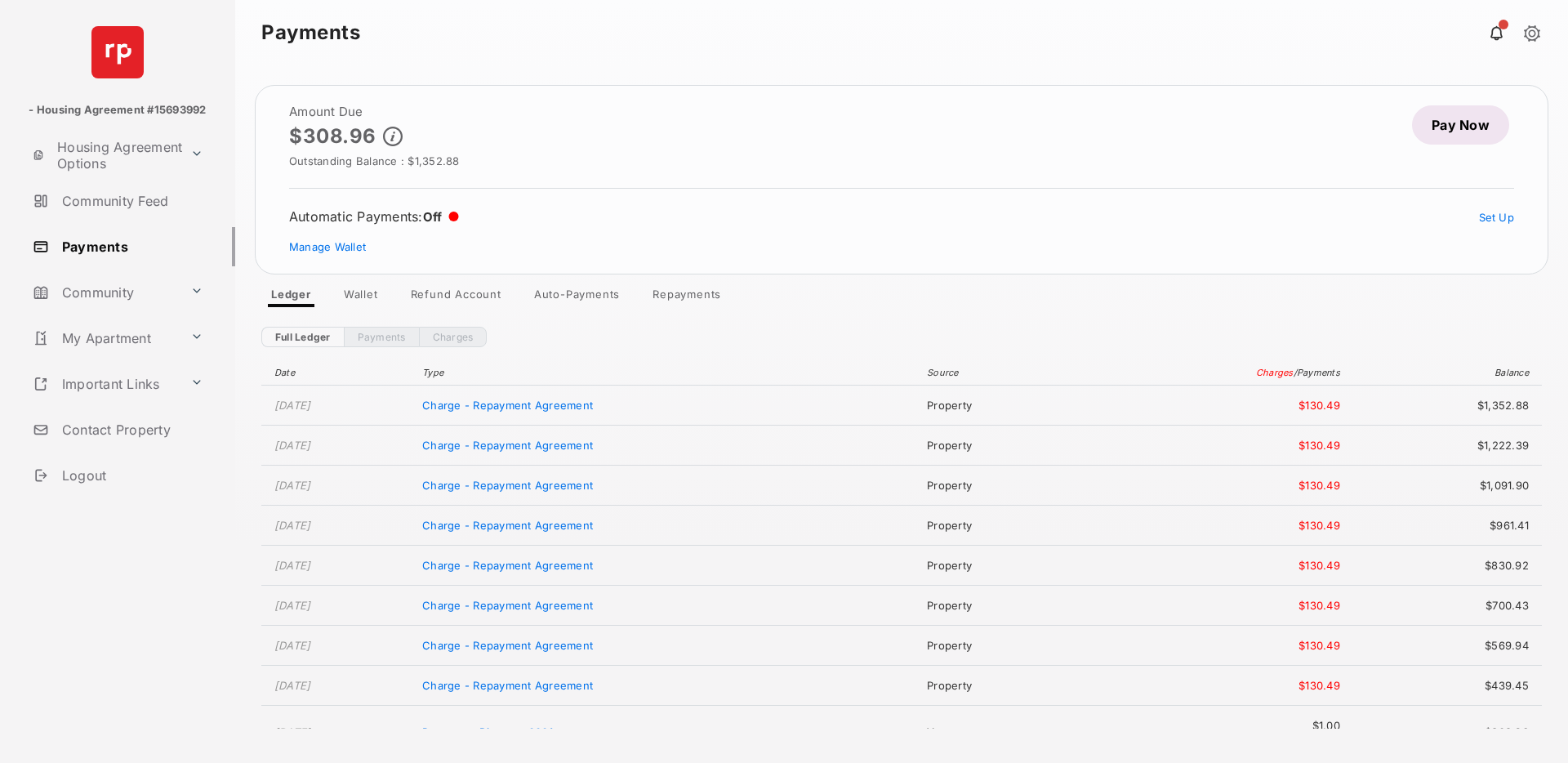click on "Payments" at bounding box center (902, 33) 